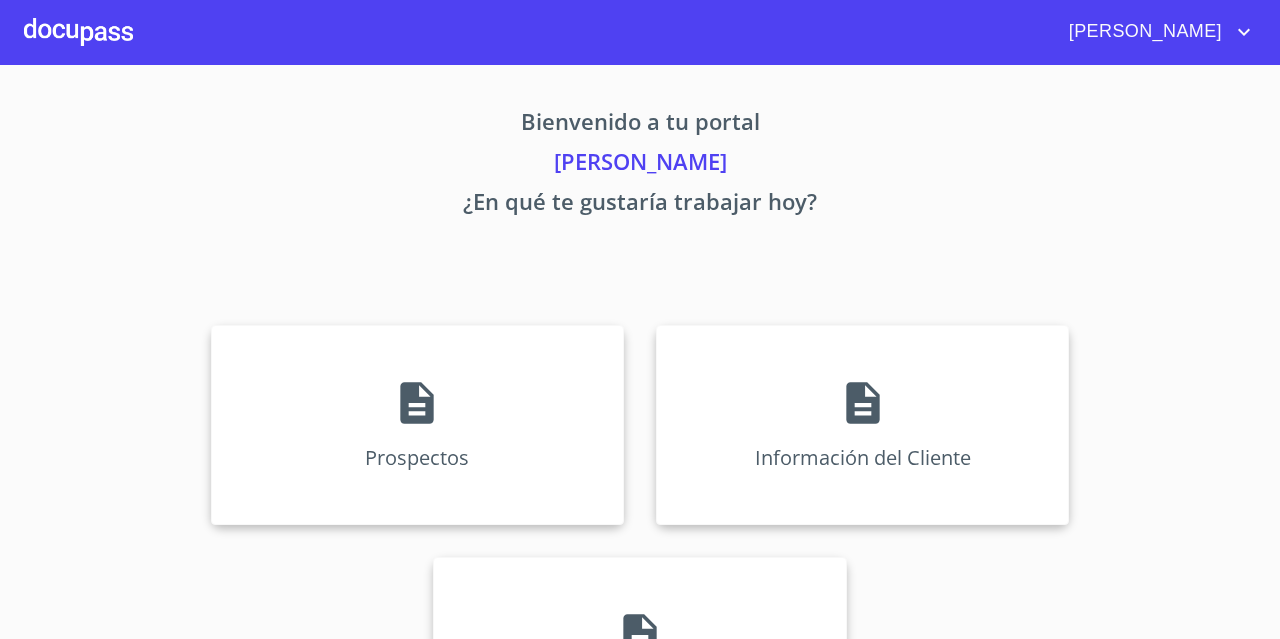 scroll, scrollTop: 0, scrollLeft: 0, axis: both 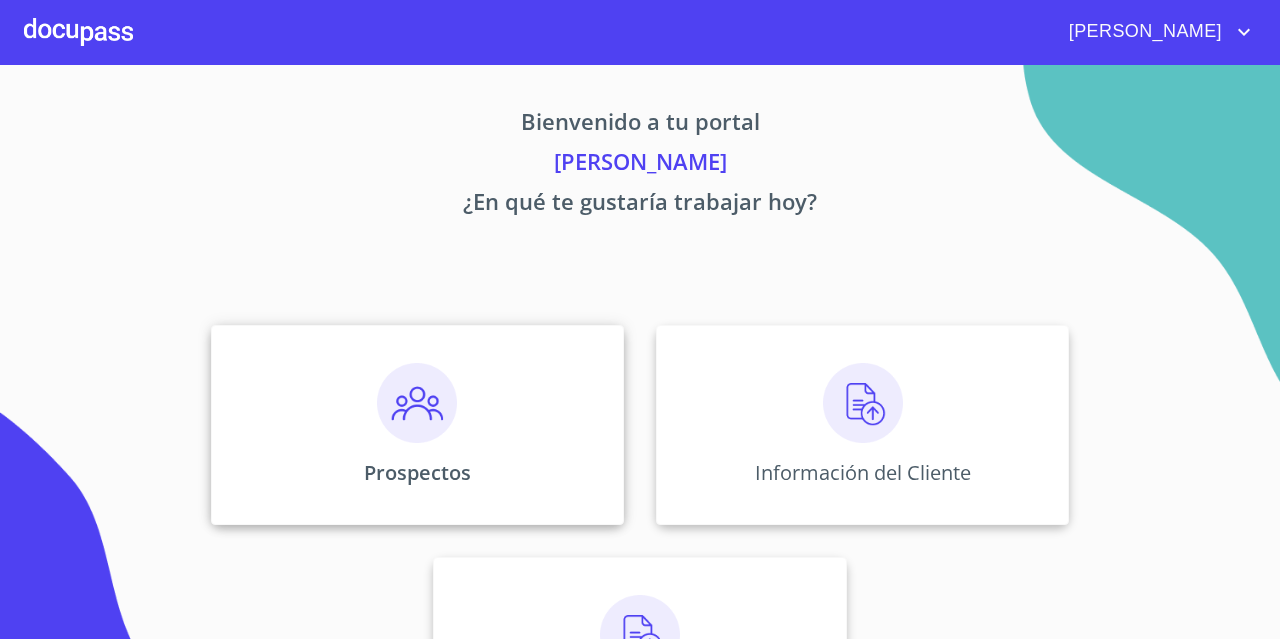 click on "Prospectos" at bounding box center [417, 425] 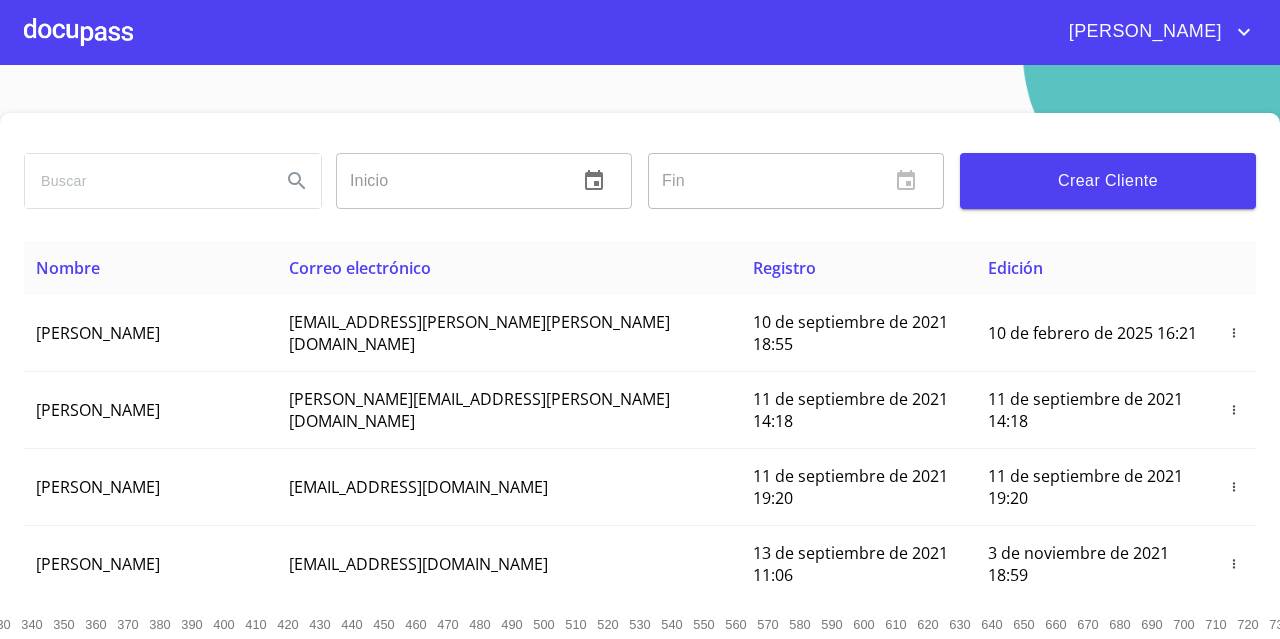 click on "Crear Cliente" at bounding box center [1108, 181] 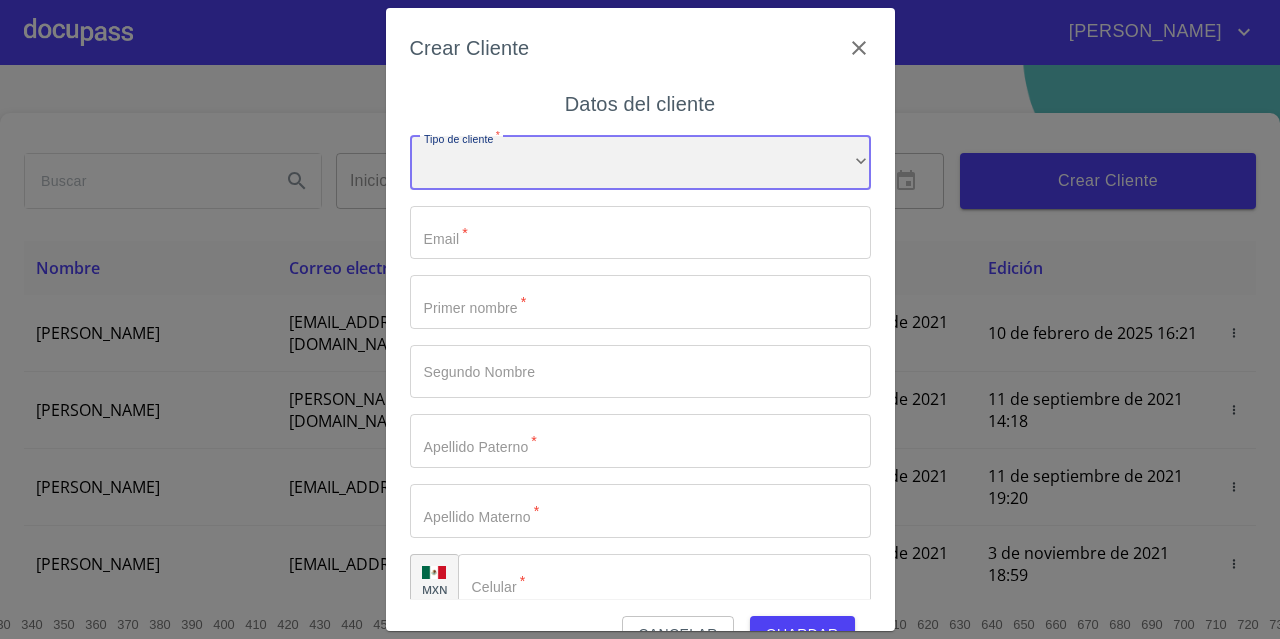 click on "​" at bounding box center [640, 163] 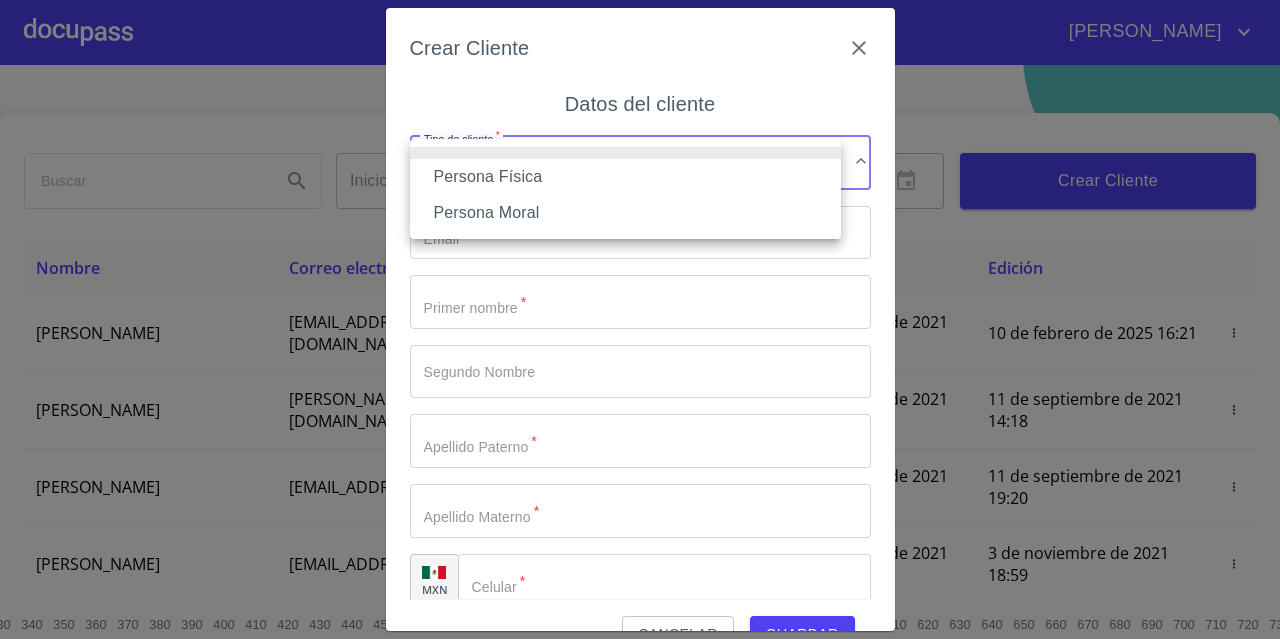 click on "Persona Física" at bounding box center (625, 177) 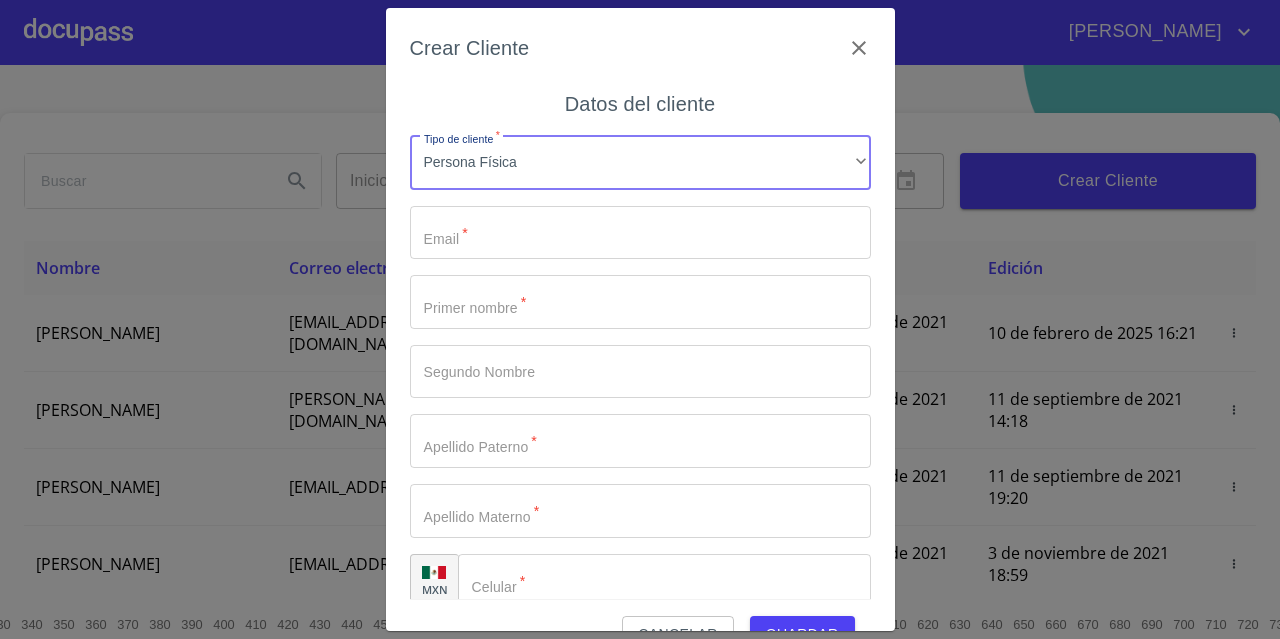 click on "Tipo de cliente   *" at bounding box center (640, 233) 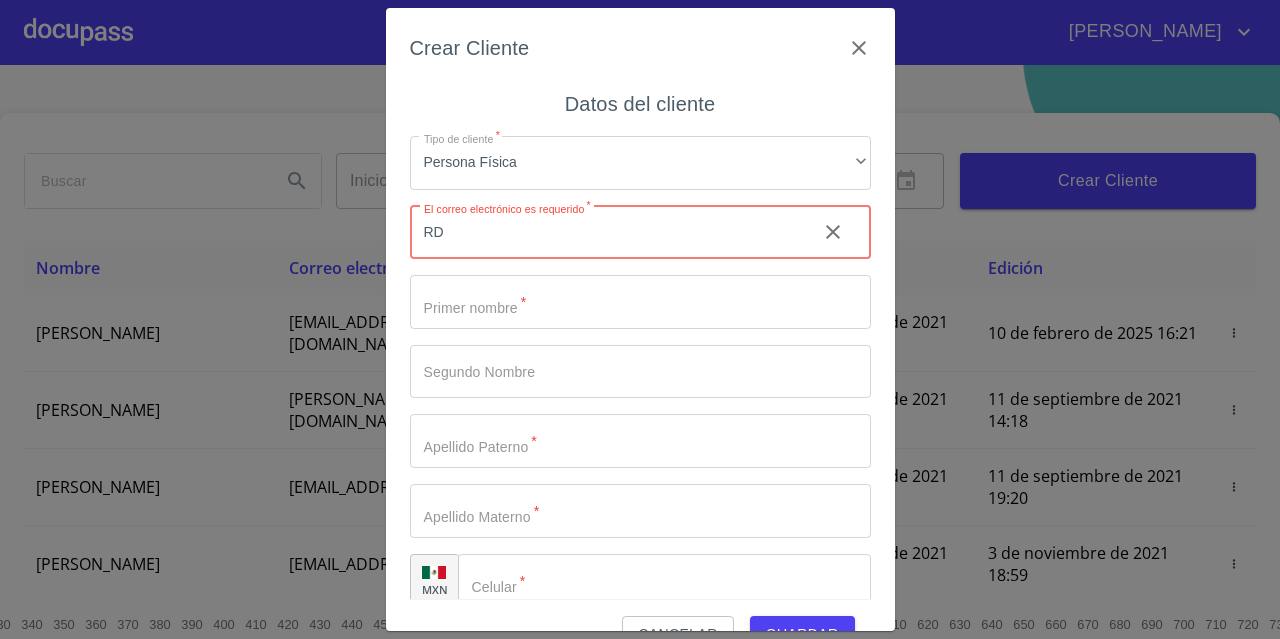 type on "R" 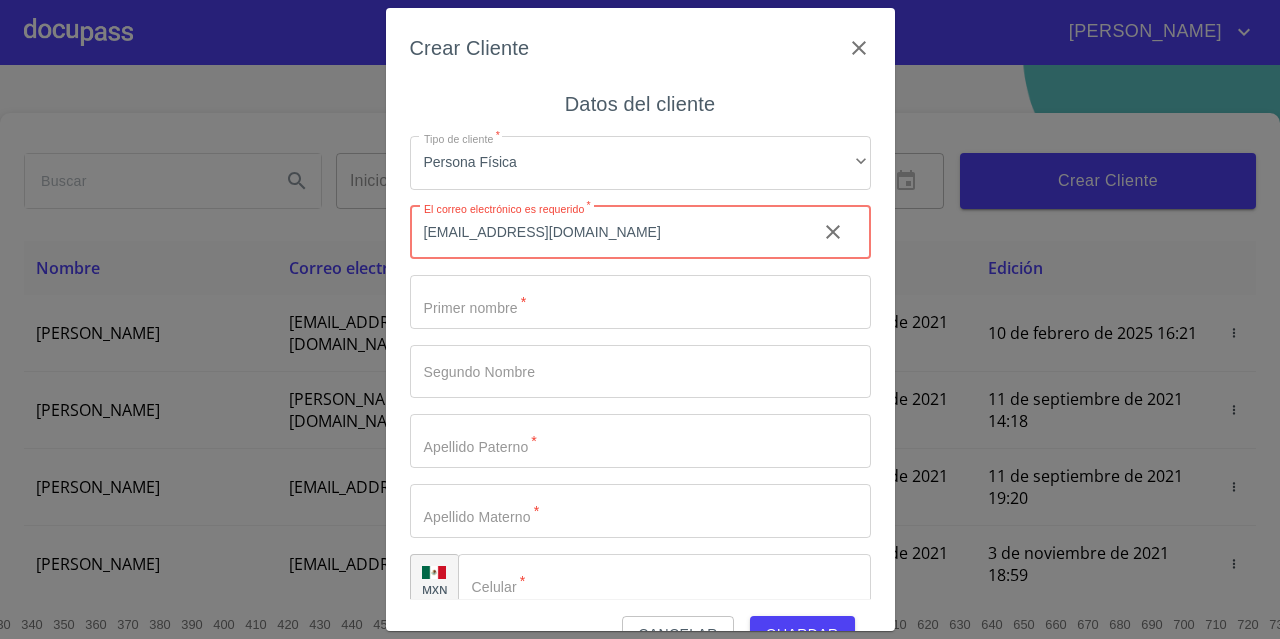 type on "[EMAIL_ADDRESS][DOMAIN_NAME]" 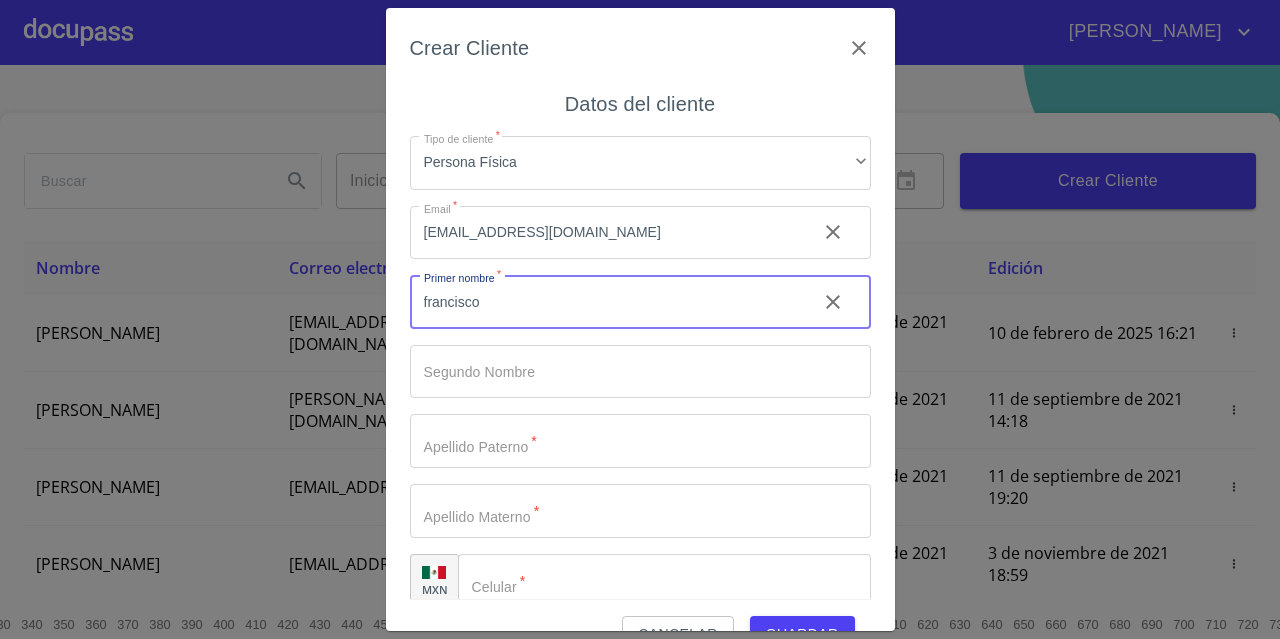 type on "francisco" 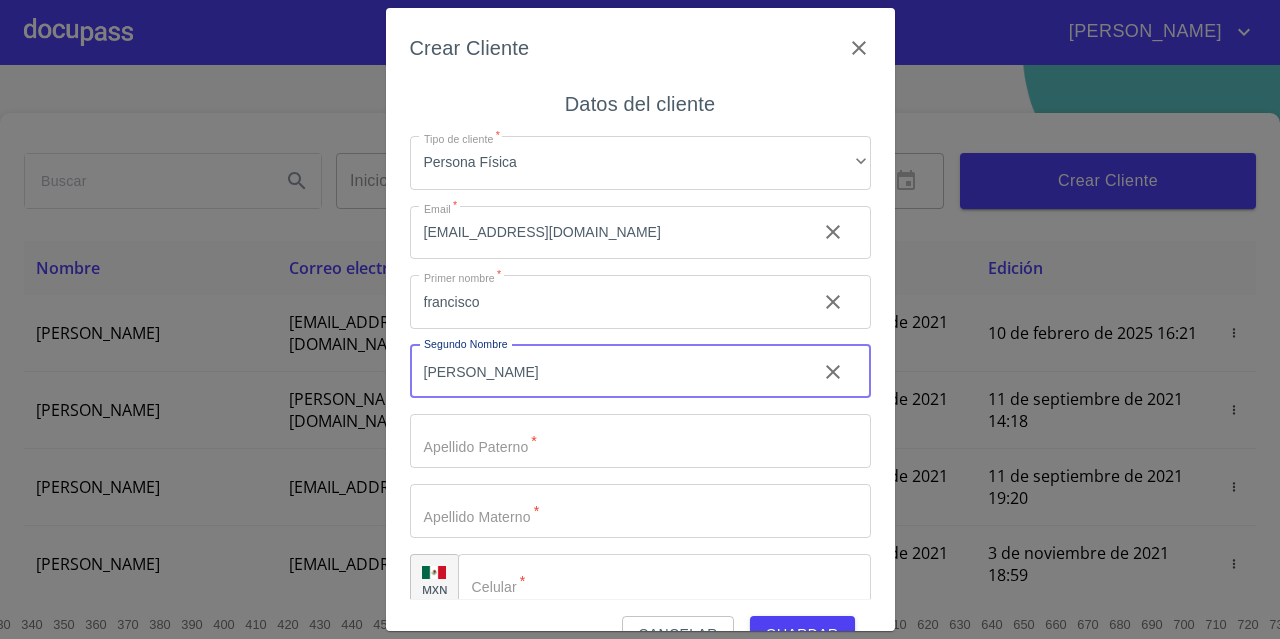 type on "[PERSON_NAME]" 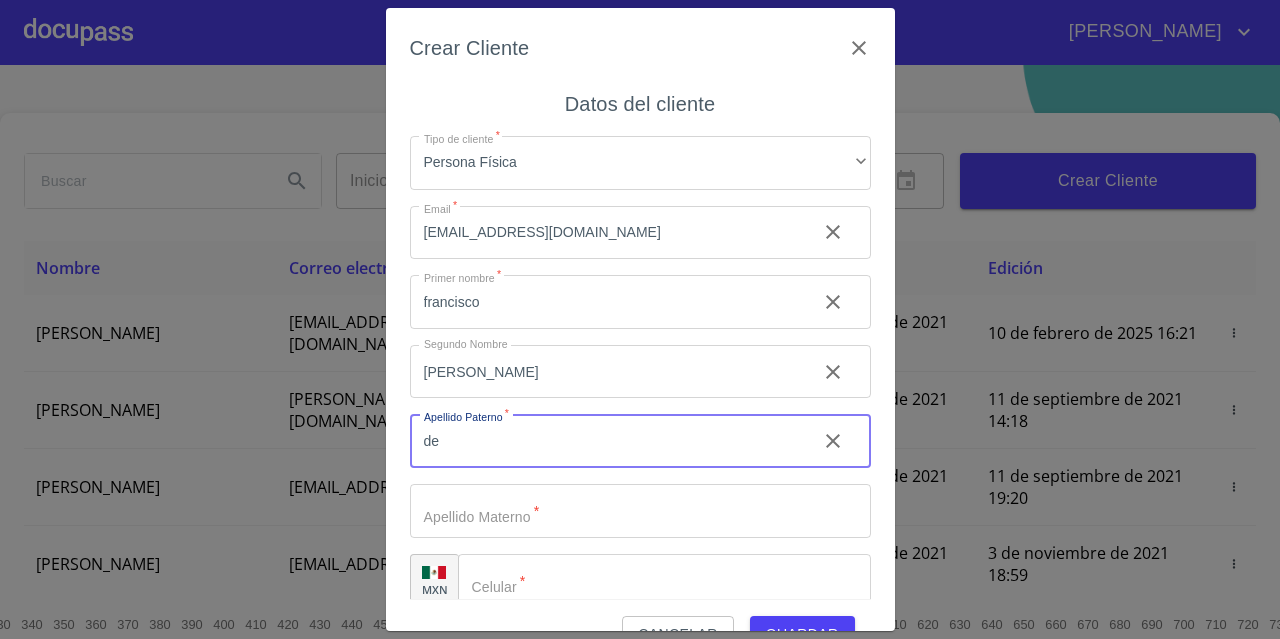 type on "d" 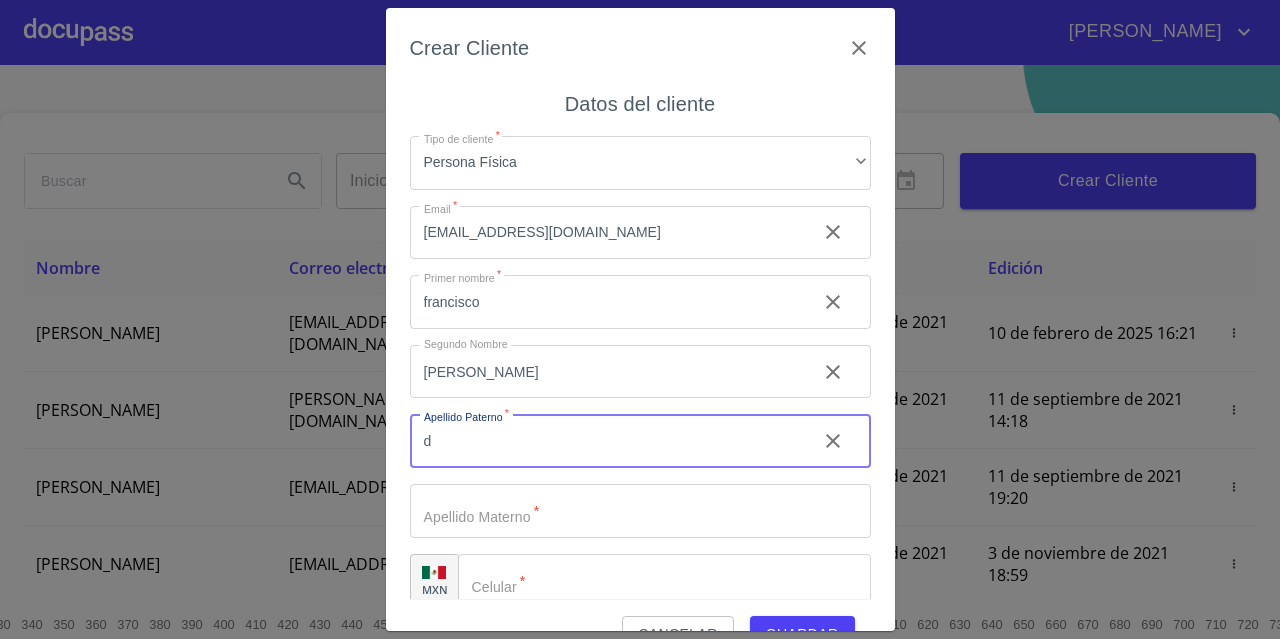 type 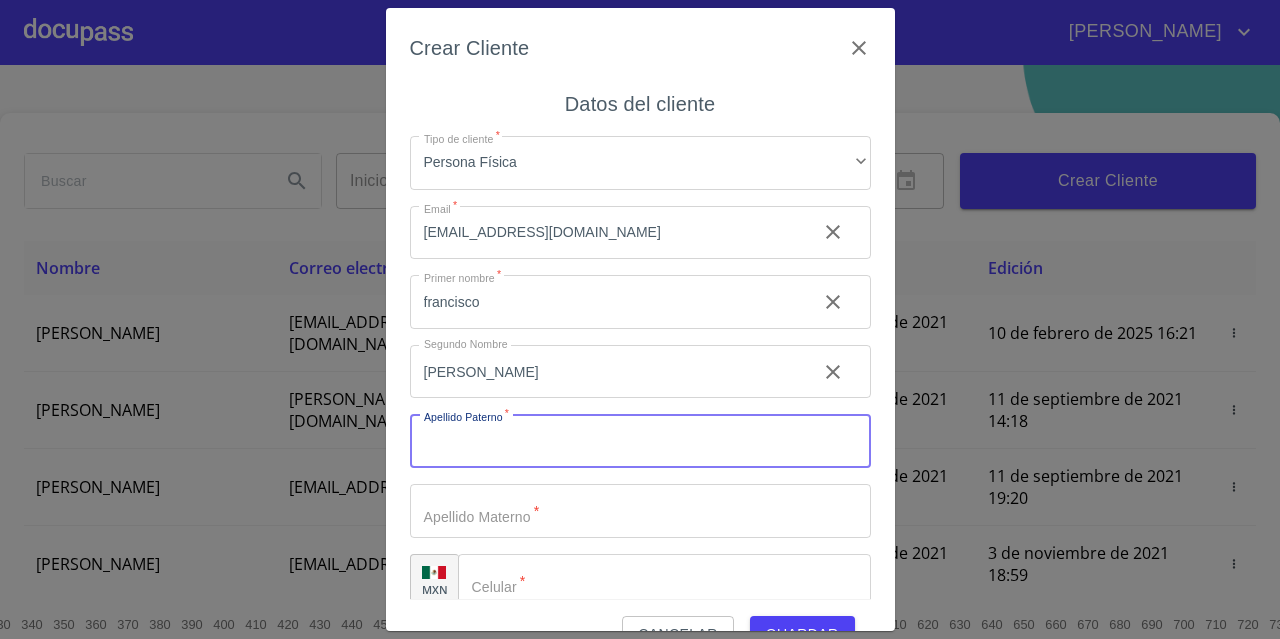 click on "[PERSON_NAME]" at bounding box center (605, 302) 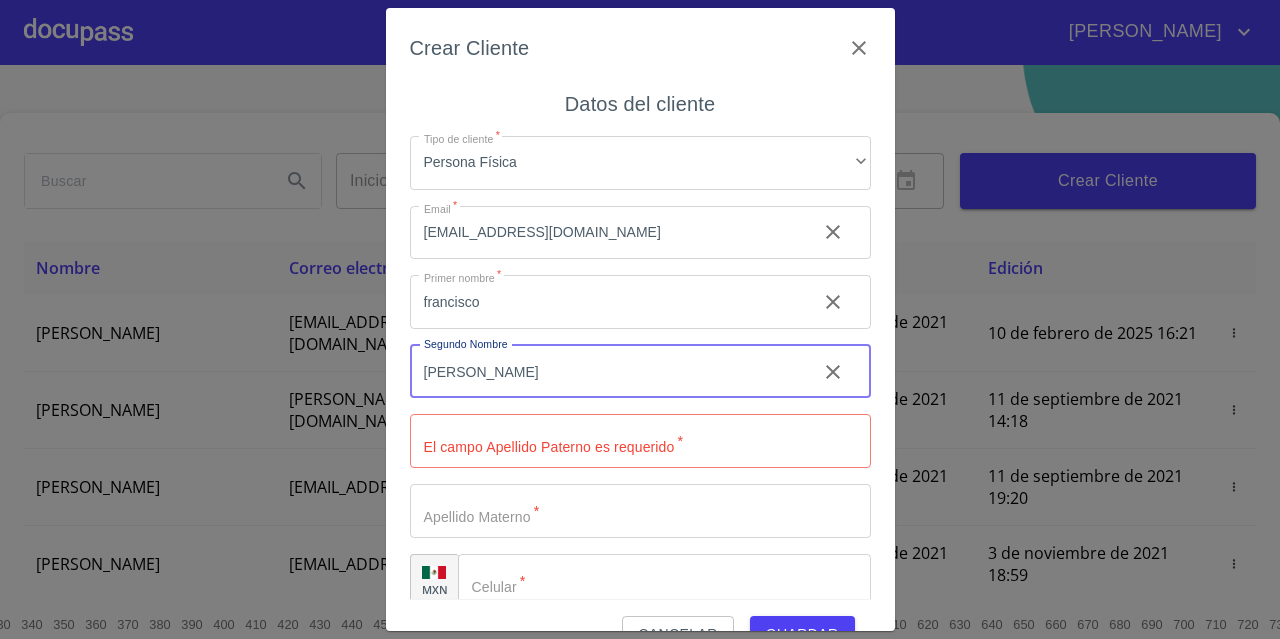 click on "[PERSON_NAME]" at bounding box center (605, 372) 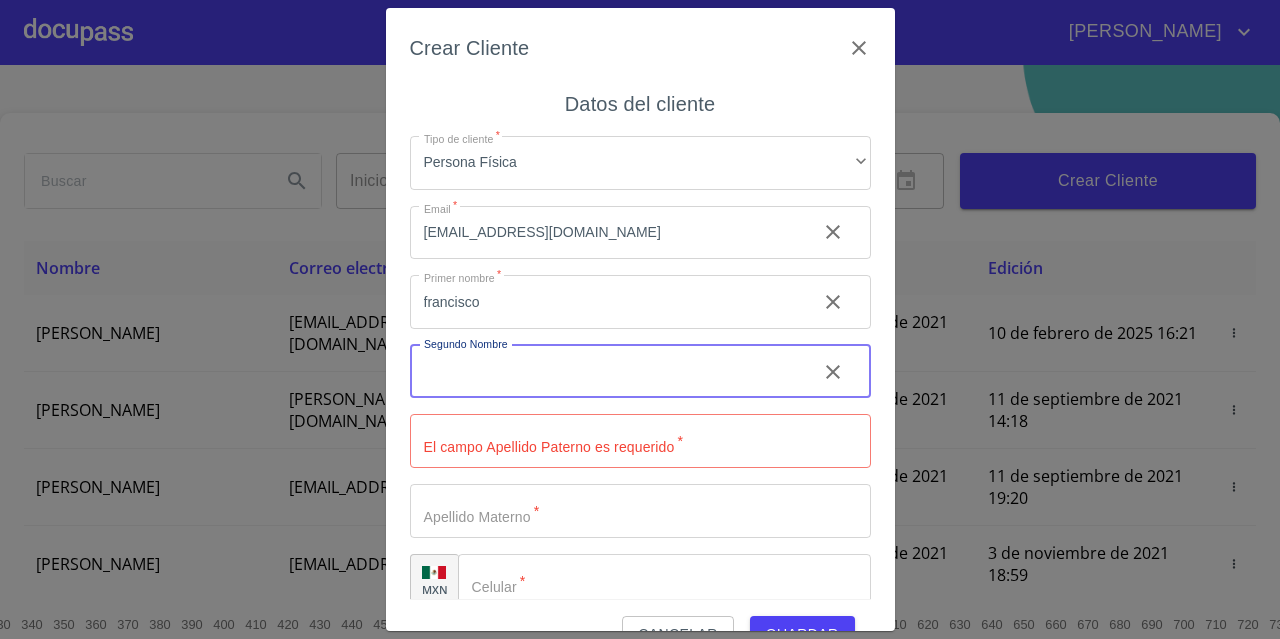 type 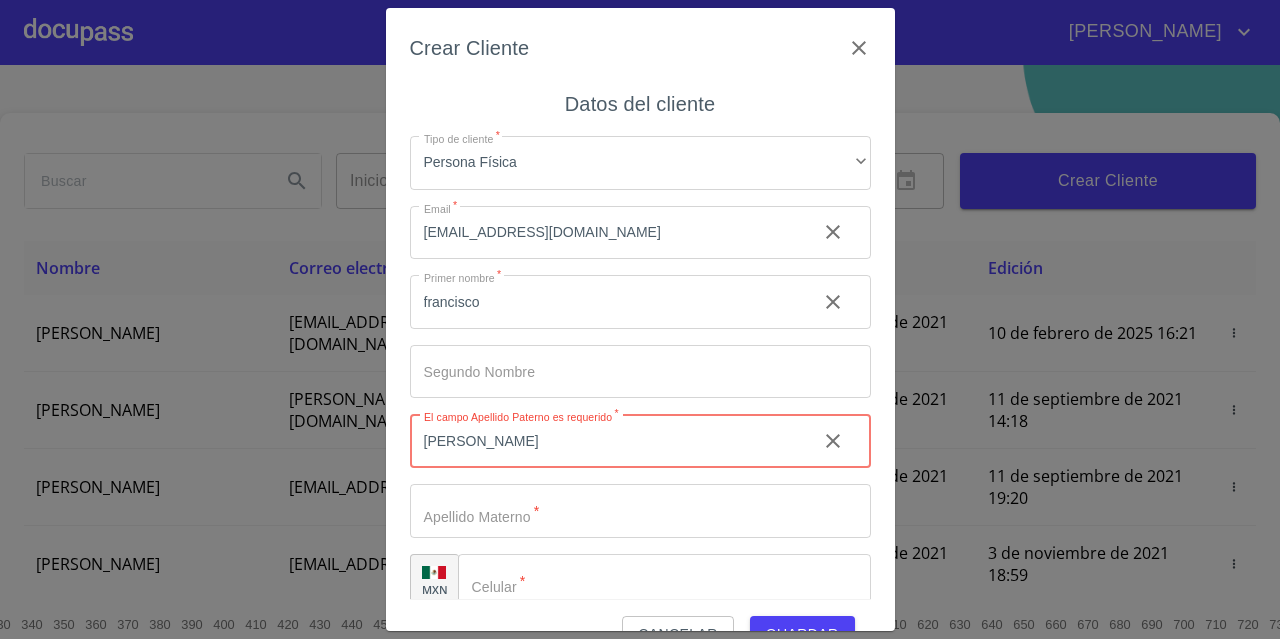 type on "[PERSON_NAME]" 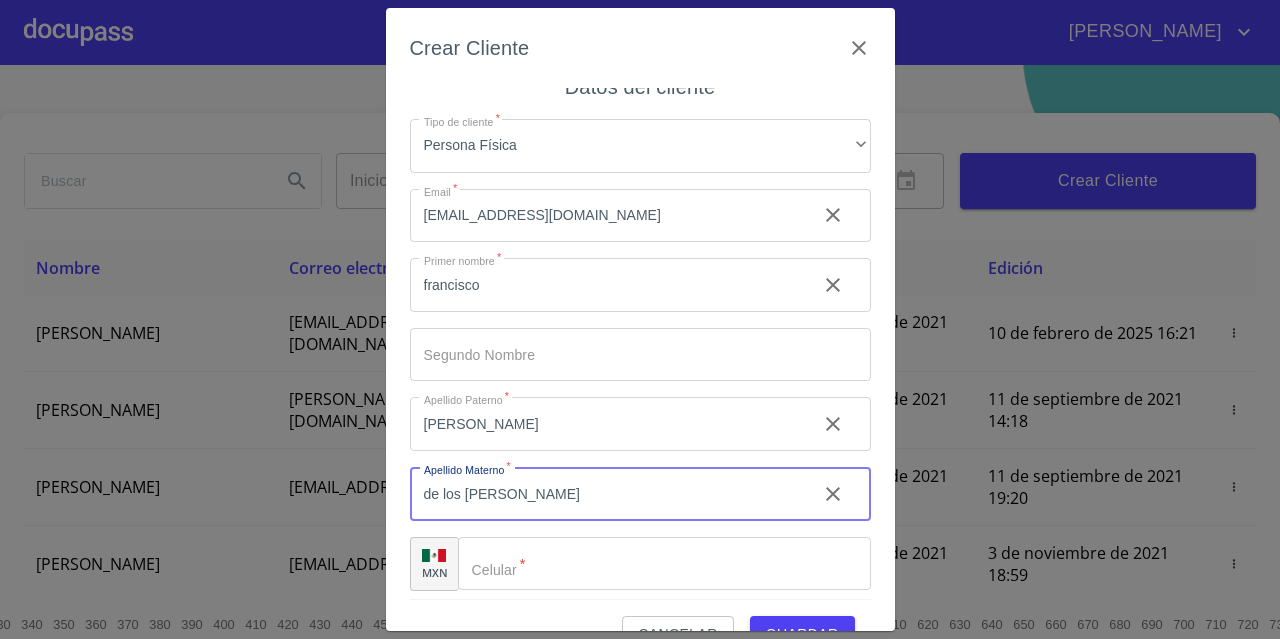 scroll, scrollTop: 25, scrollLeft: 0, axis: vertical 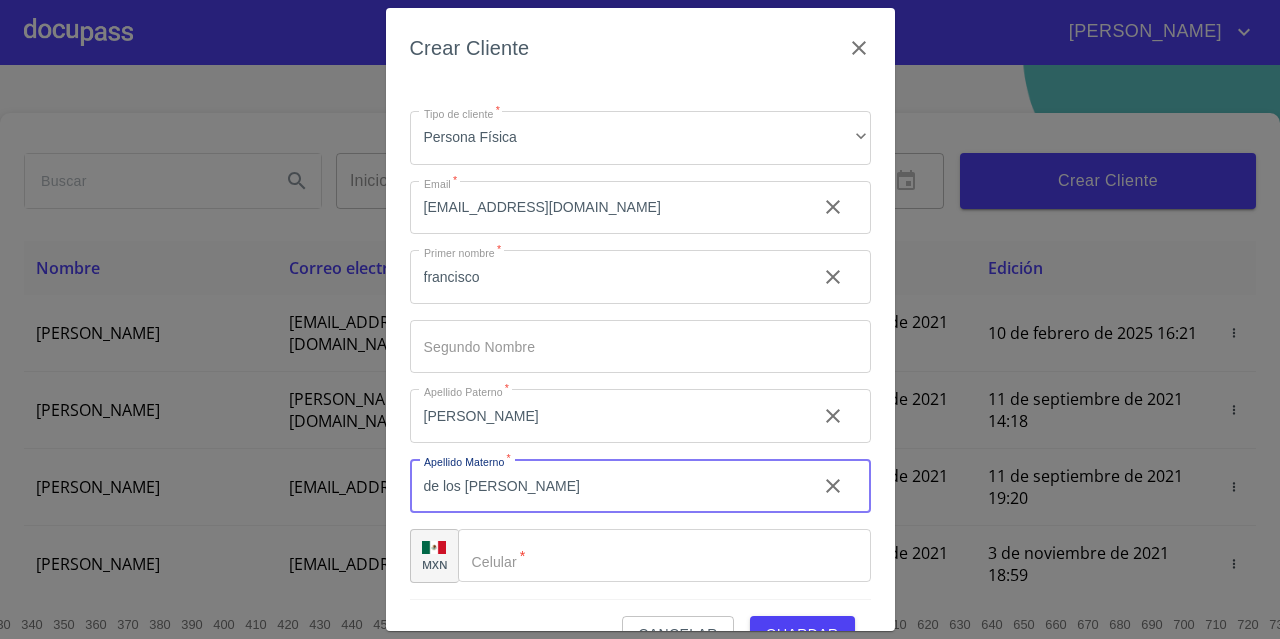 type on "de los [PERSON_NAME]" 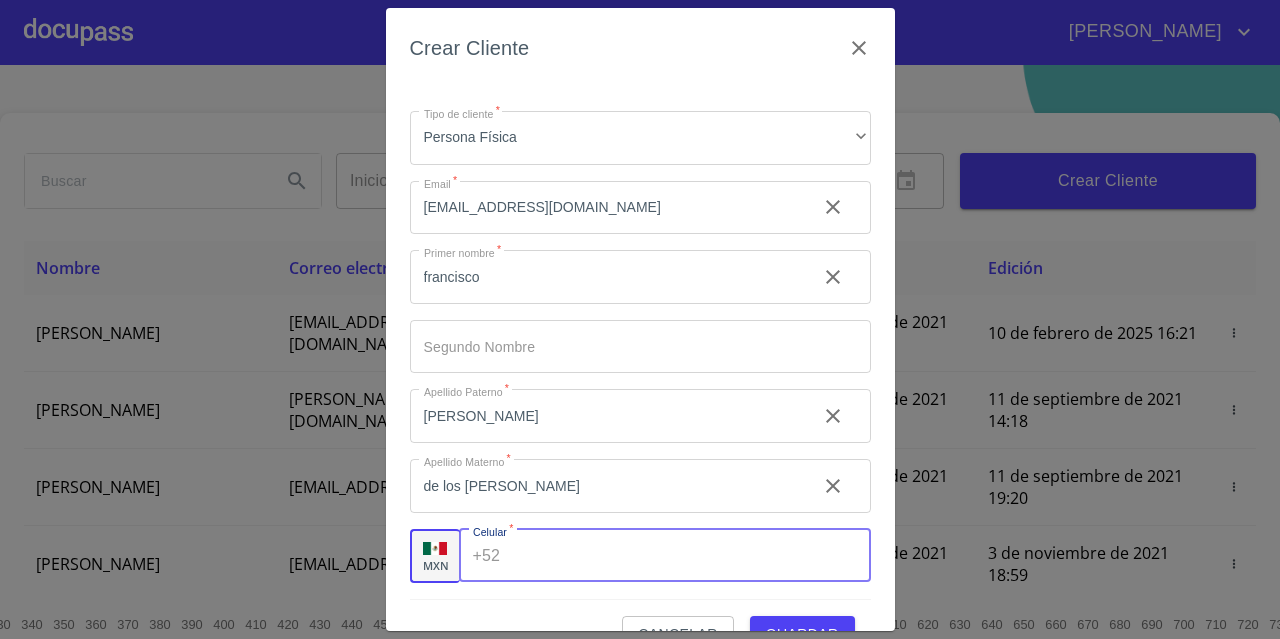 click on "Tipo de cliente   *" at bounding box center [689, 556] 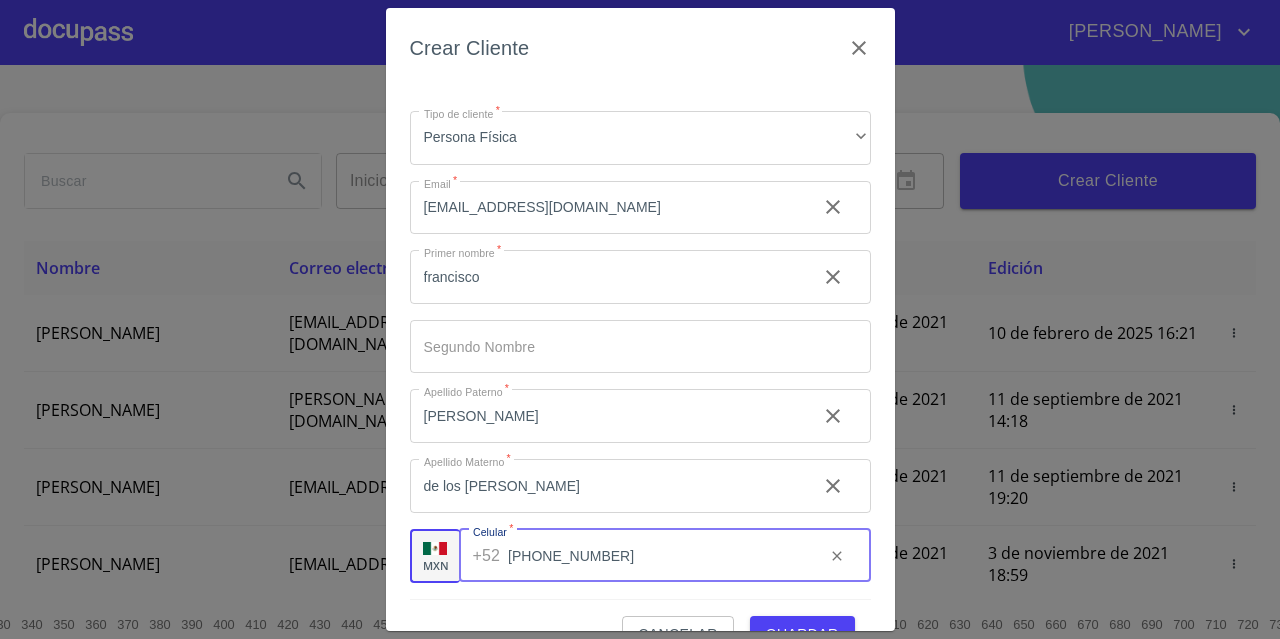 scroll, scrollTop: 46, scrollLeft: 0, axis: vertical 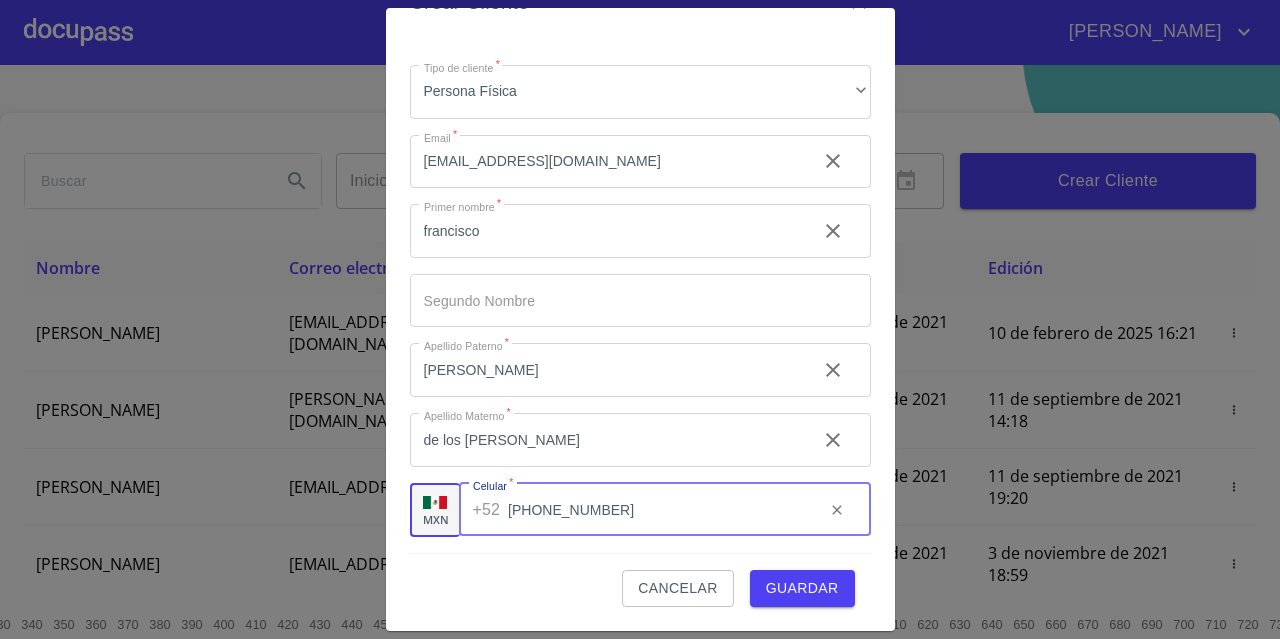 type on "[PHONE_NUMBER]" 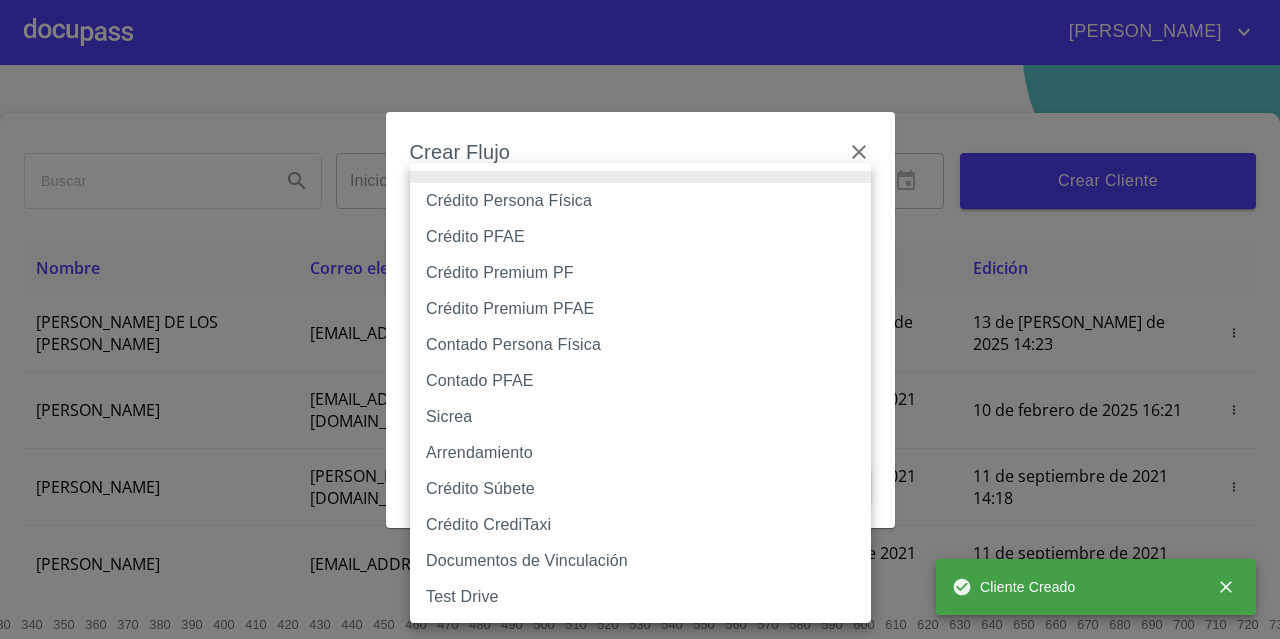 click on "[PERSON_NAME] ​ Fin ​ Crear Cliente Nombre   Correo electrónico   Registro   Edición     [PERSON_NAME]  DE LOS [PERSON_NAME]  [PERSON_NAME][EMAIL_ADDRESS][DOMAIN_NAME] 13 de [PERSON_NAME] de 2025 14:23 13 de [PERSON_NAME] de 2025 14:23 [PERSON_NAME] GROVER [EMAIL_ADDRESS][PERSON_NAME][PERSON_NAME][DOMAIN_NAME] 10 de septiembre de 2021 18:55 10 de febrero de 2025 16:21 [PERSON_NAME] CELIS  [EMAIL_ADDRESS][PERSON_NAME][DOMAIN_NAME] 11 de septiembre de 2021 14:18 11 de septiembre de 2021 14:18 [PERSON_NAME] [PERSON_NAME][EMAIL_ADDRESS][DOMAIN_NAME] 11 de septiembre de 2021 19:20 11 de septiembre de 2021 19:20 [PERSON_NAME] [EMAIL_ADDRESS][DOMAIN_NAME] 13 de septiembre de 2021 11:06 3 de noviembre de 2021 18:59 [PERSON_NAME] [EMAIL_ADDRESS][DOMAIN_NAME] 14 de septiembre de 2021 12:26 14 de septiembre de 2021 12:26 [PERSON_NAME] [EMAIL_ADDRESS][DOMAIN_NAME] 14 de septiembre de 2021 16:35 14 de septiembre de 2021 16:35 [PERSON_NAME] [EMAIL_ADDRESS][DOMAIN_NAME] 14 de septiembre de 2021 18:24 14 de septiembre de 2021 18:24 [PERSON_NAME]  [EMAIL_ADDRESS][DOMAIN_NAME] 15 de septiembre de 2021 13:18 1 2 3 4 5 6 7 8 9" at bounding box center (640, 319) 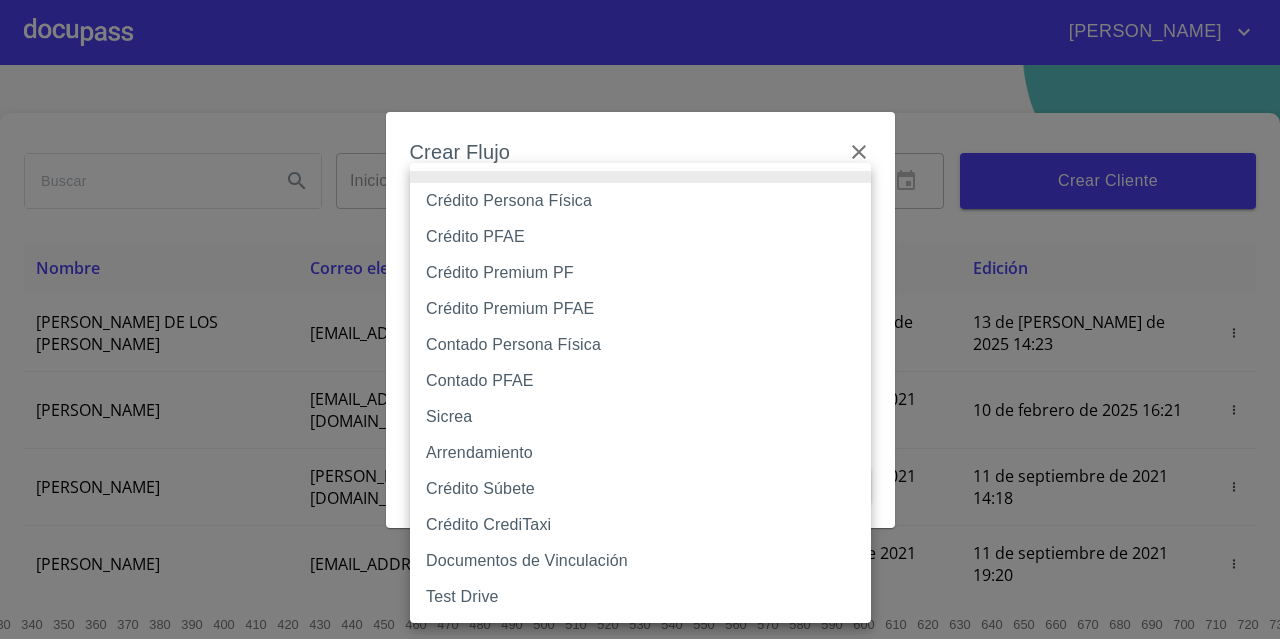 click on "Crédito Persona Física" at bounding box center [640, 201] 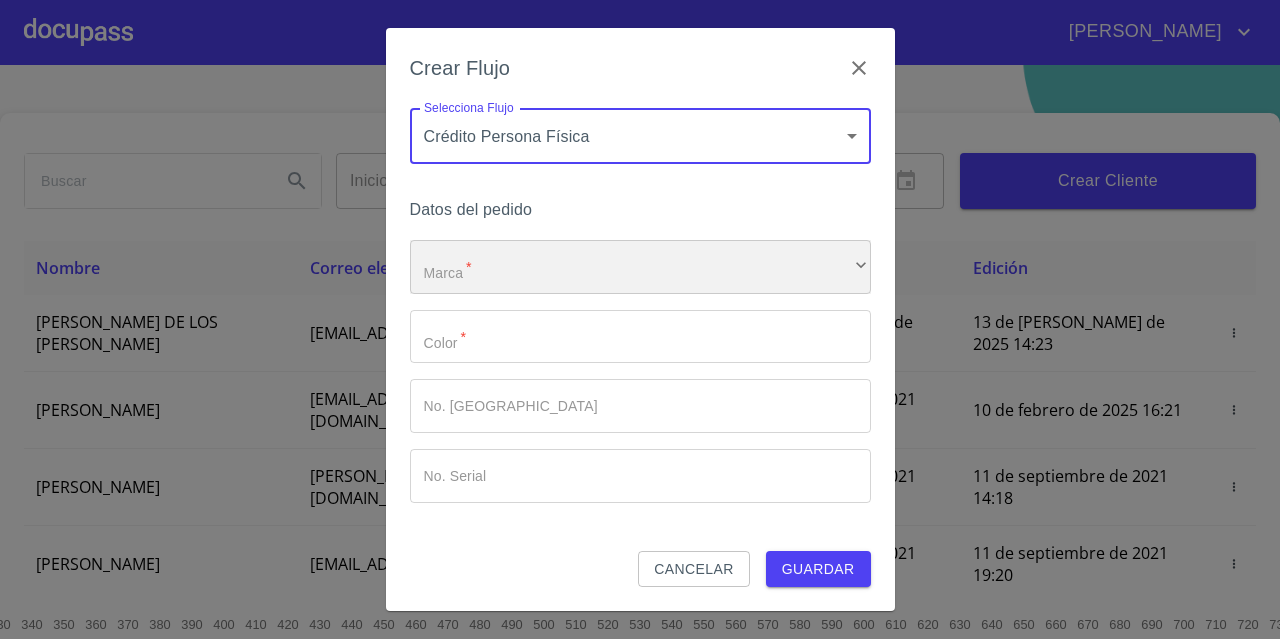 click on "​" at bounding box center [640, 267] 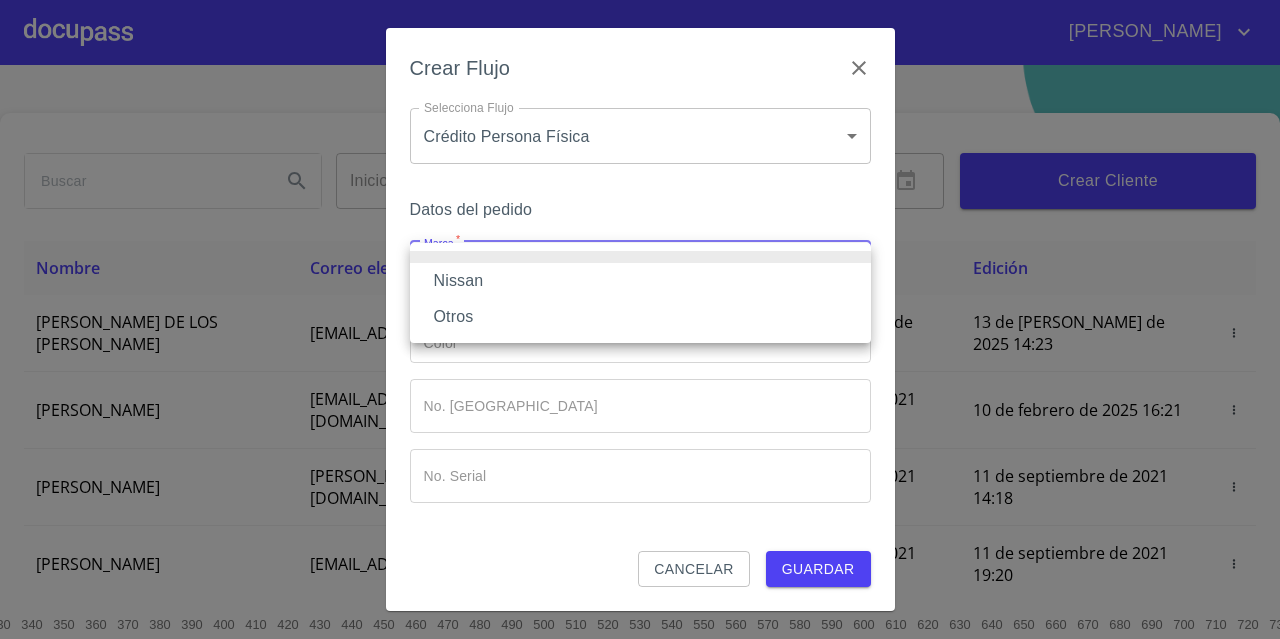 click on "Nissan" at bounding box center [640, 281] 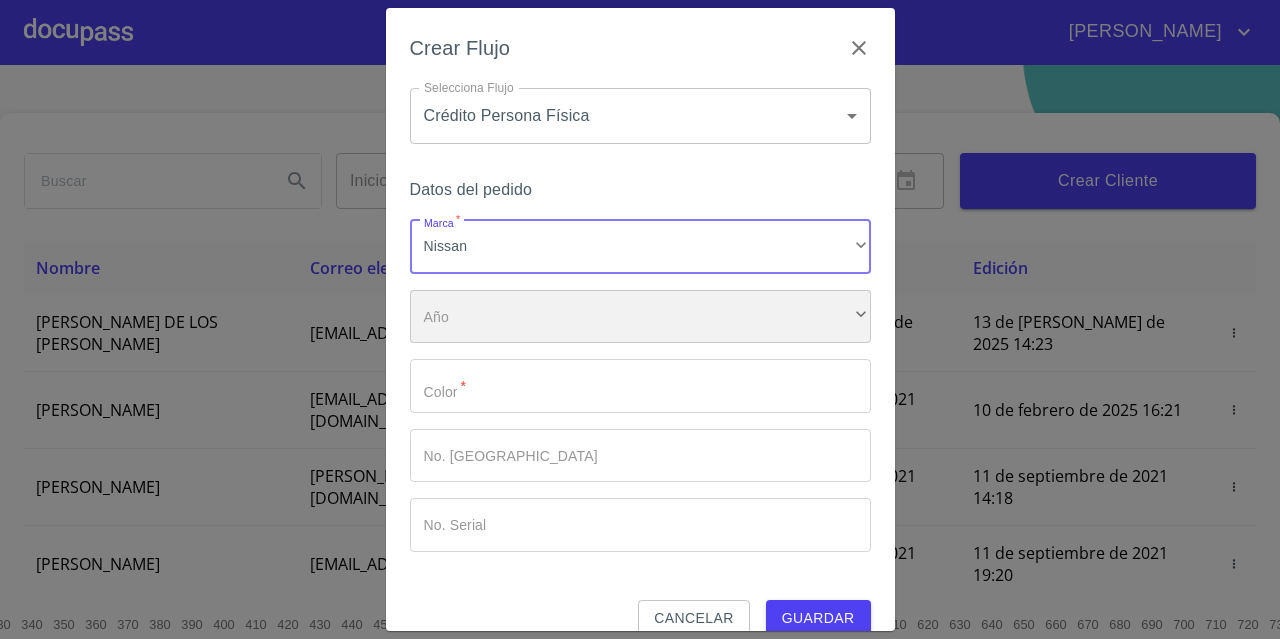 click on "​" at bounding box center (640, 317) 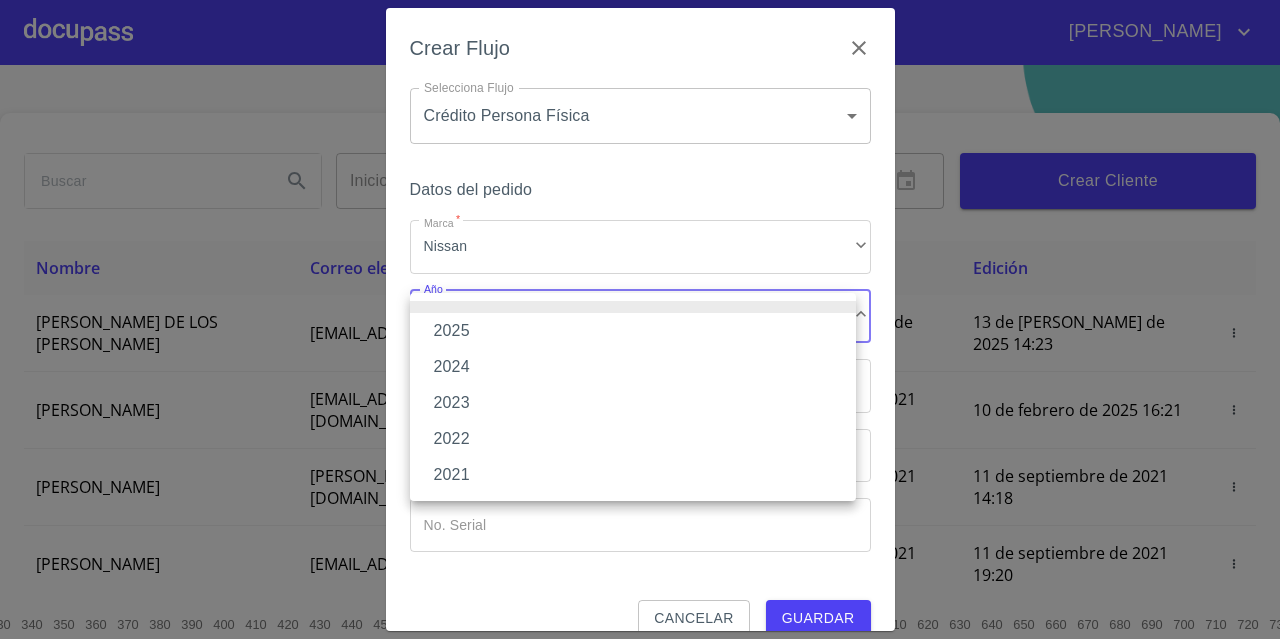 click on "2023" at bounding box center [633, 403] 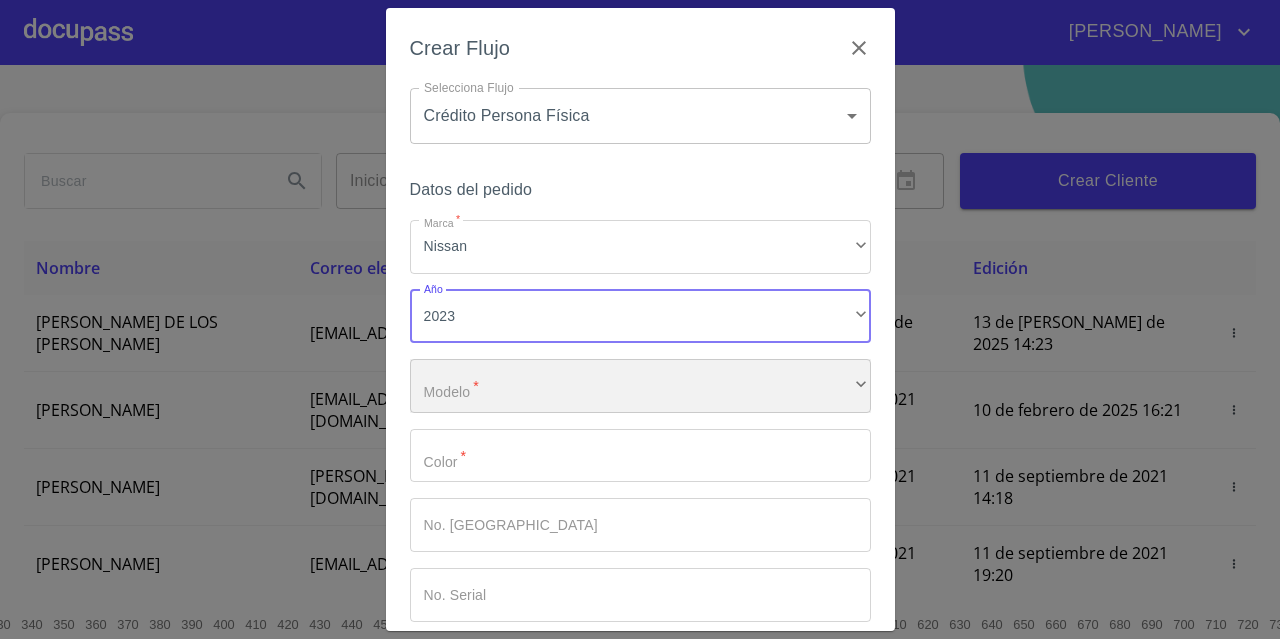 click on "​" at bounding box center [640, 386] 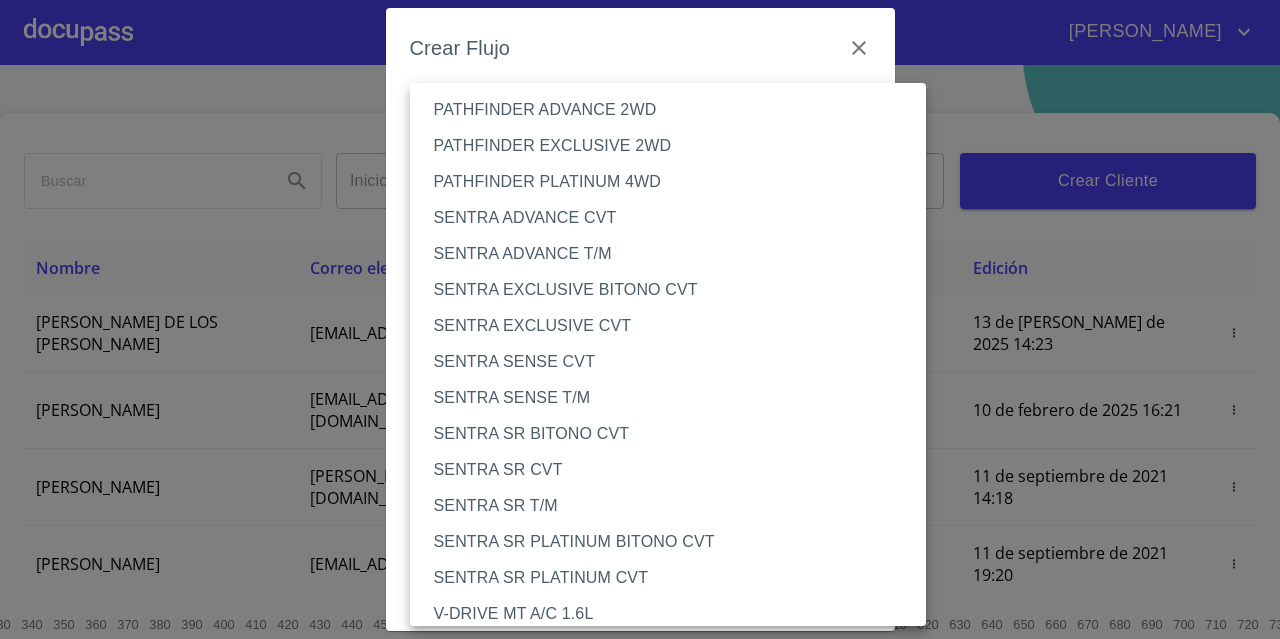 scroll, scrollTop: 1600, scrollLeft: 0, axis: vertical 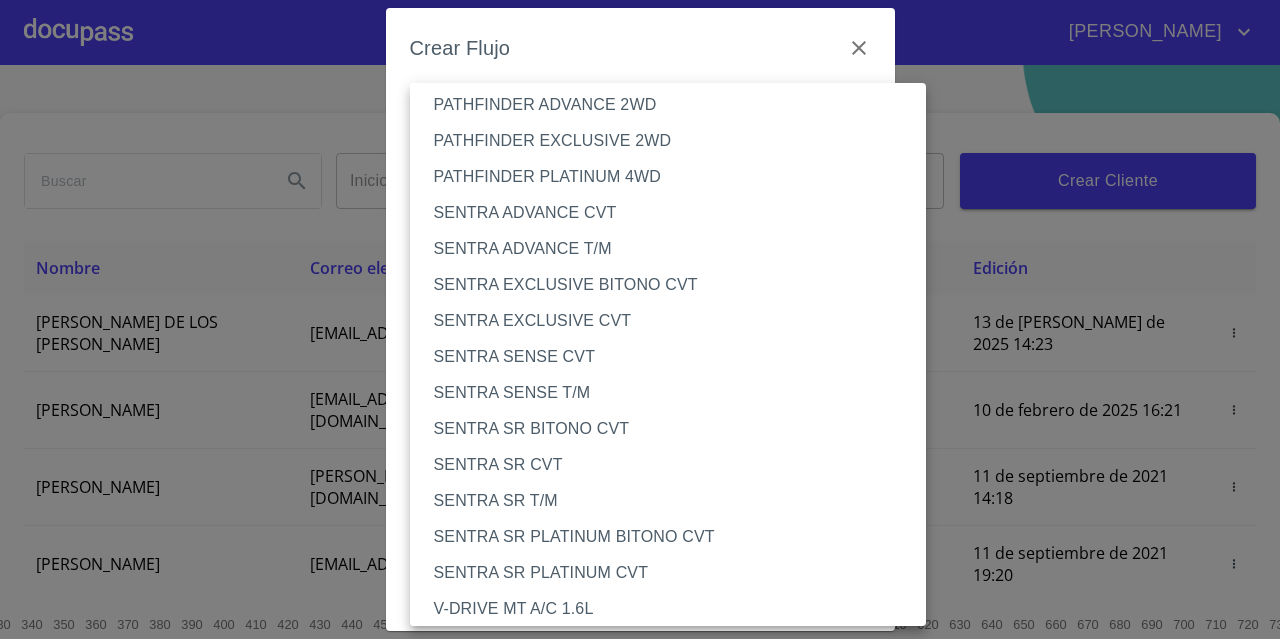 type 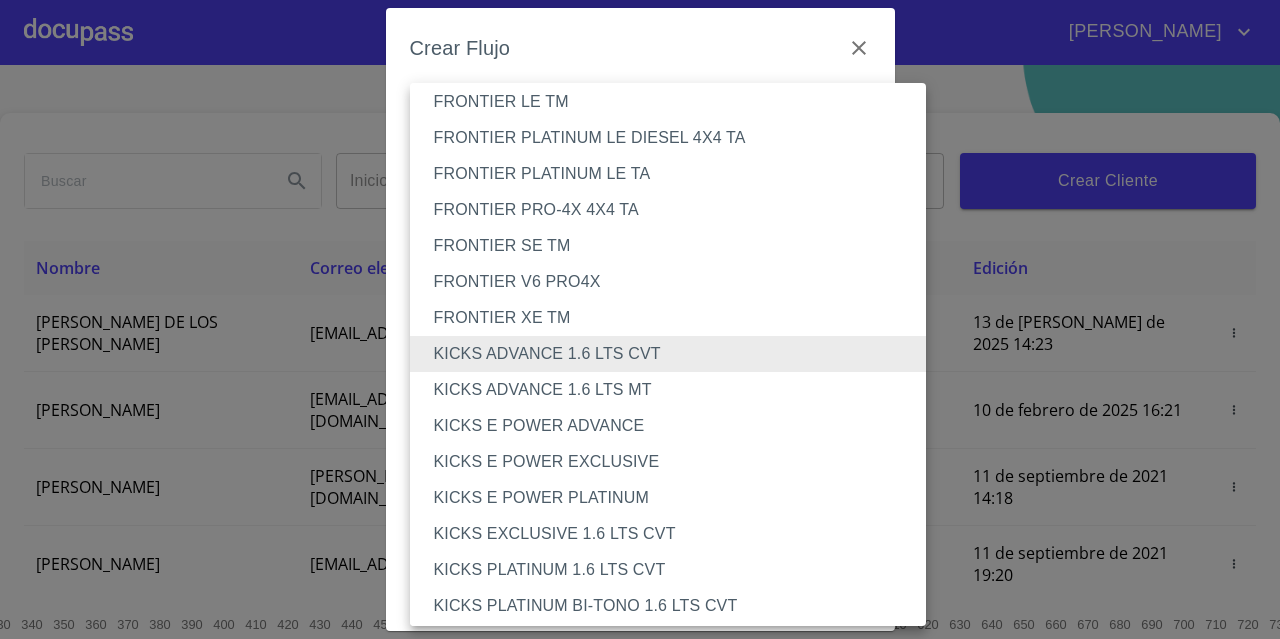 type 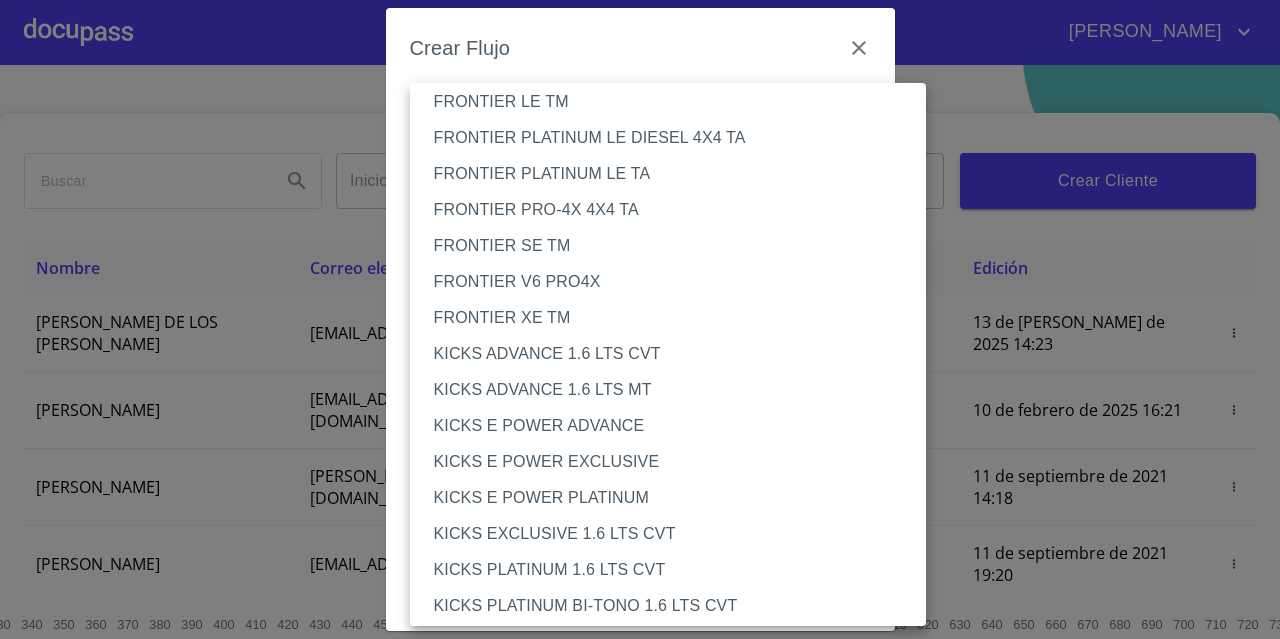click on "KICKS ADVANCE 1.6 LTS CVT" at bounding box center (676, 354) 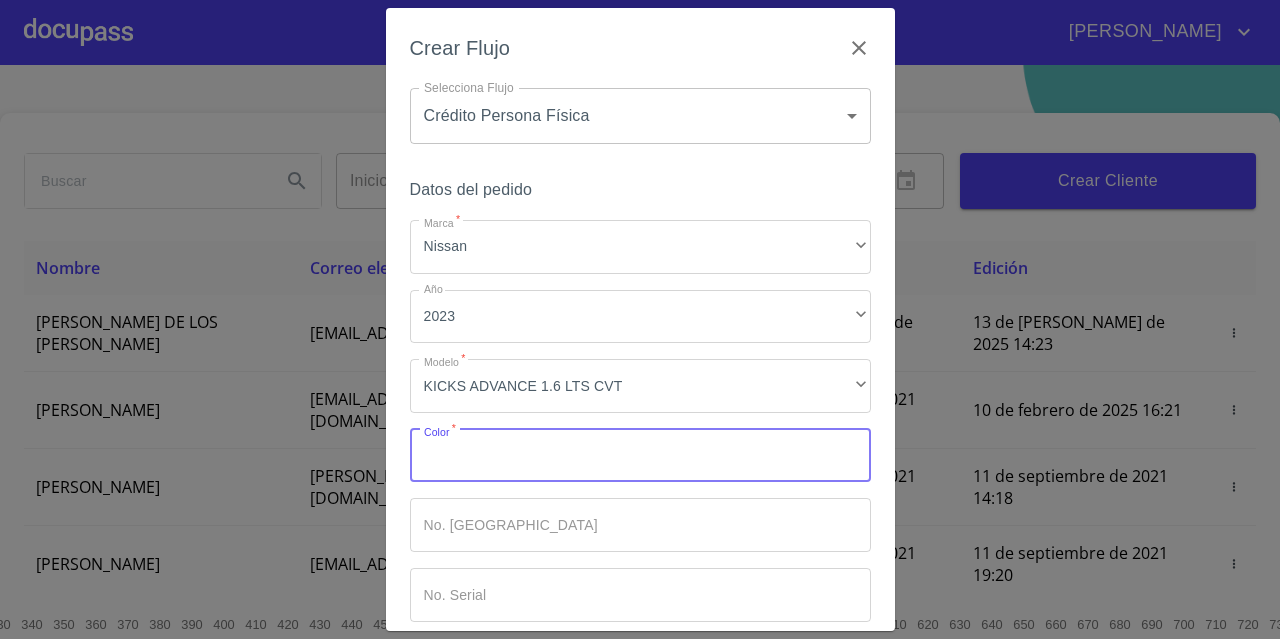 click on "Marca   *" at bounding box center [640, 456] 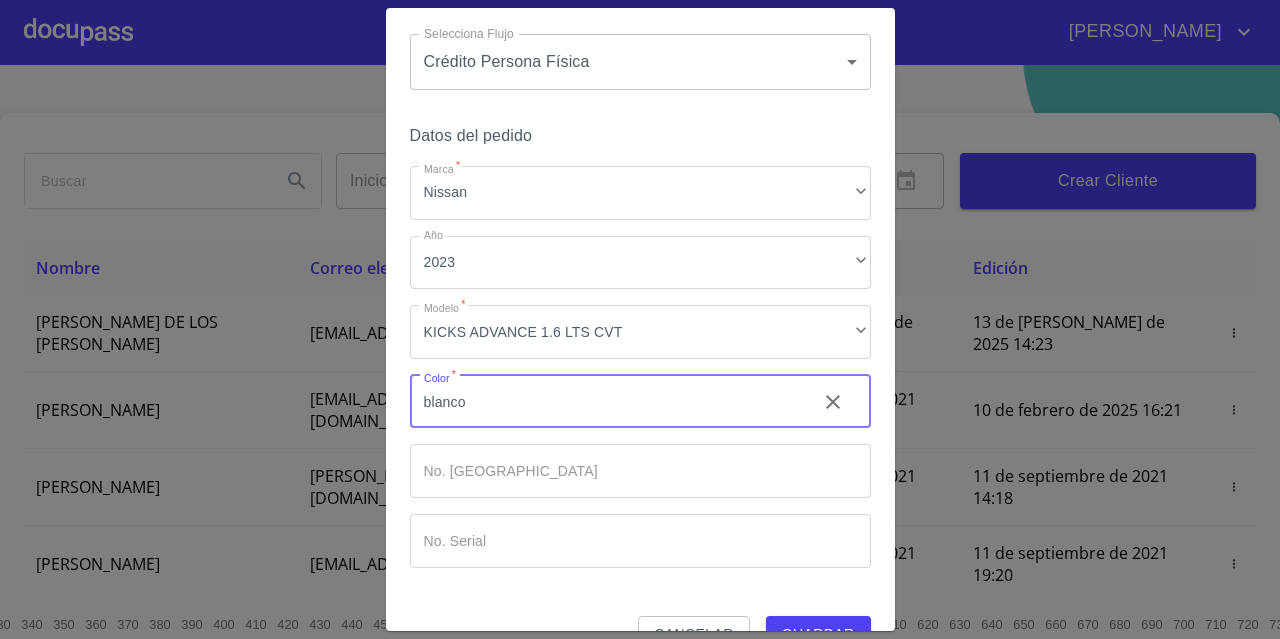 scroll, scrollTop: 99, scrollLeft: 0, axis: vertical 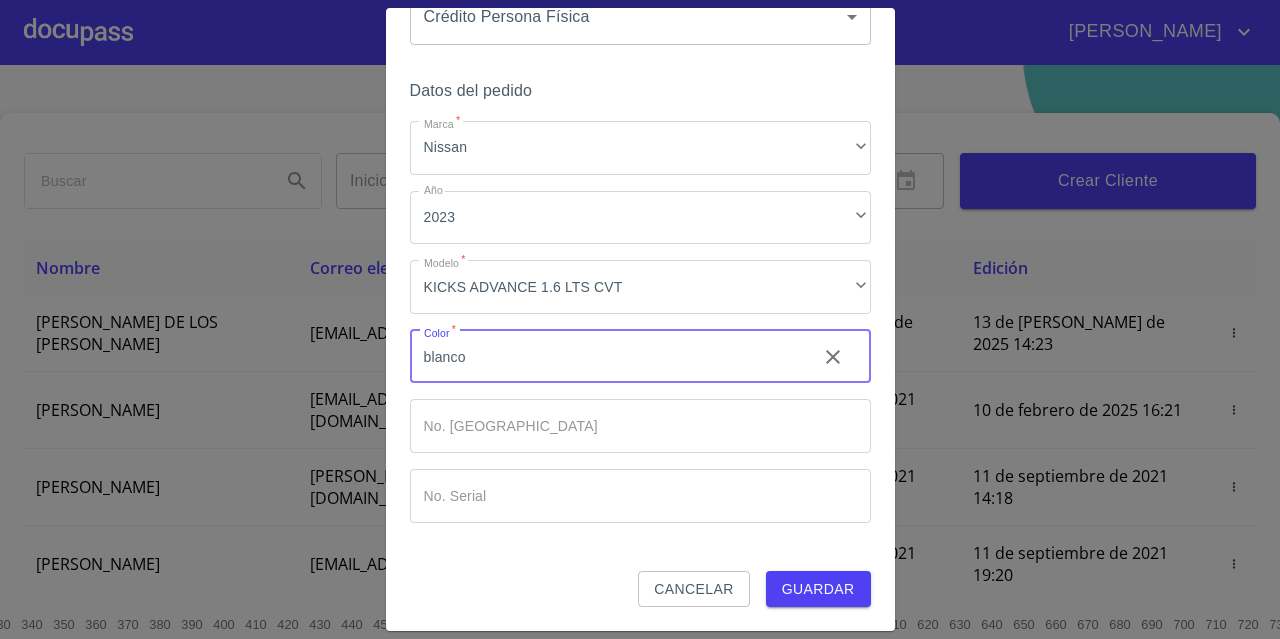 type on "blanco" 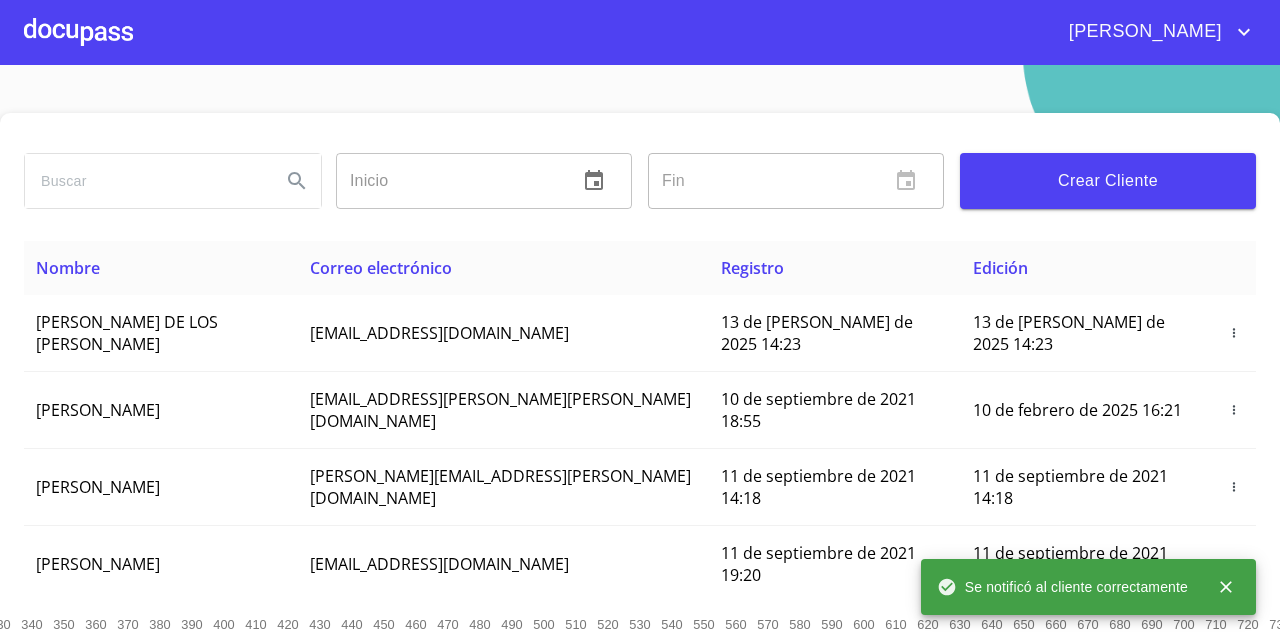 click at bounding box center (78, 32) 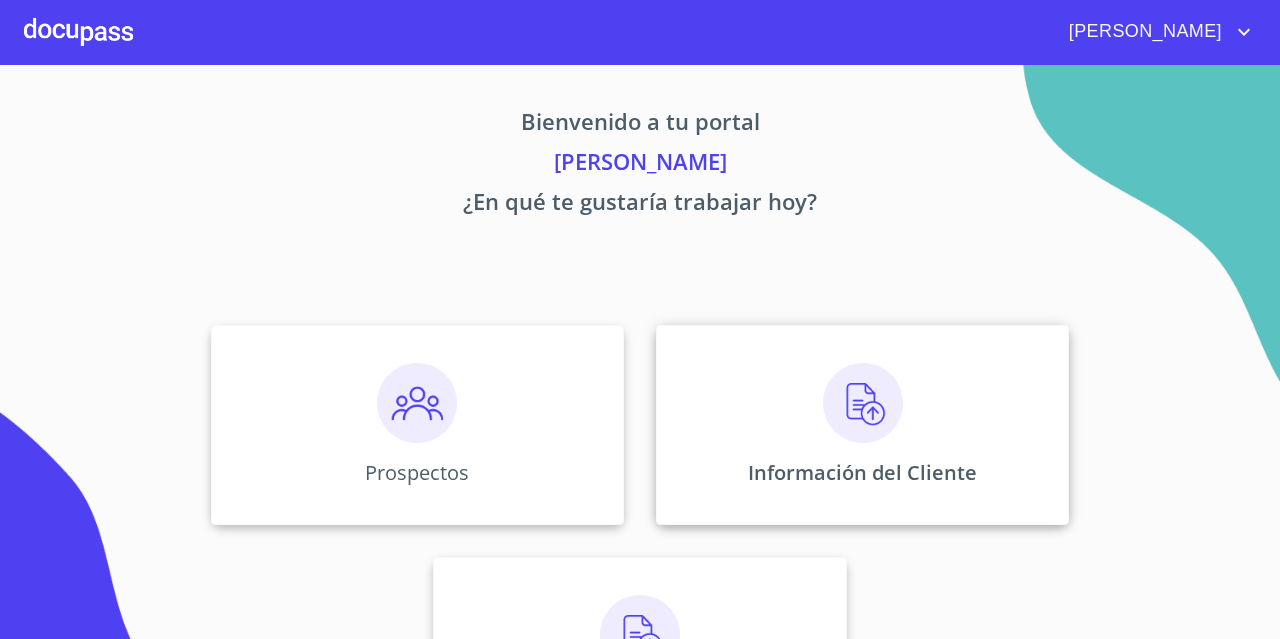 click on "Información del Cliente" at bounding box center [862, 425] 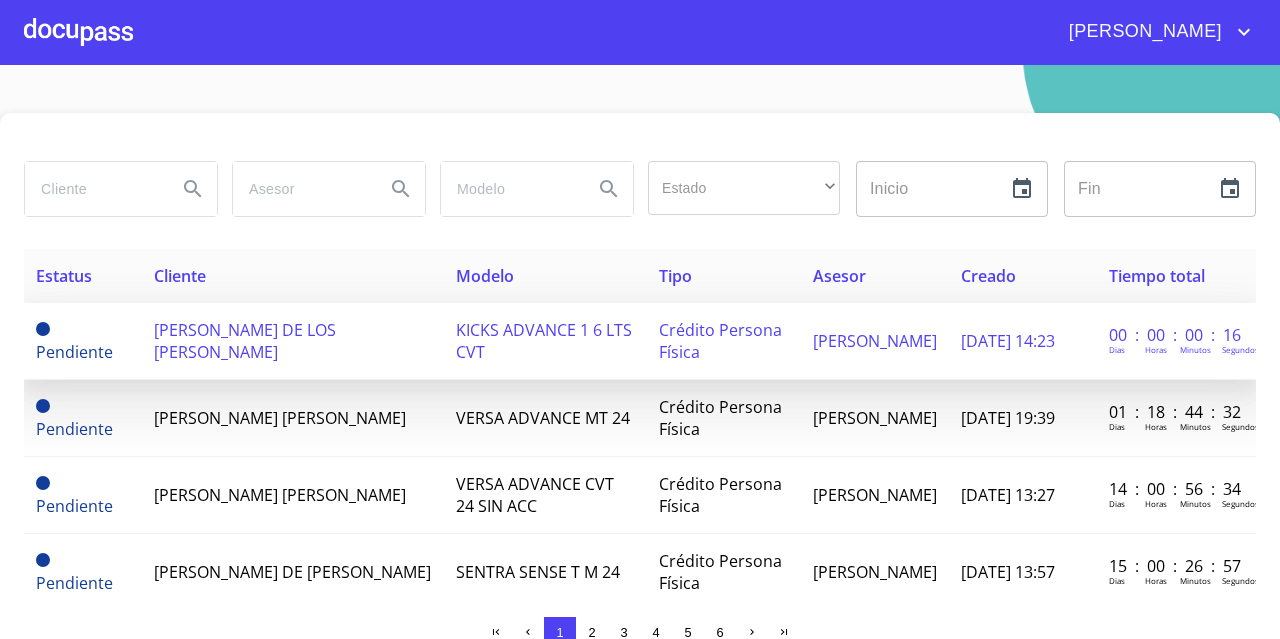 click on "[PERSON_NAME]  DE LOS [PERSON_NAME]" at bounding box center [245, 341] 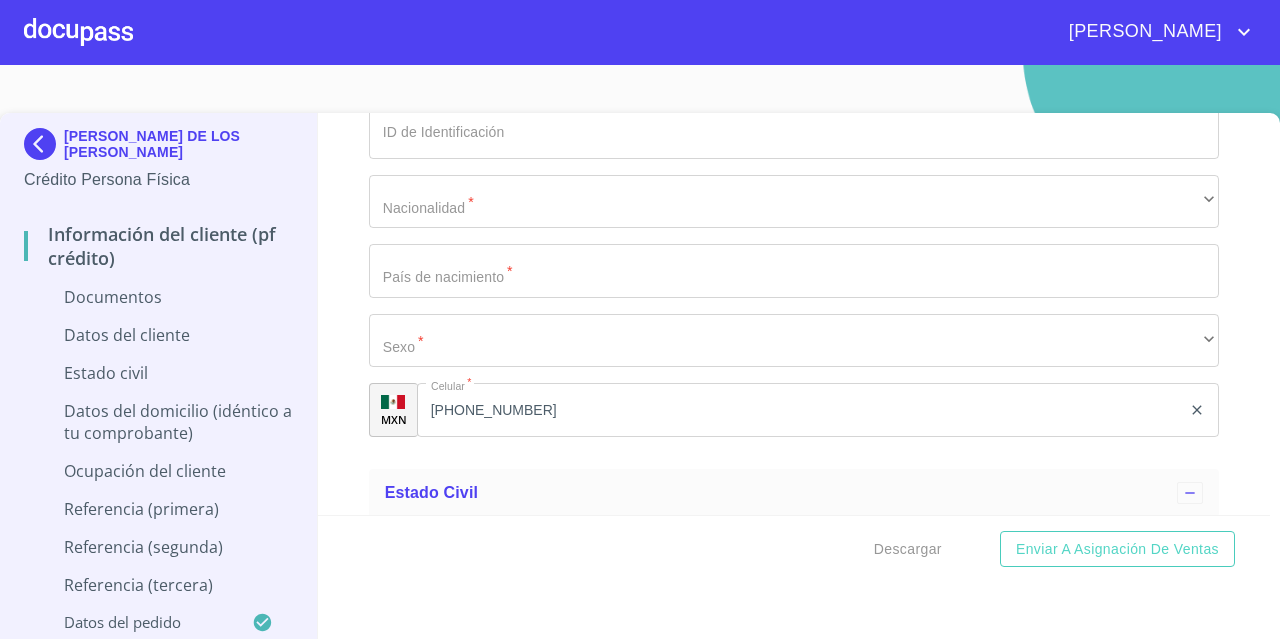 scroll, scrollTop: 3400, scrollLeft: 0, axis: vertical 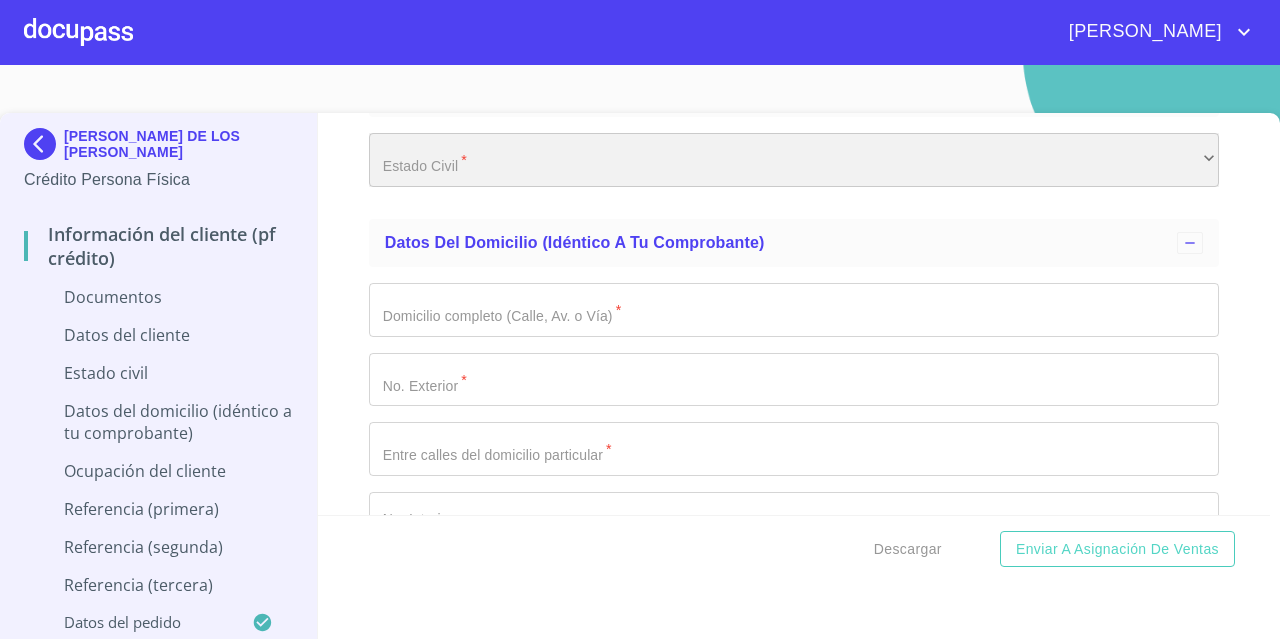click on "​" at bounding box center [794, 160] 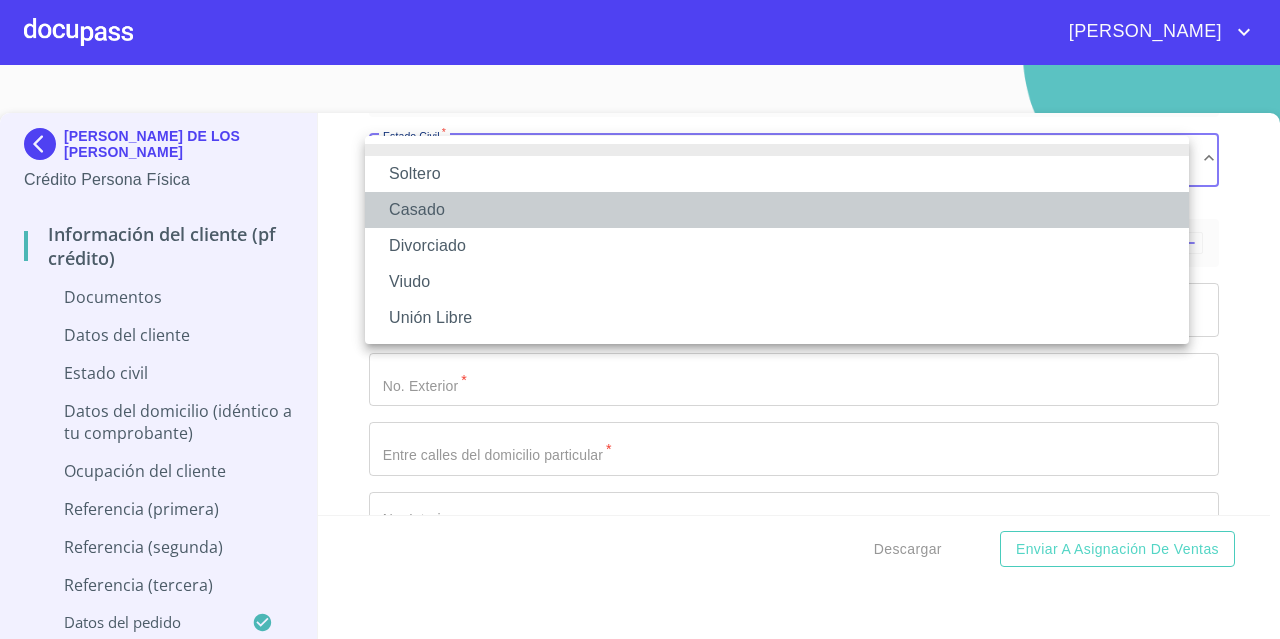 click on "Casado" at bounding box center [777, 210] 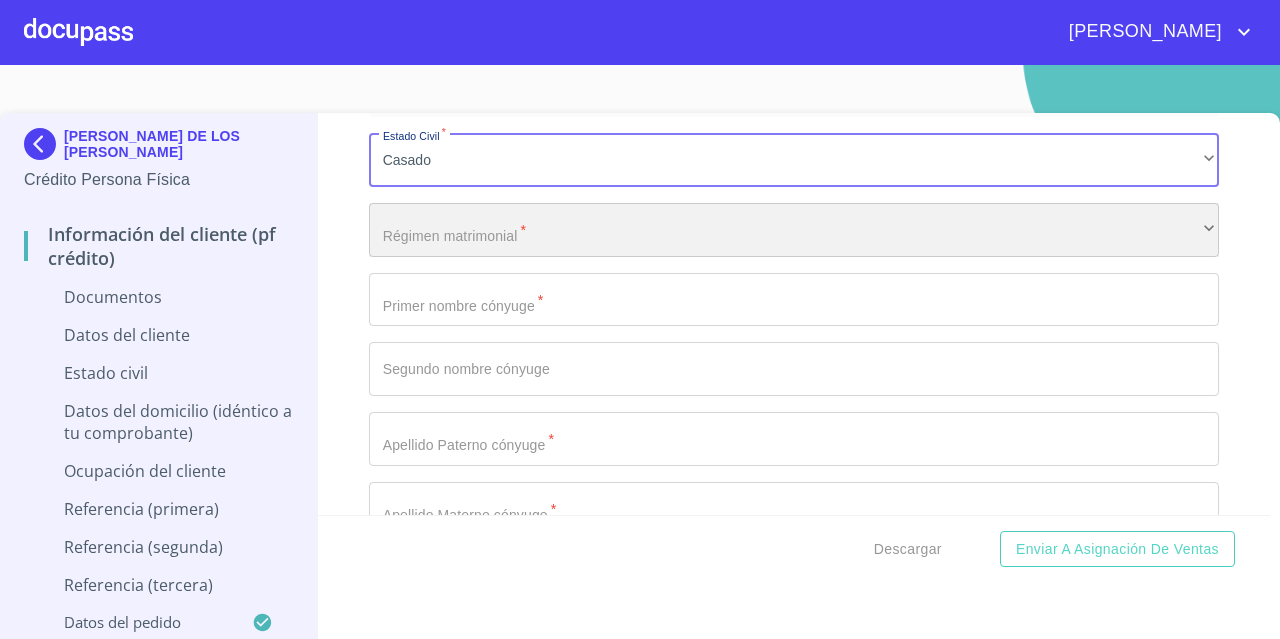 click on "​" at bounding box center [794, 230] 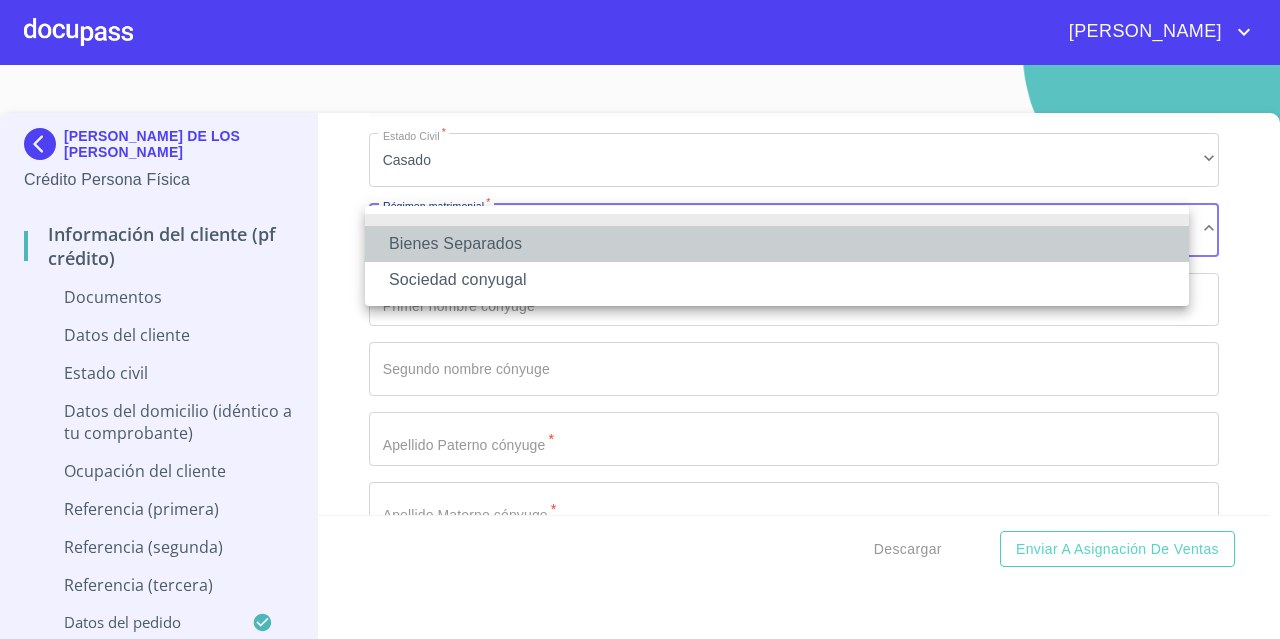 click on "Bienes Separados" at bounding box center [777, 244] 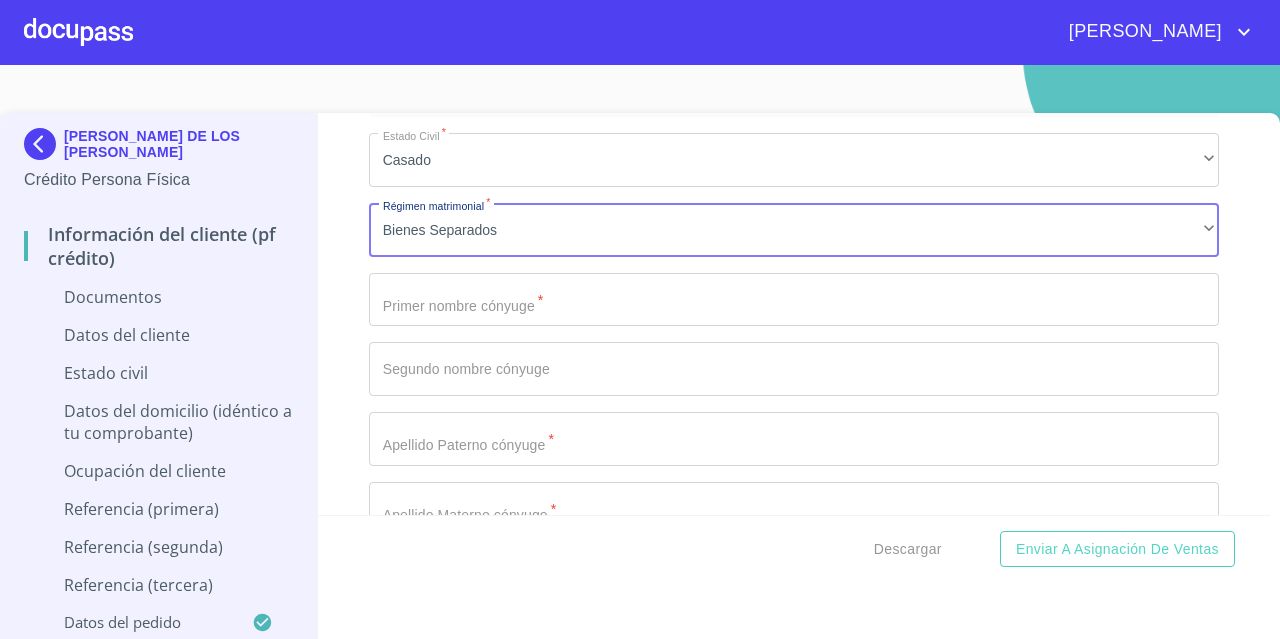click on "Documento de identificación.   *" at bounding box center [771, -755] 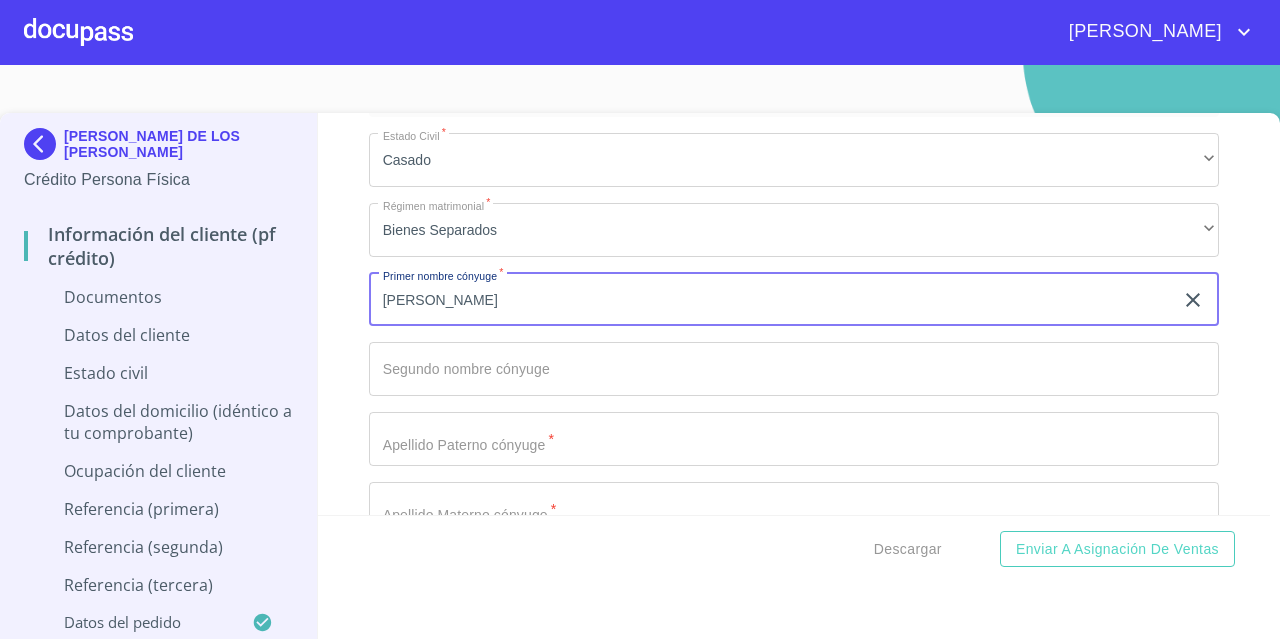 type on "[PERSON_NAME]" 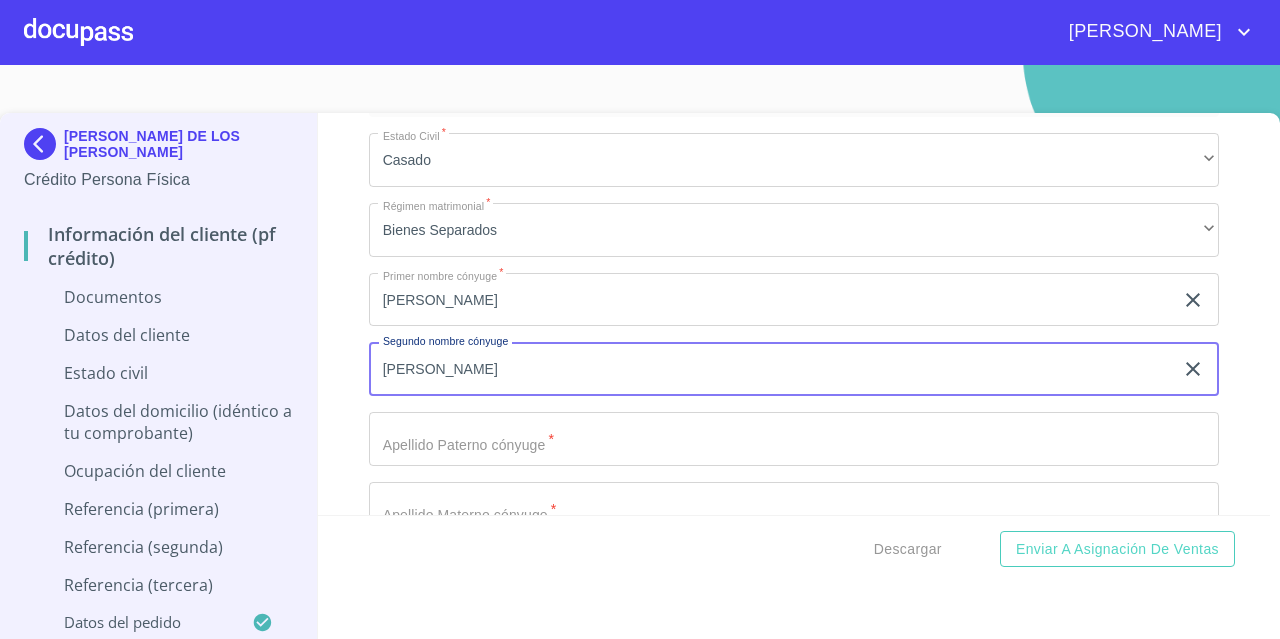 type on "[PERSON_NAME]" 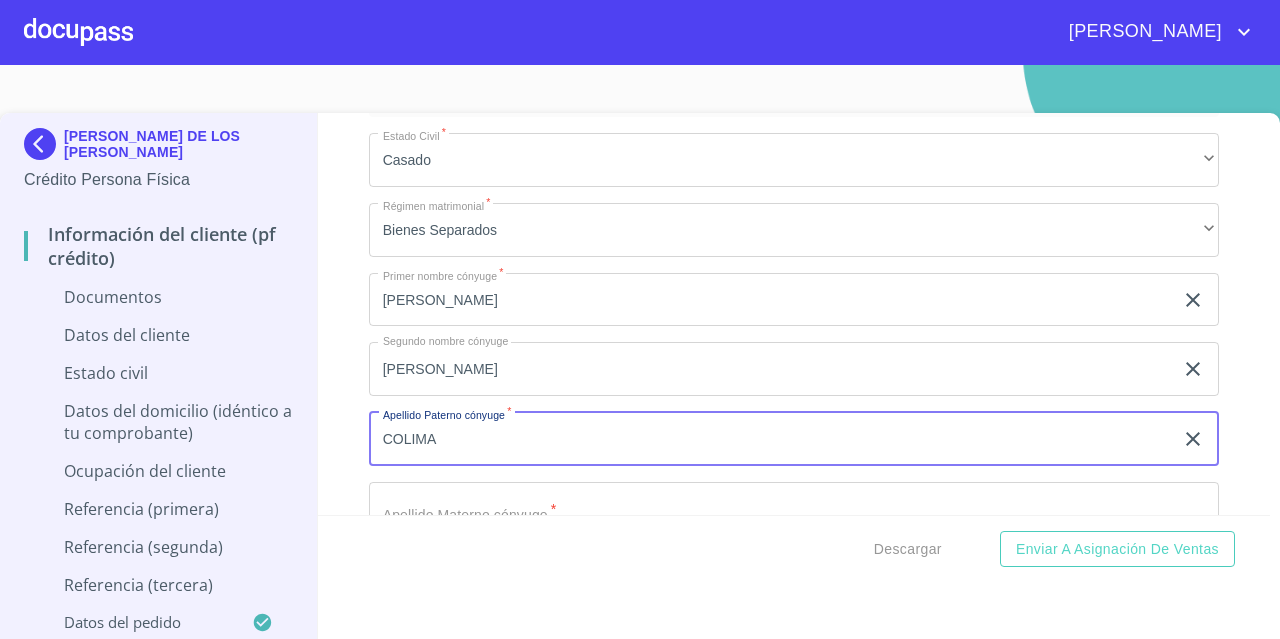 type on "COLIMA" 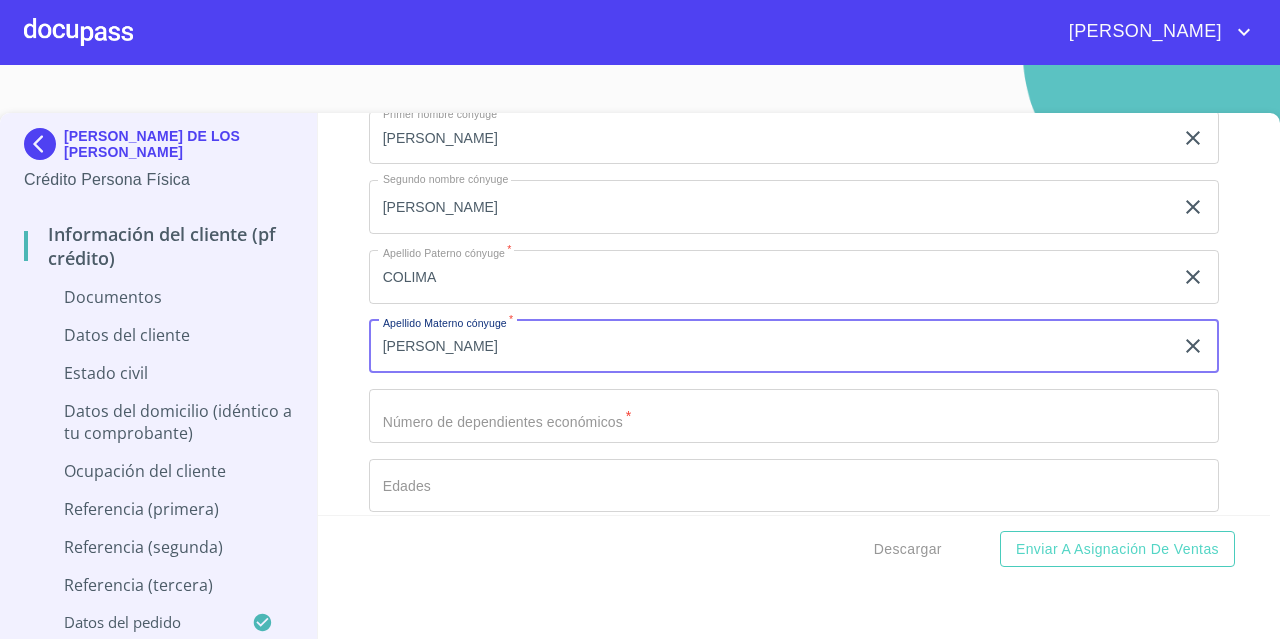 scroll, scrollTop: 3721, scrollLeft: 0, axis: vertical 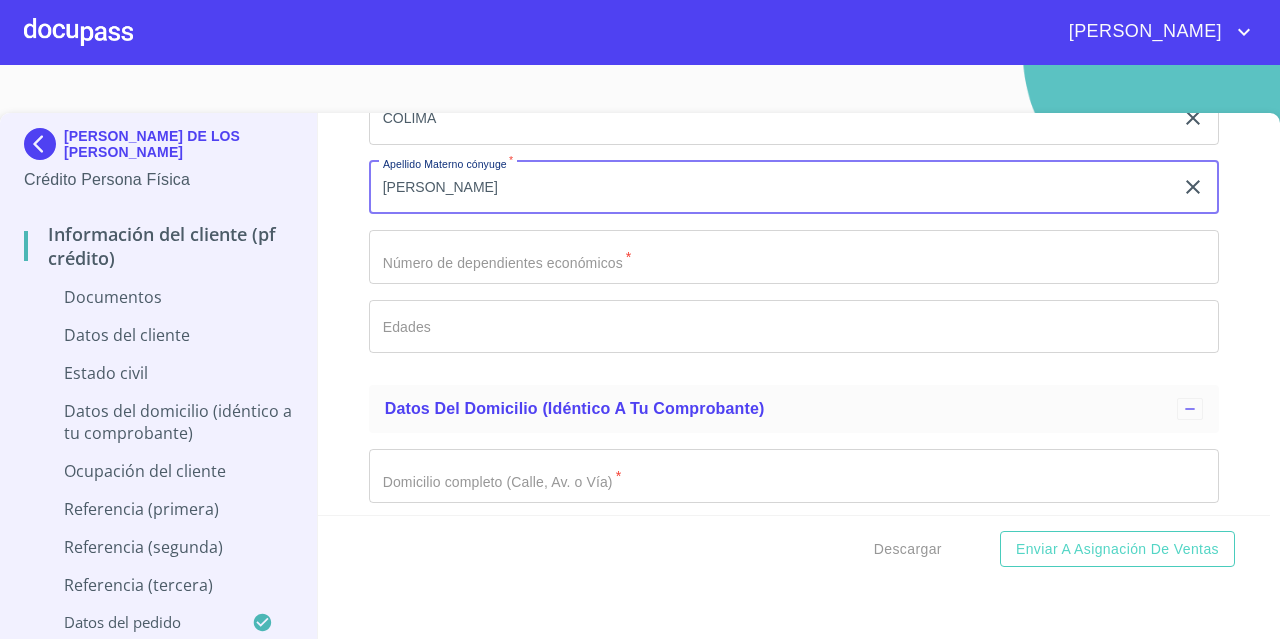 type on "[PERSON_NAME]" 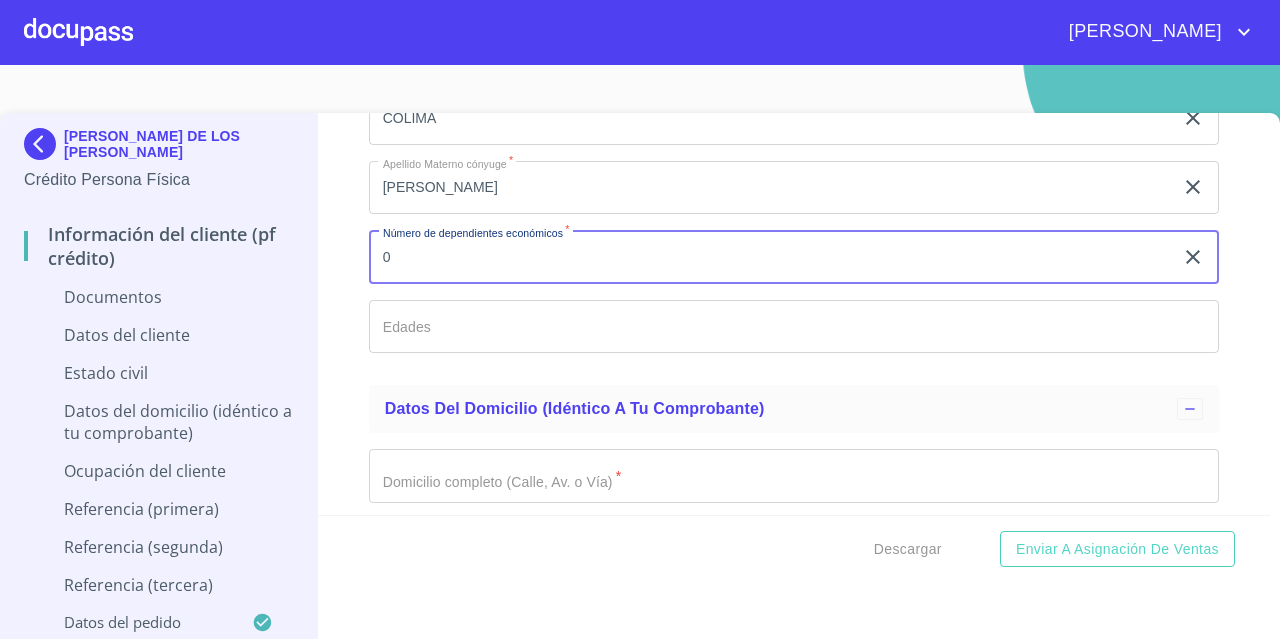 type on "0" 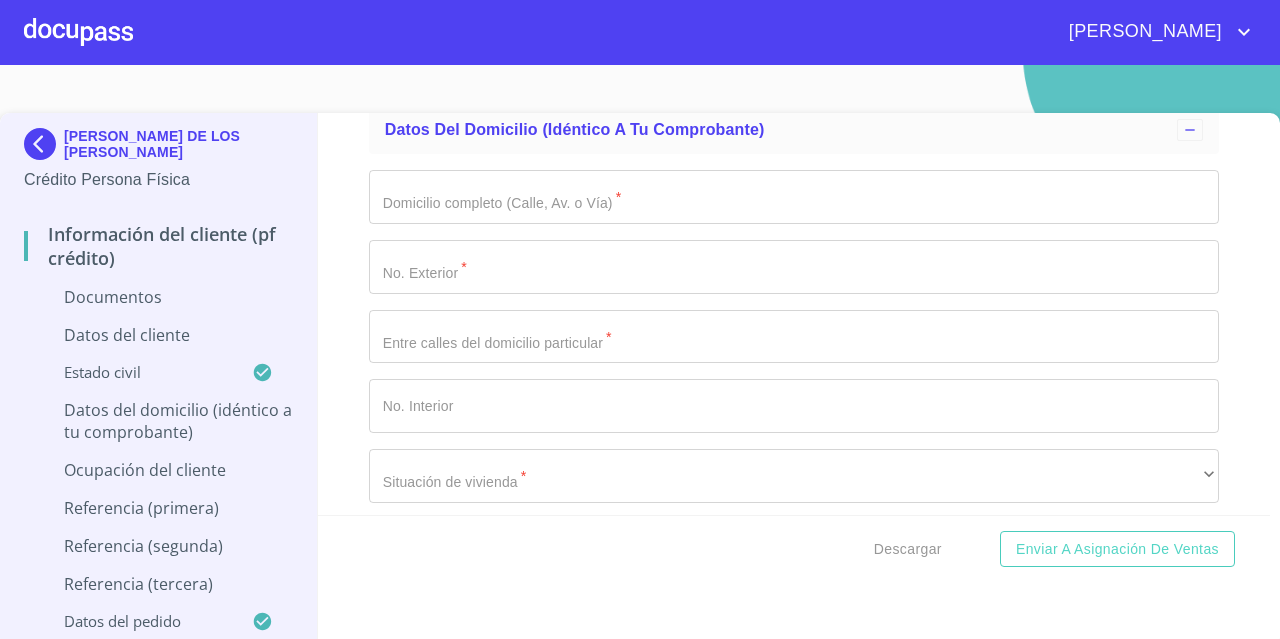 scroll, scrollTop: 4221, scrollLeft: 0, axis: vertical 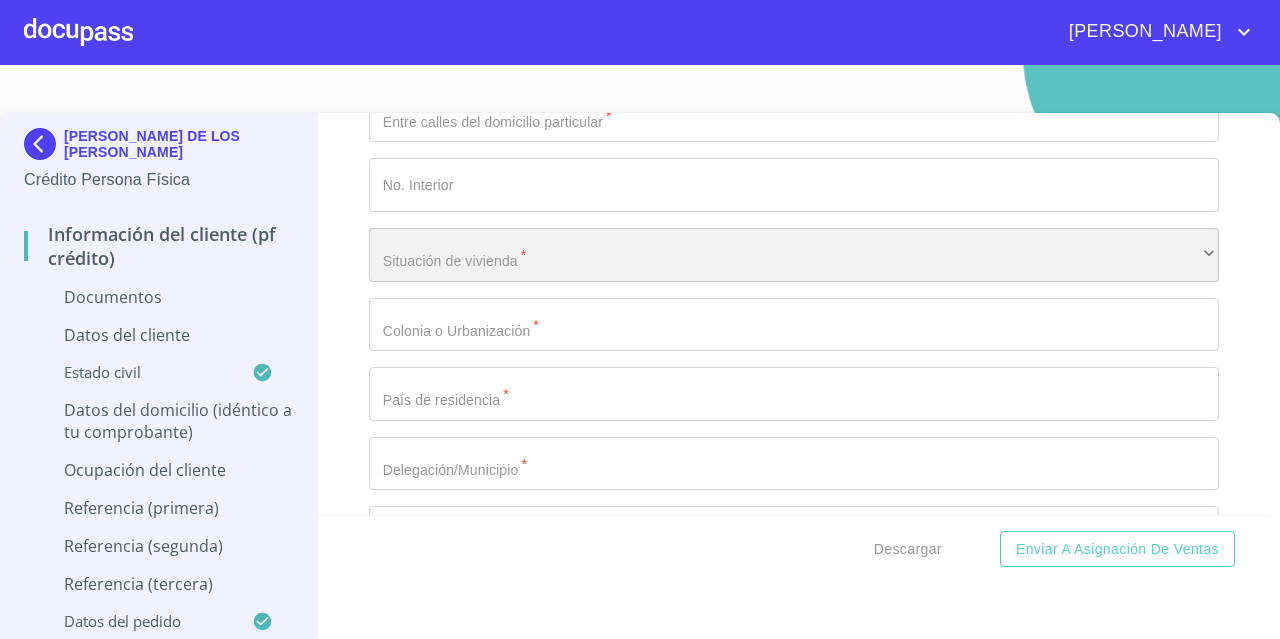 click on "​" at bounding box center [794, 255] 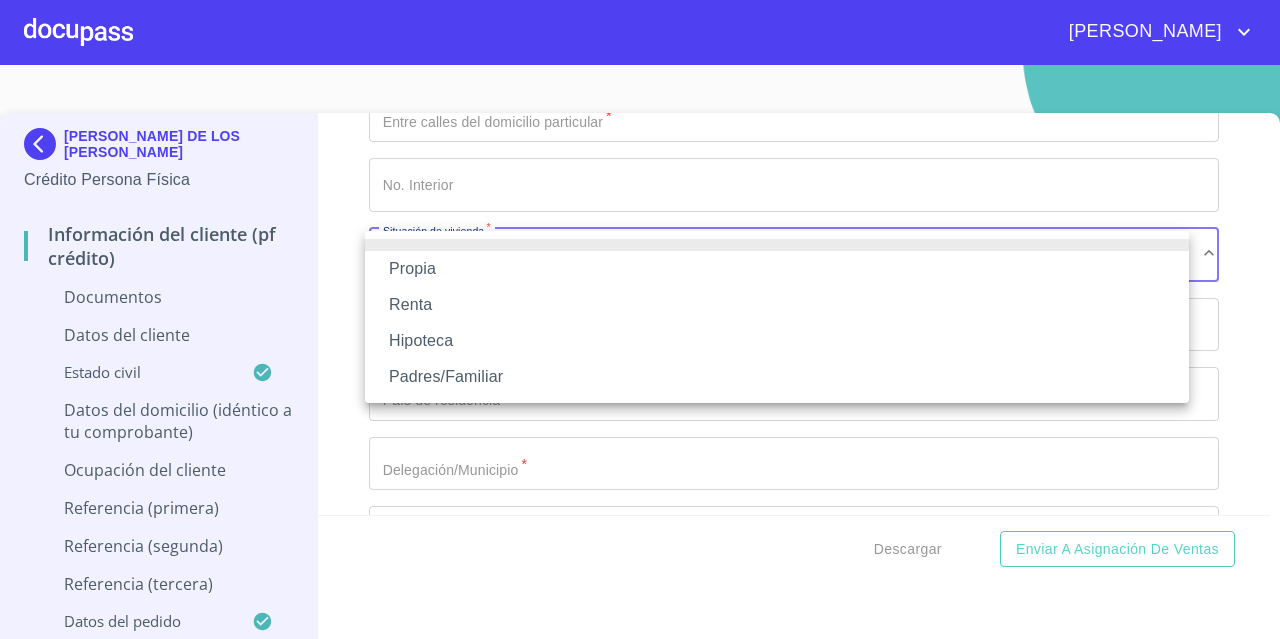 click on "Propia" at bounding box center (777, 269) 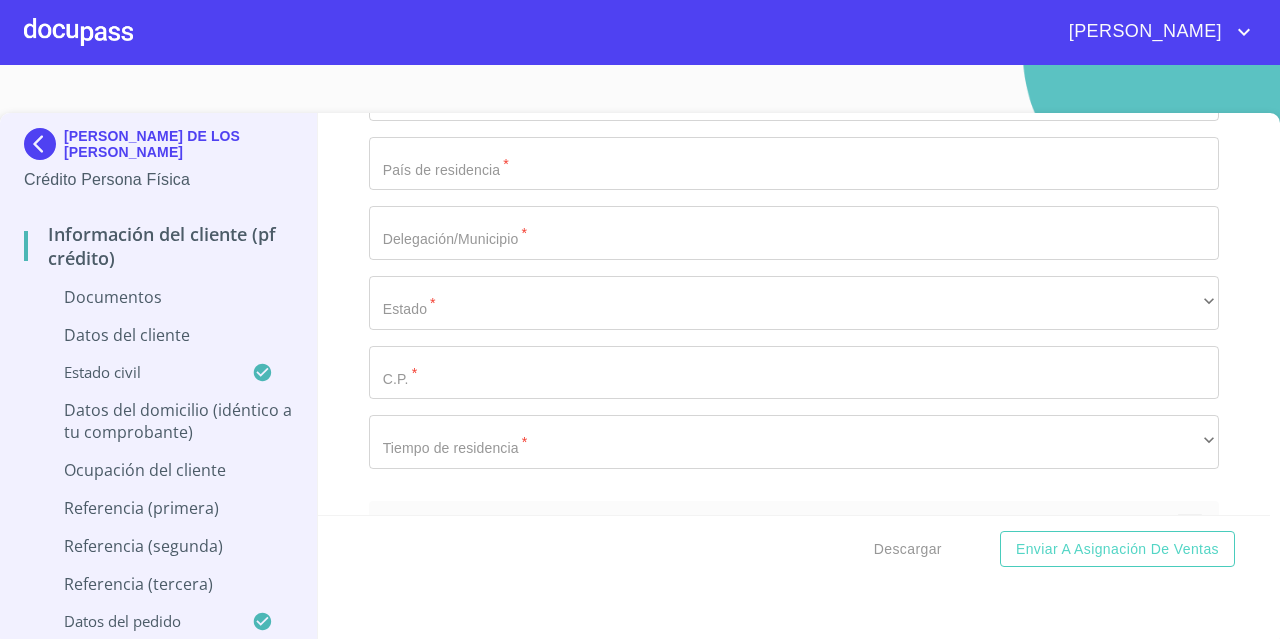scroll, scrollTop: 4721, scrollLeft: 0, axis: vertical 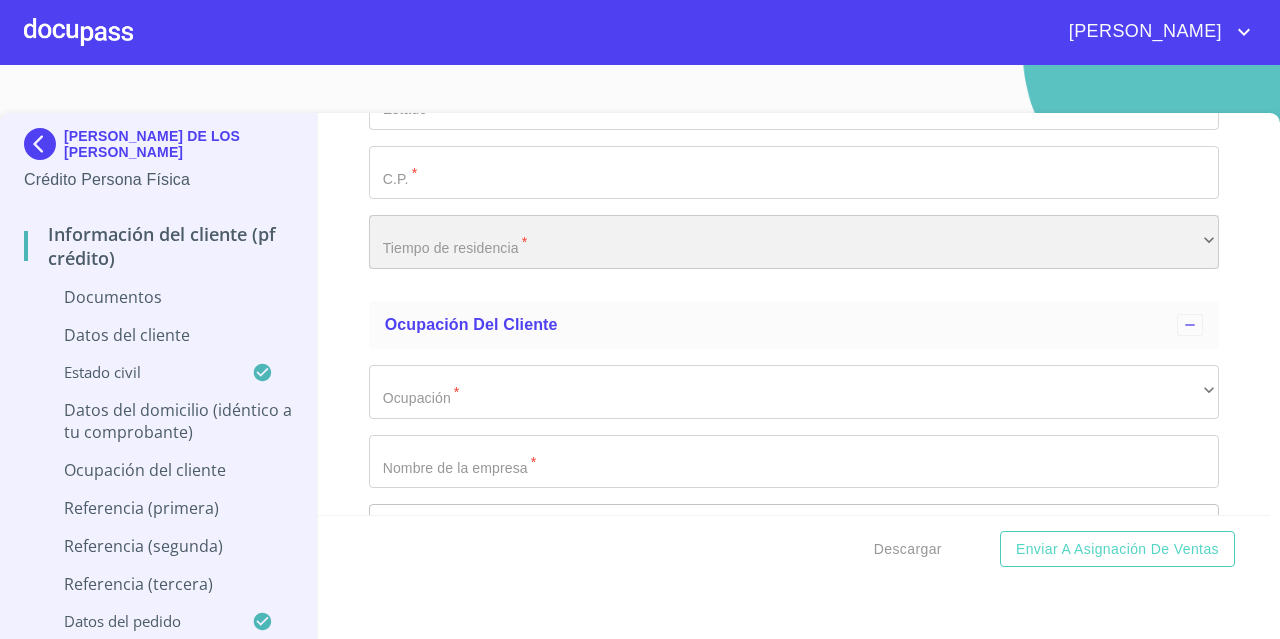 click on "​" at bounding box center (794, 242) 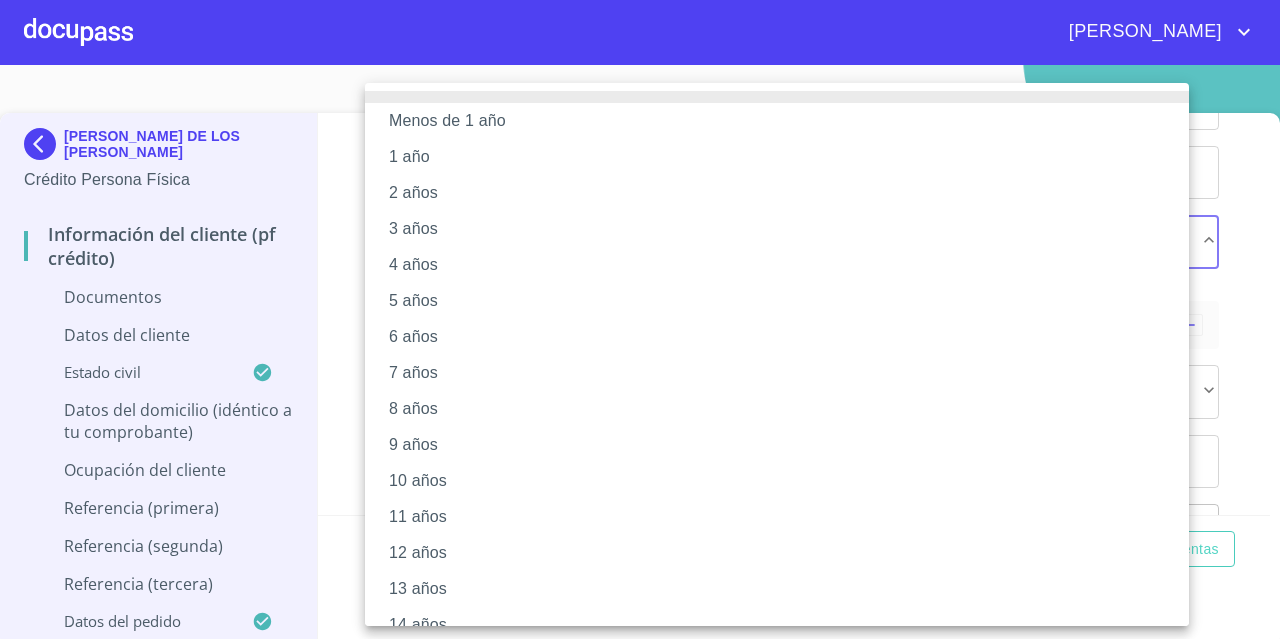 click on "13 años" at bounding box center (784, 589) 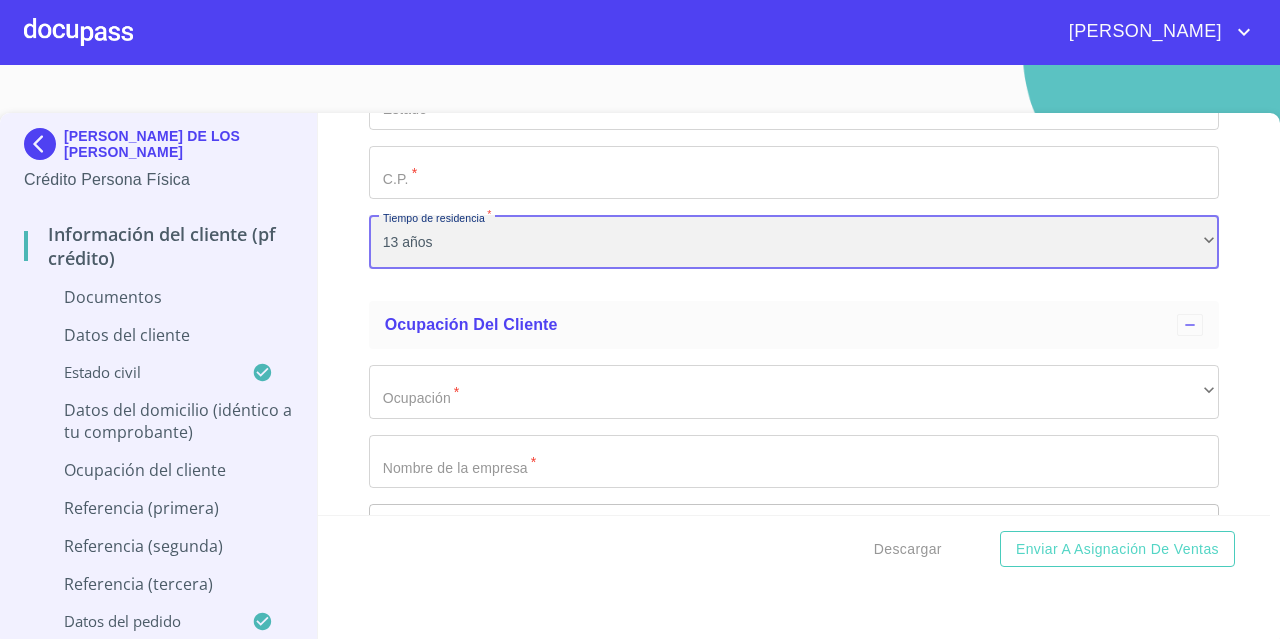 scroll, scrollTop: 4821, scrollLeft: 0, axis: vertical 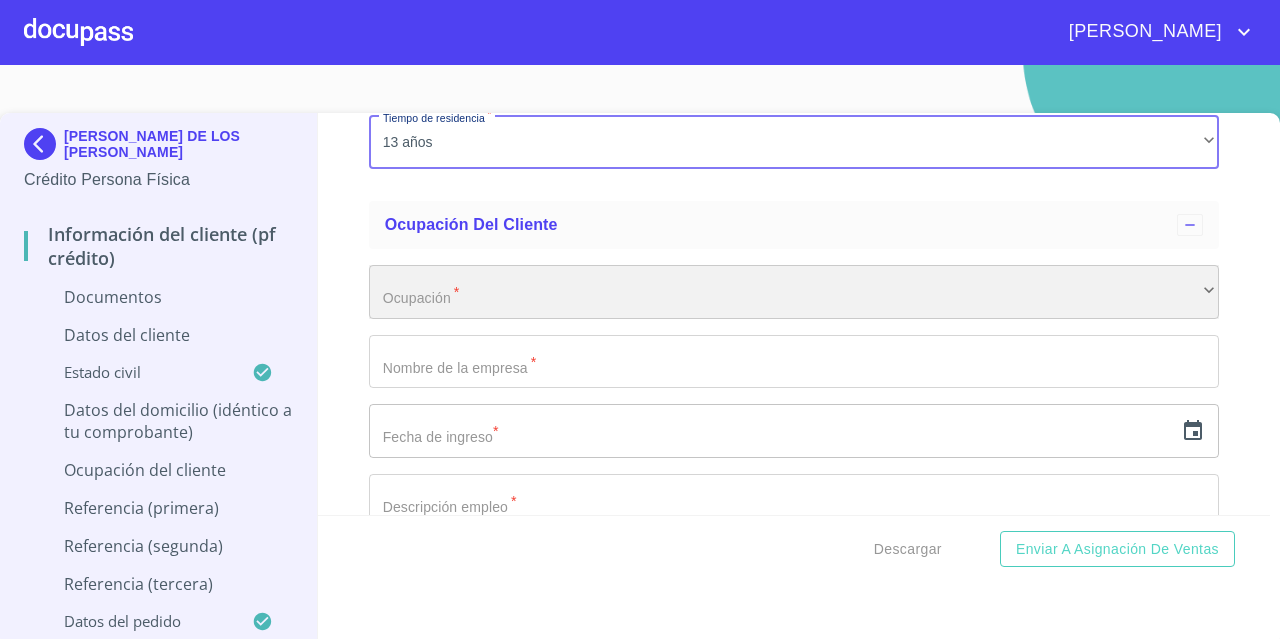 click on "​" at bounding box center [794, 292] 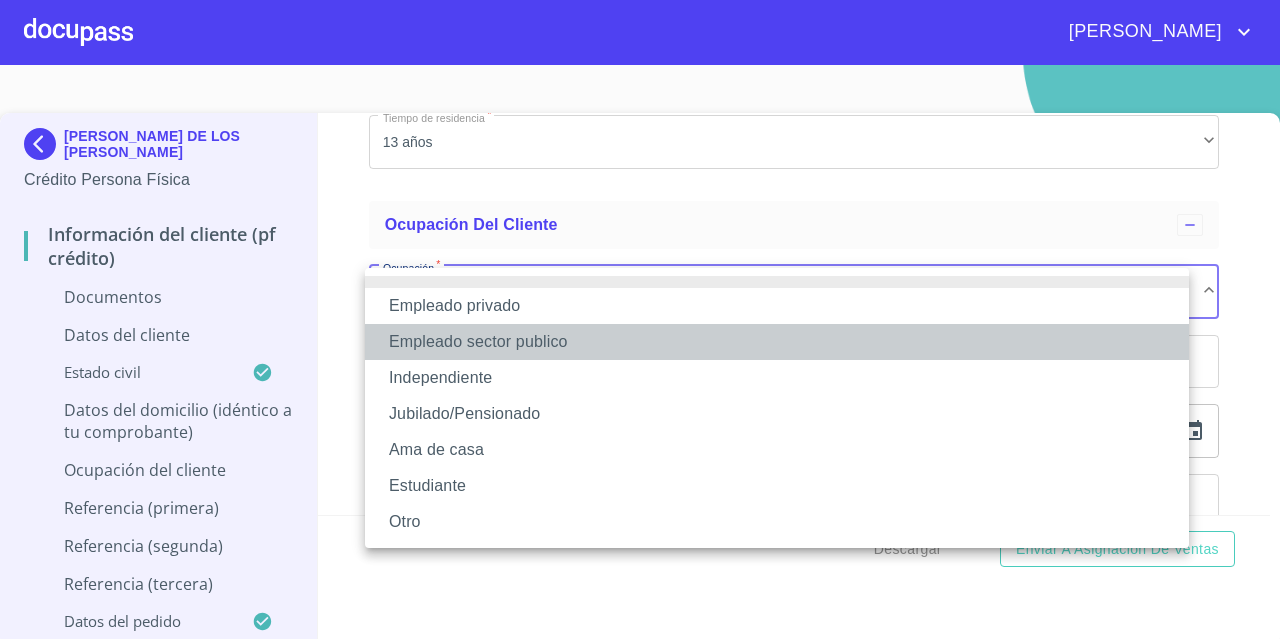 click on "Empleado sector publico" at bounding box center (777, 342) 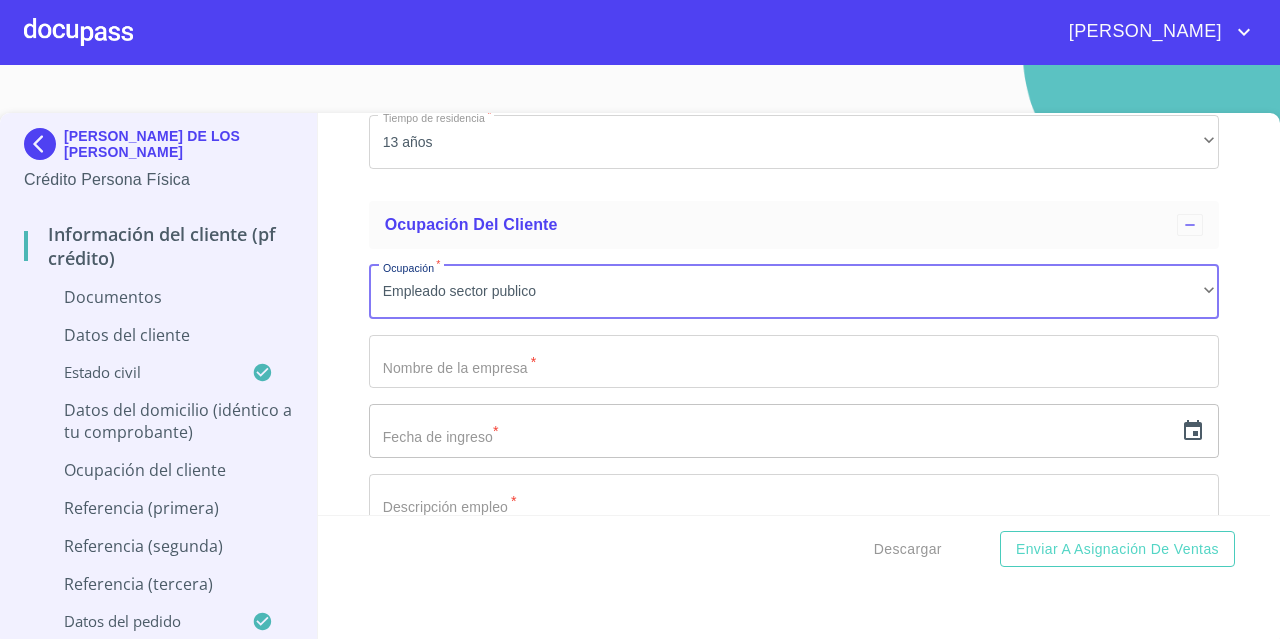 click on "Documento de identificación.   *" at bounding box center (771, -2176) 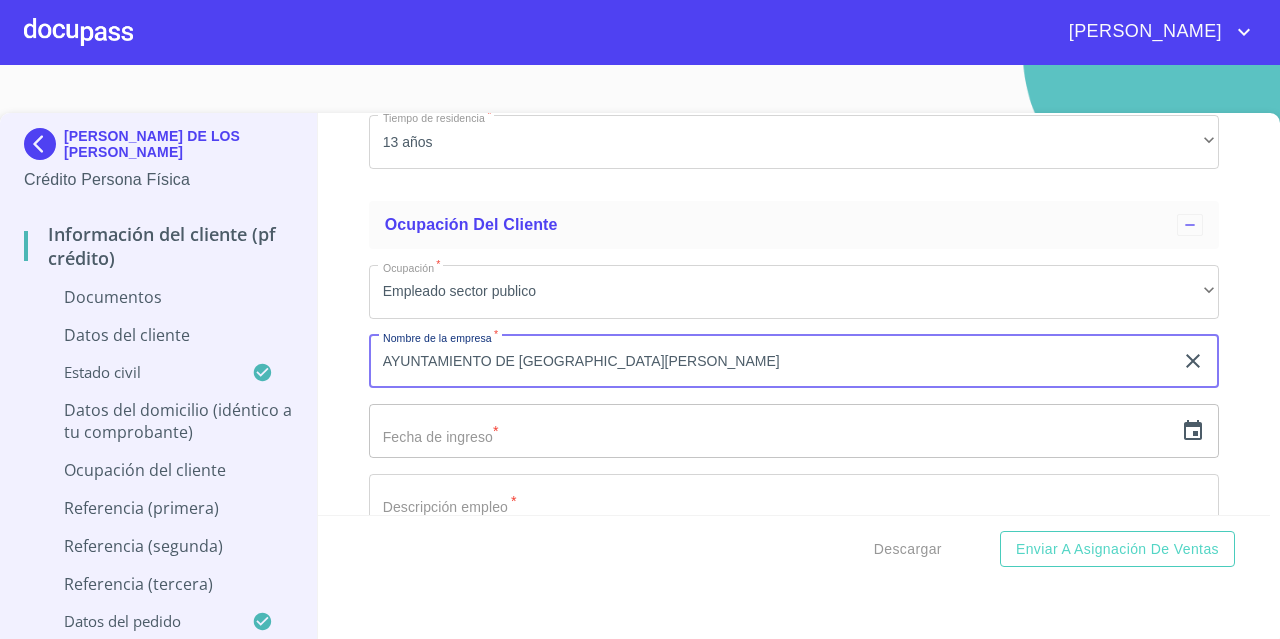 type on "AYUNTAMIENTO DE [GEOGRAPHIC_DATA][PERSON_NAME]" 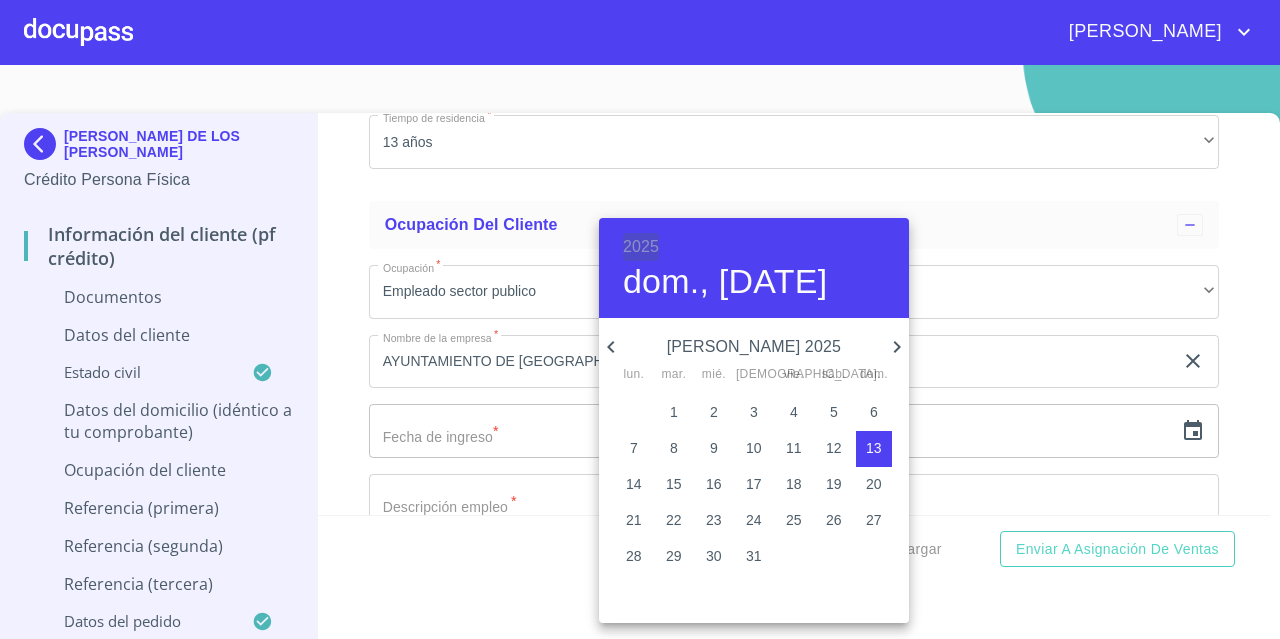 click on "2025" at bounding box center [641, 247] 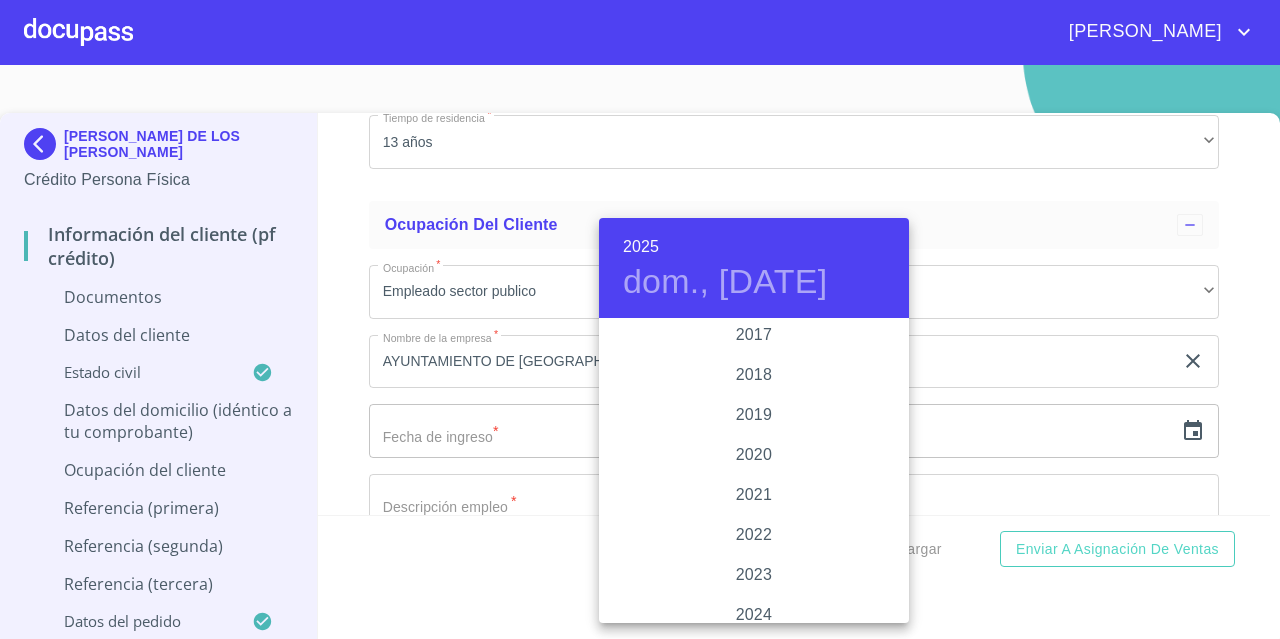 scroll, scrollTop: 3680, scrollLeft: 0, axis: vertical 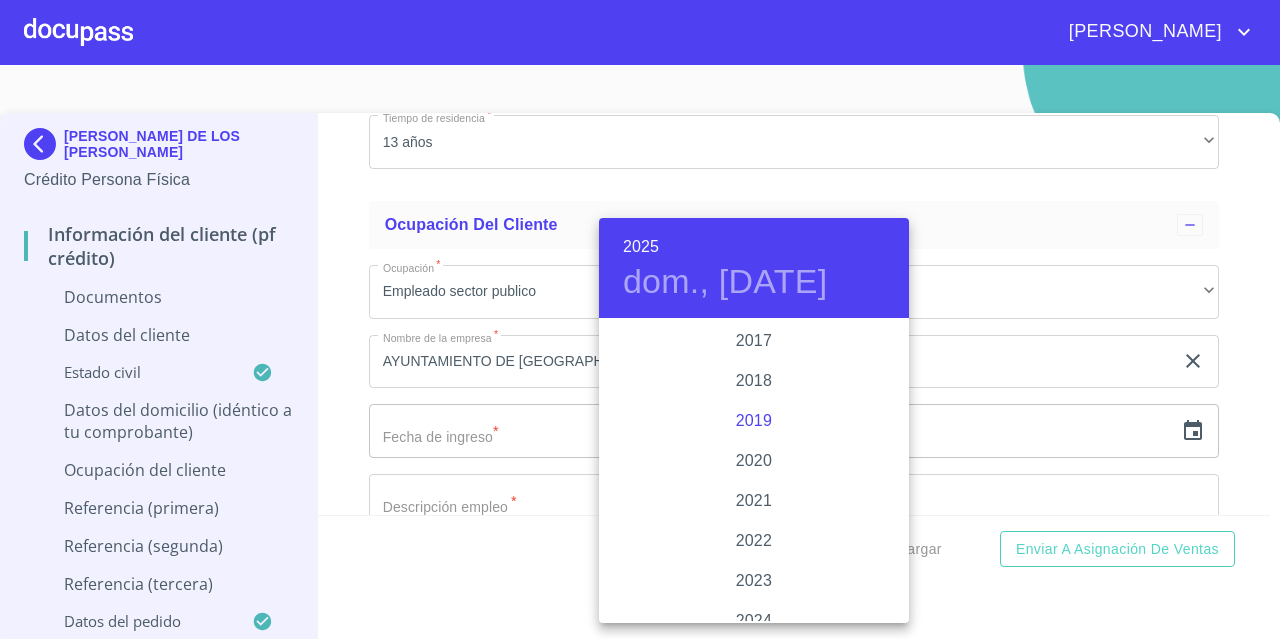 click on "2019" at bounding box center (754, 421) 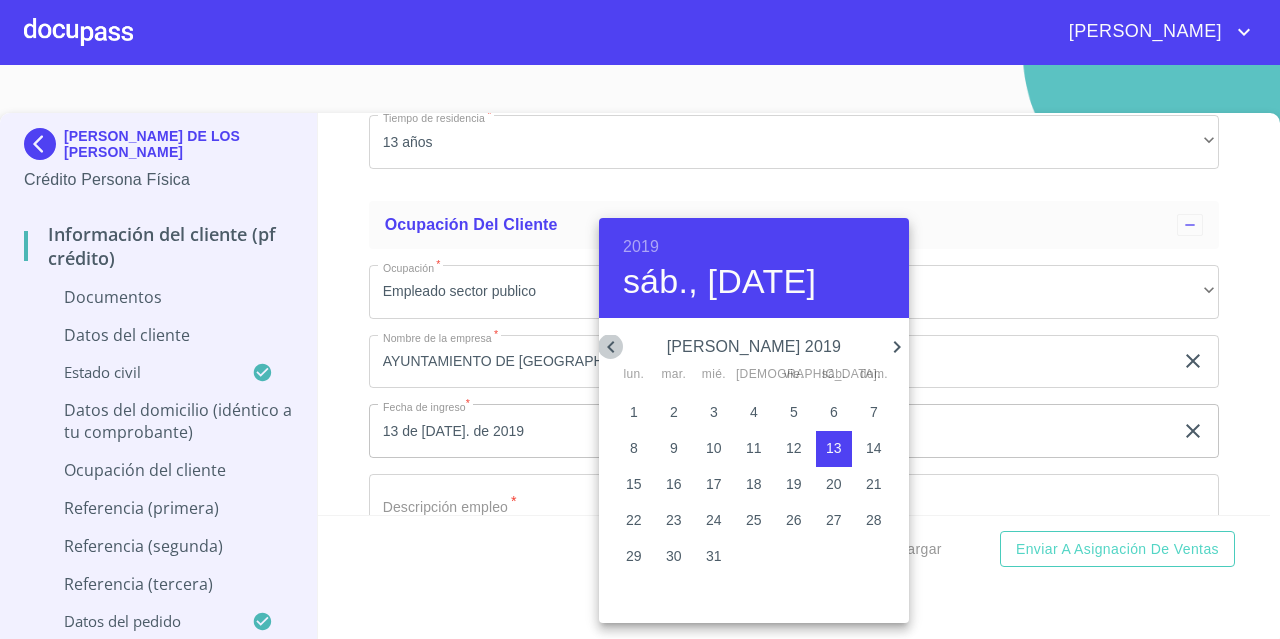 click 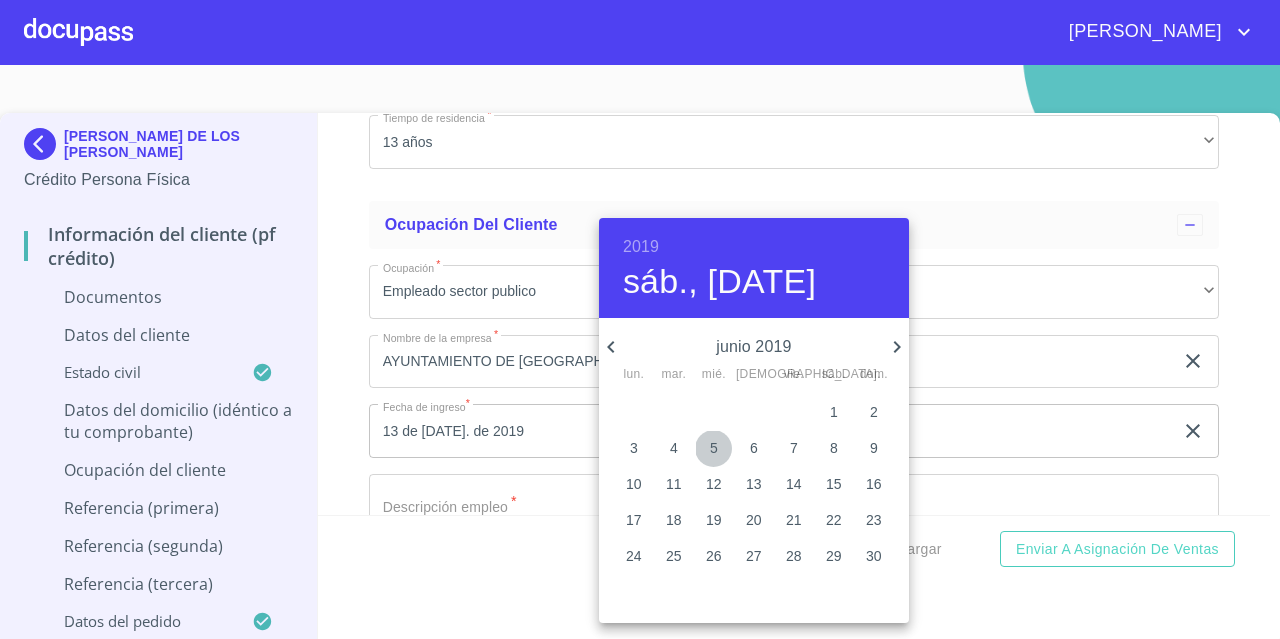 click on "5" at bounding box center (714, 448) 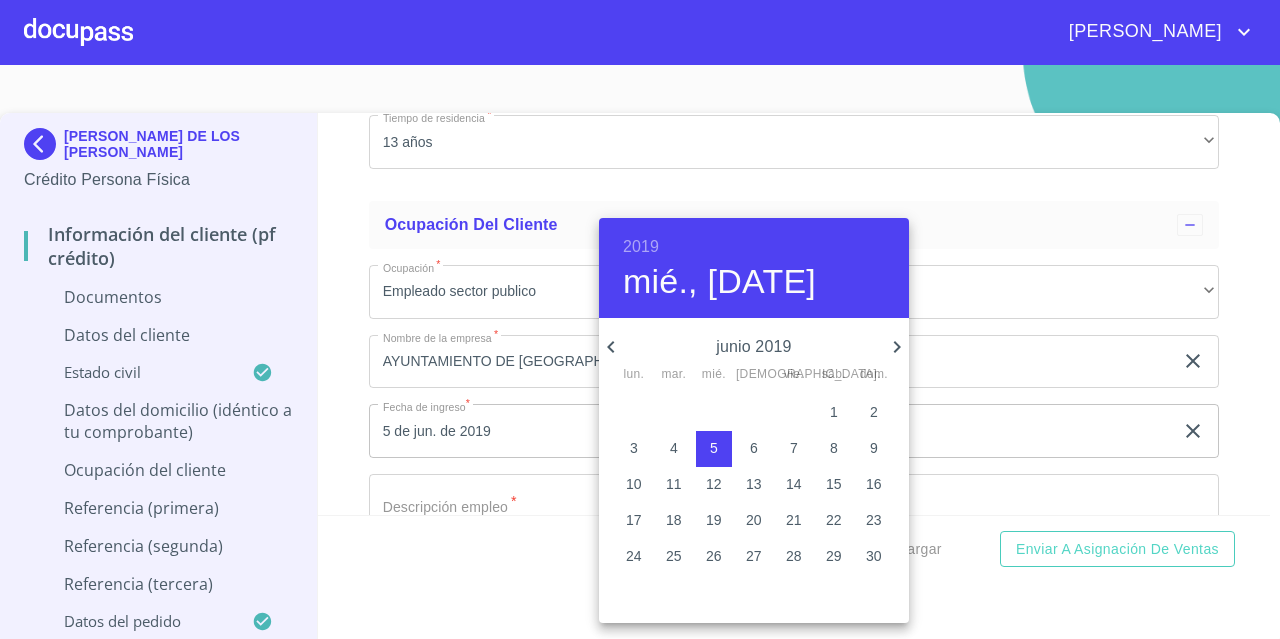 click at bounding box center [640, 319] 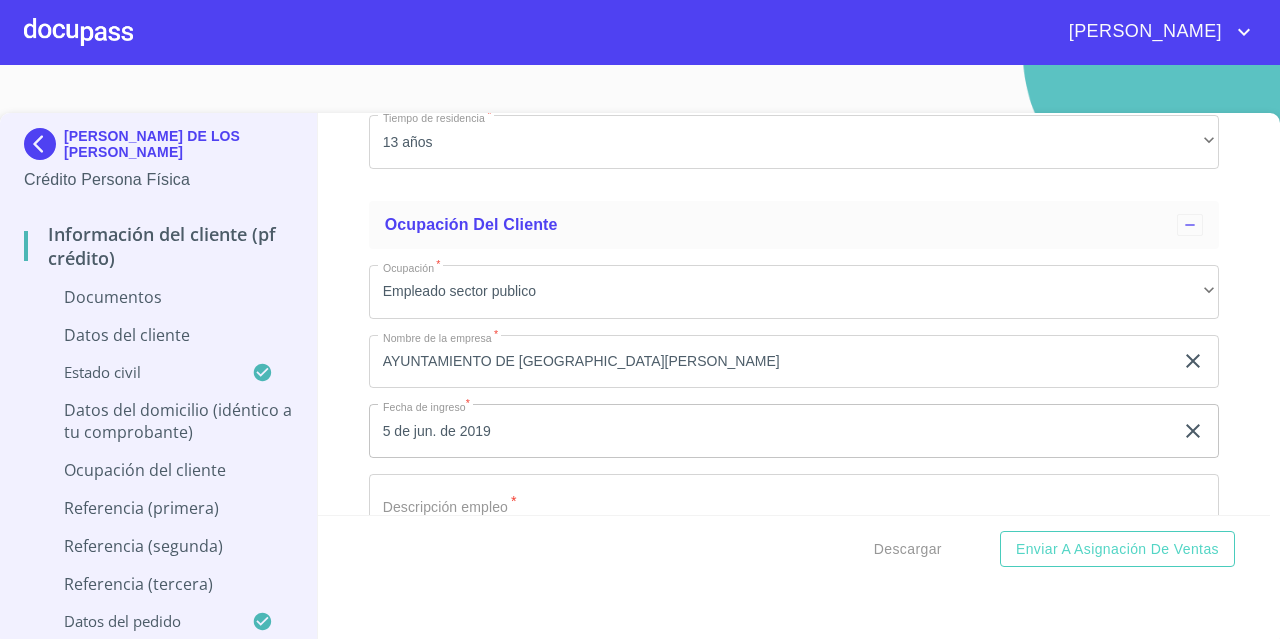 scroll, scrollTop: 5021, scrollLeft: 0, axis: vertical 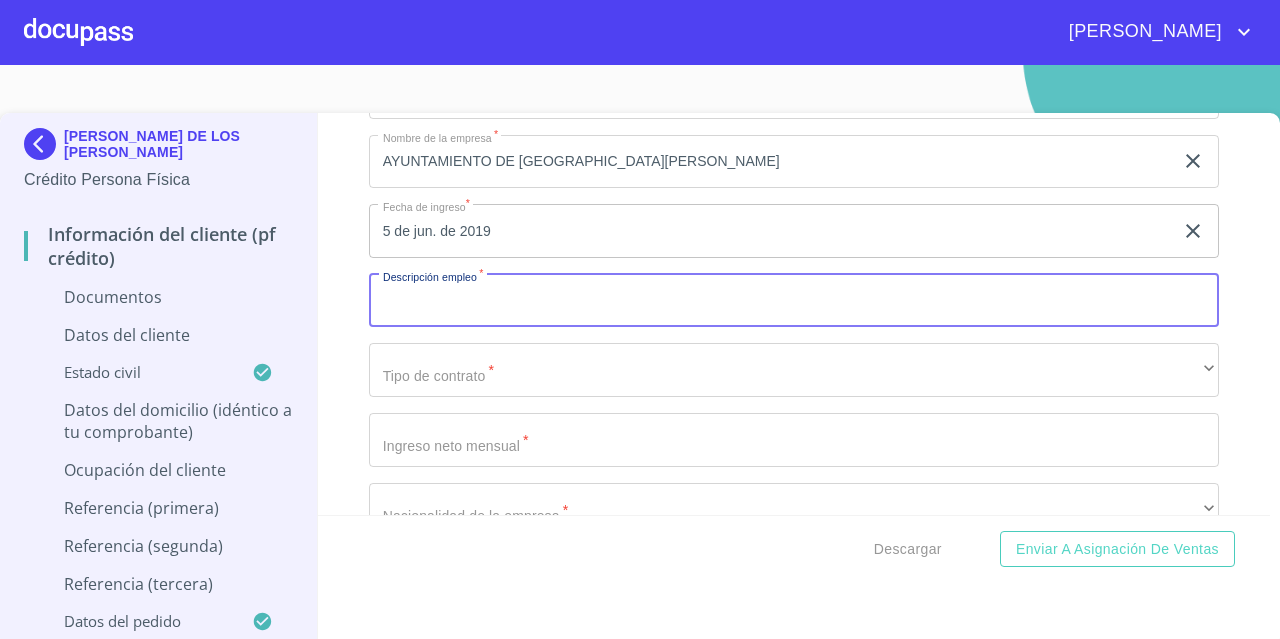 click on "Documento de identificación.   *" at bounding box center (794, 301) 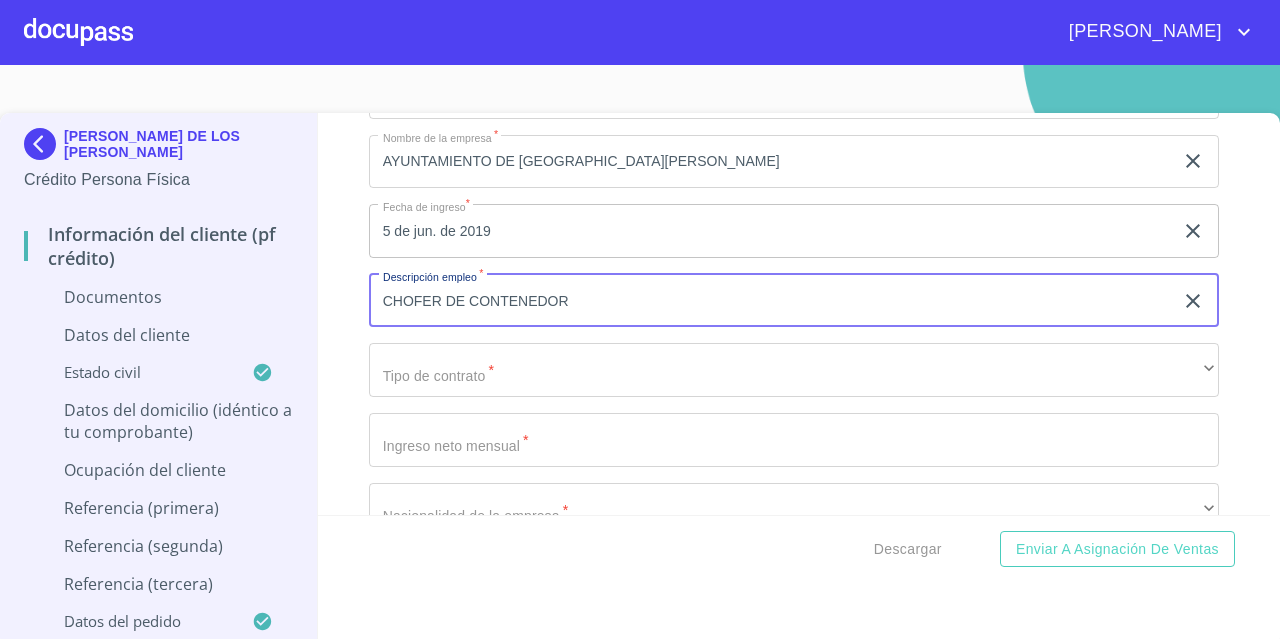 type on "CHOFER DE CONTENEDOR" 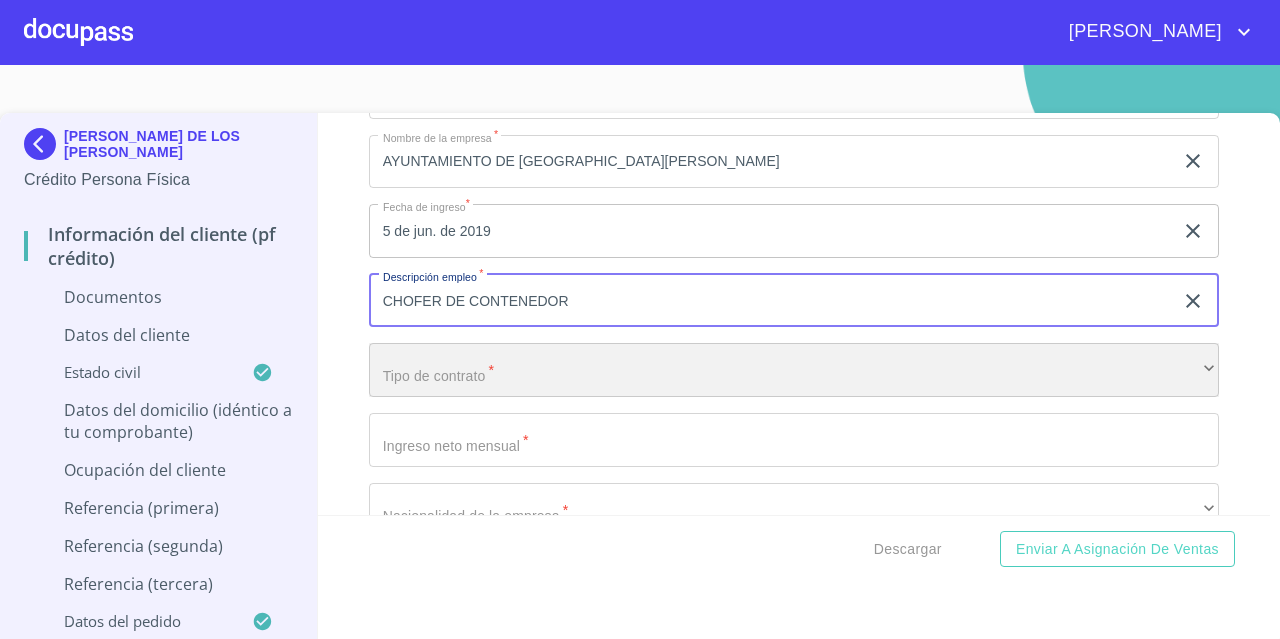 click on "​" at bounding box center [794, 370] 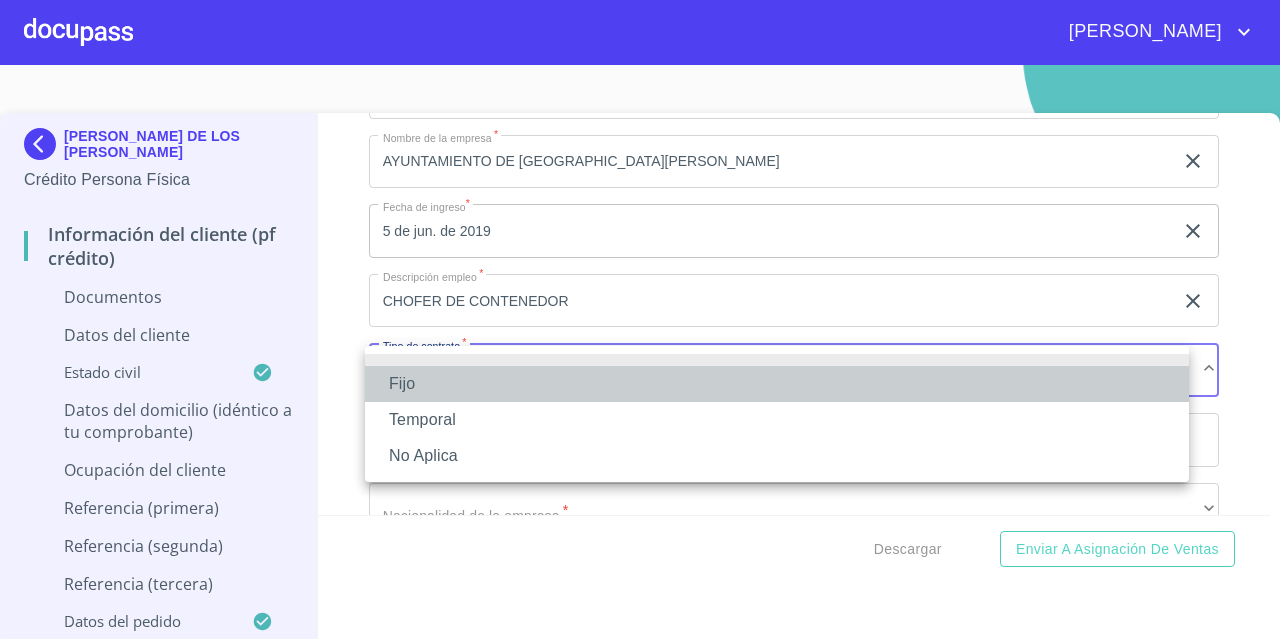click on "Fijo" at bounding box center (777, 384) 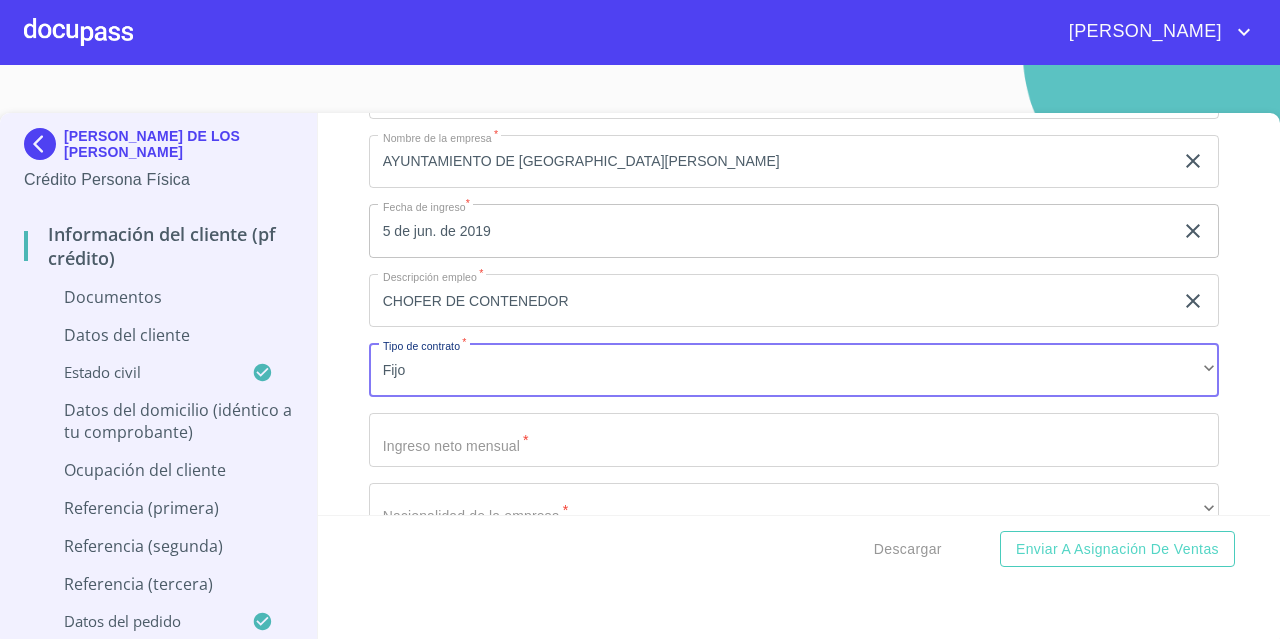 click on "Documento de identificación.   *" at bounding box center (771, -2376) 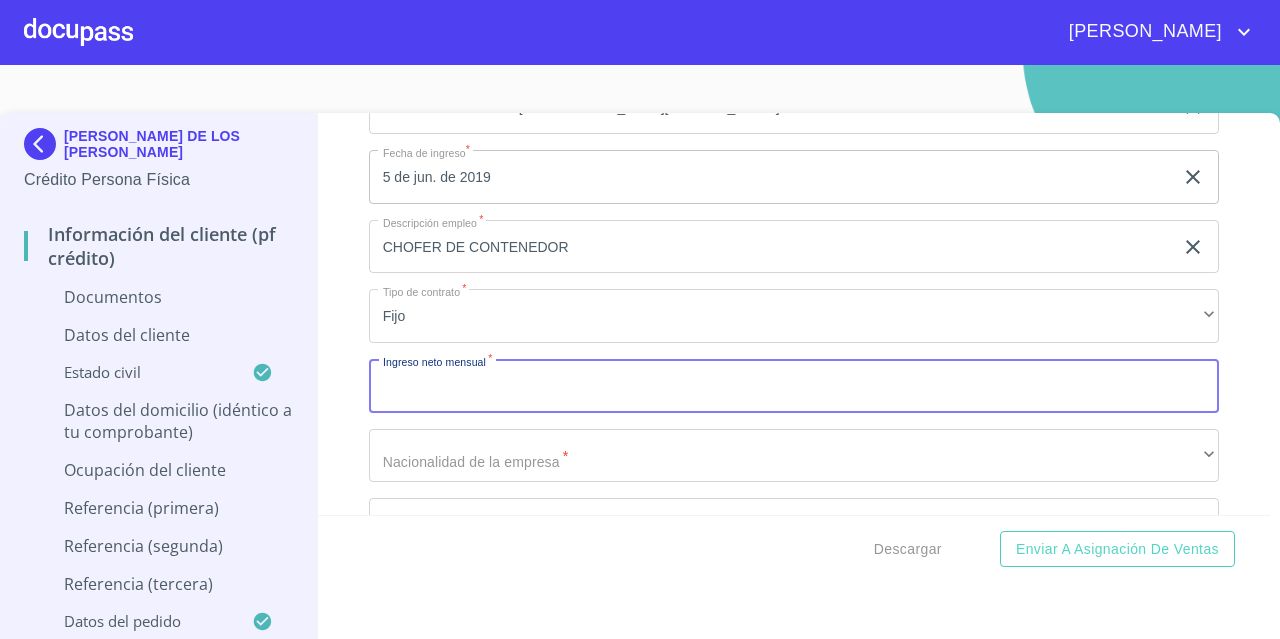 scroll, scrollTop: 5121, scrollLeft: 0, axis: vertical 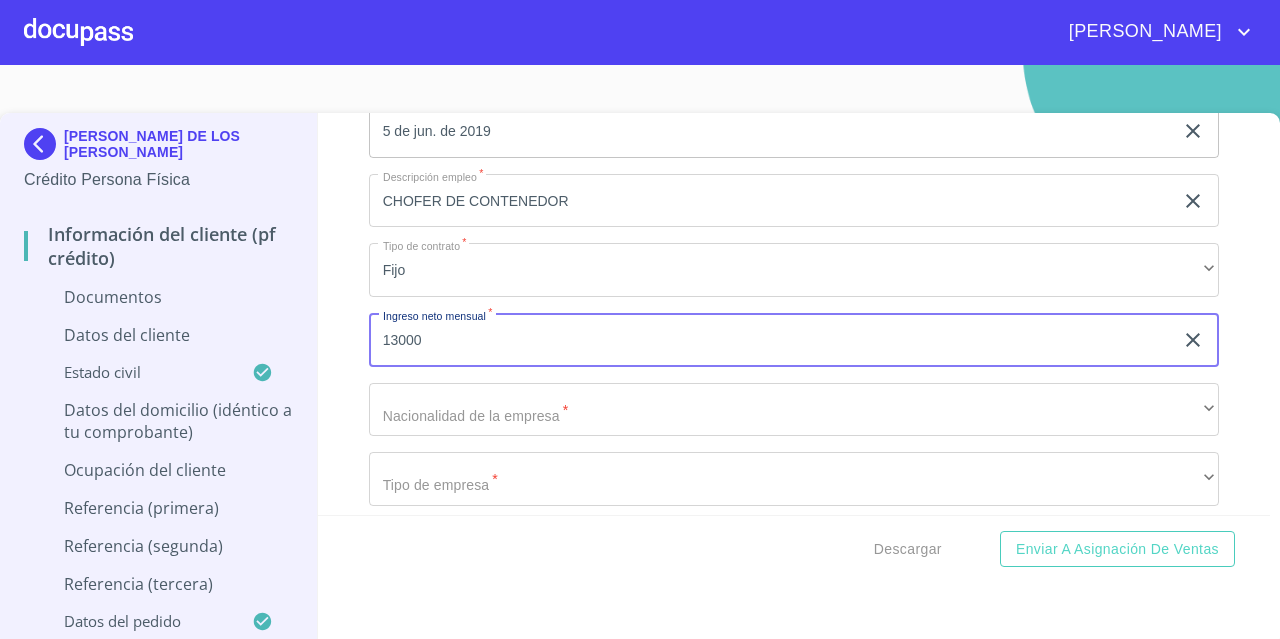 type on "13000" 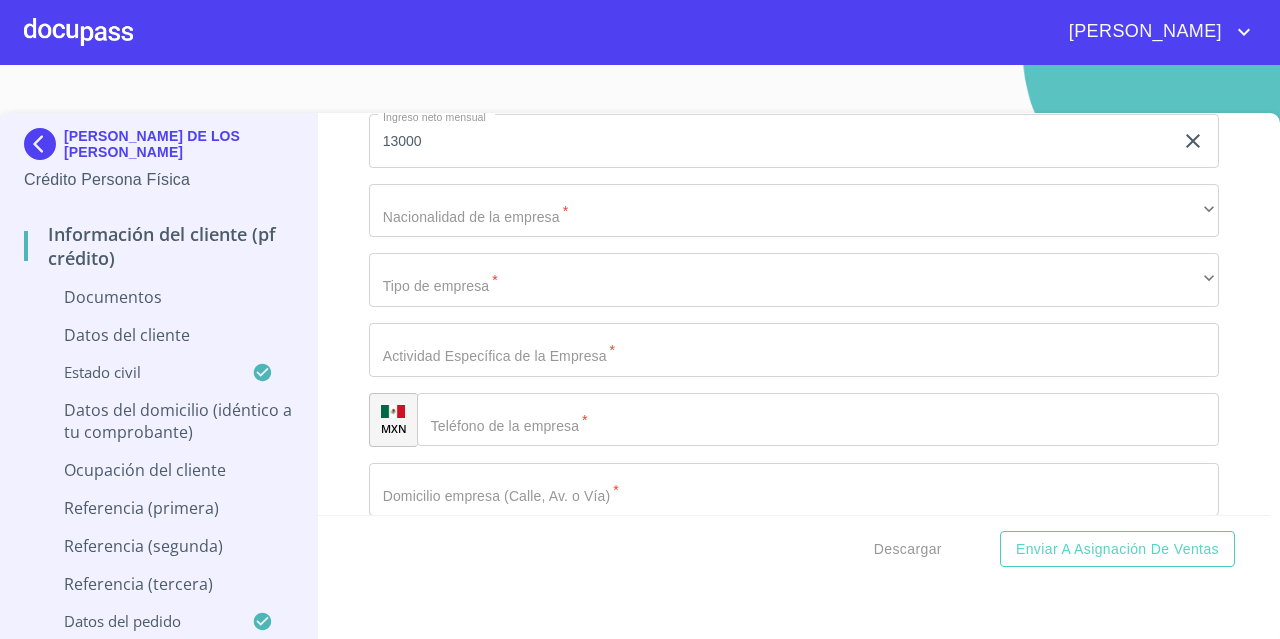 scroll, scrollTop: 5321, scrollLeft: 0, axis: vertical 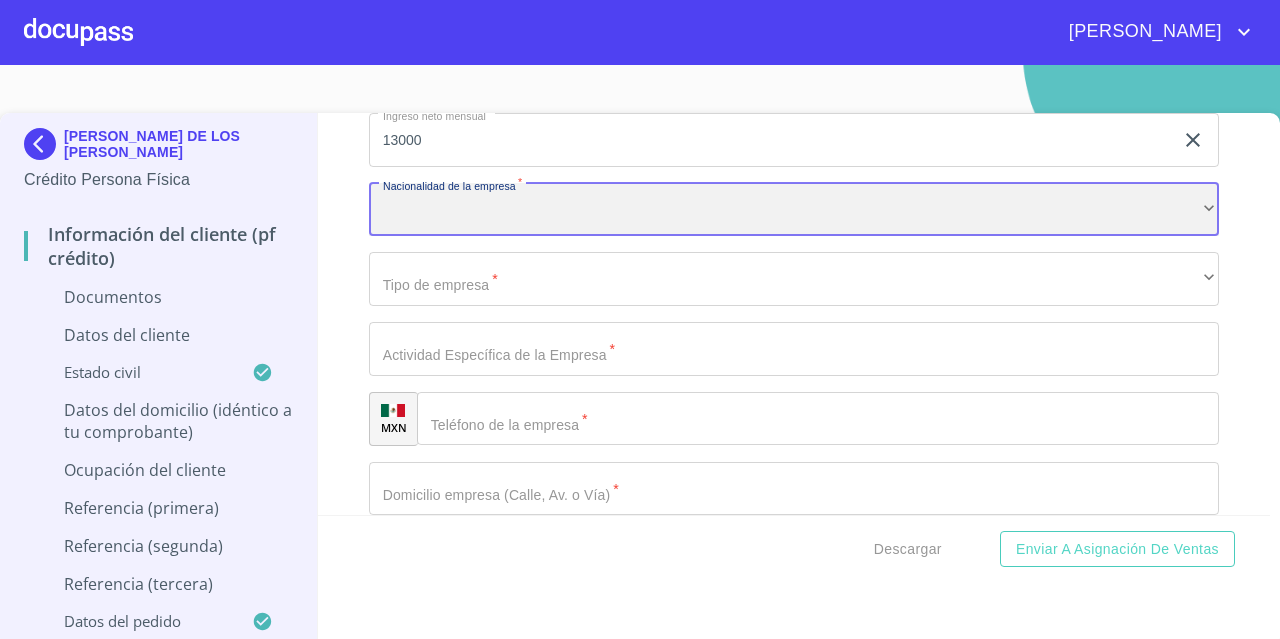 click on "​" at bounding box center [794, 210] 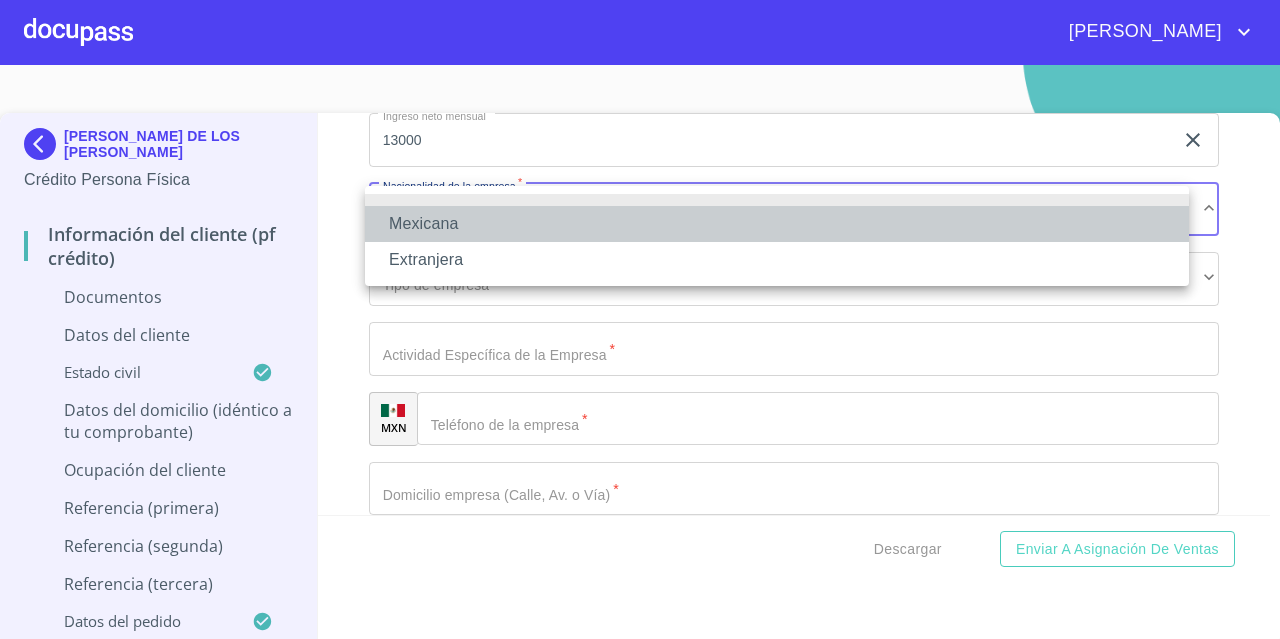 click on "Mexicana" at bounding box center (777, 224) 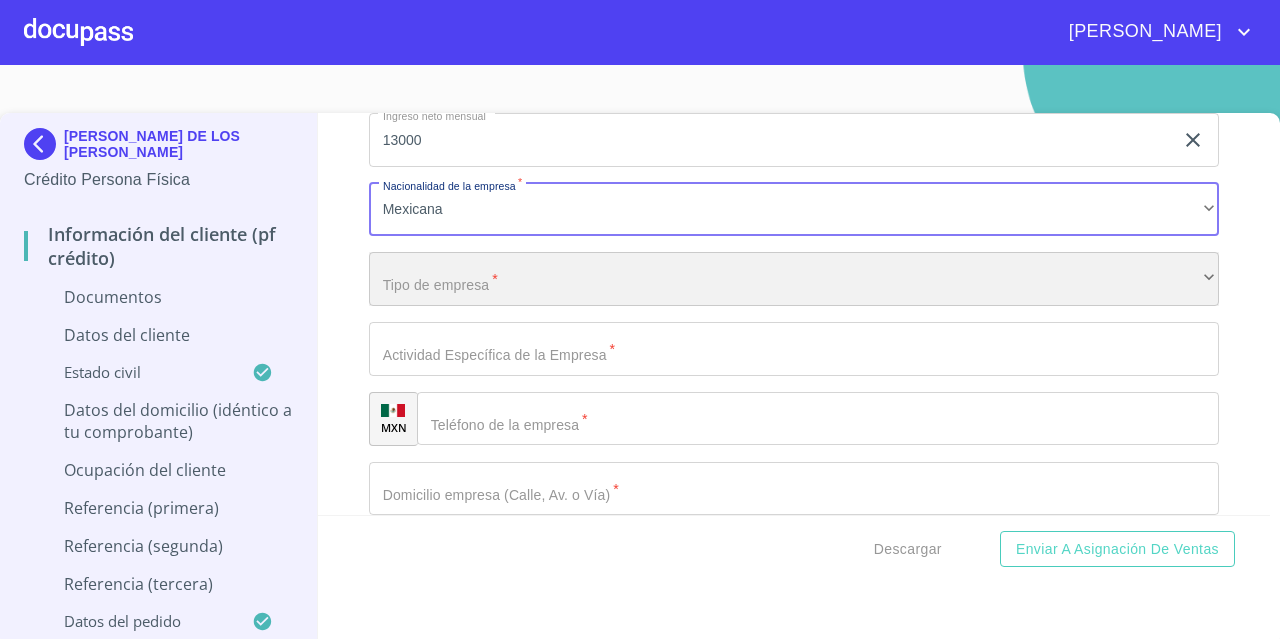 click on "​" at bounding box center (794, 279) 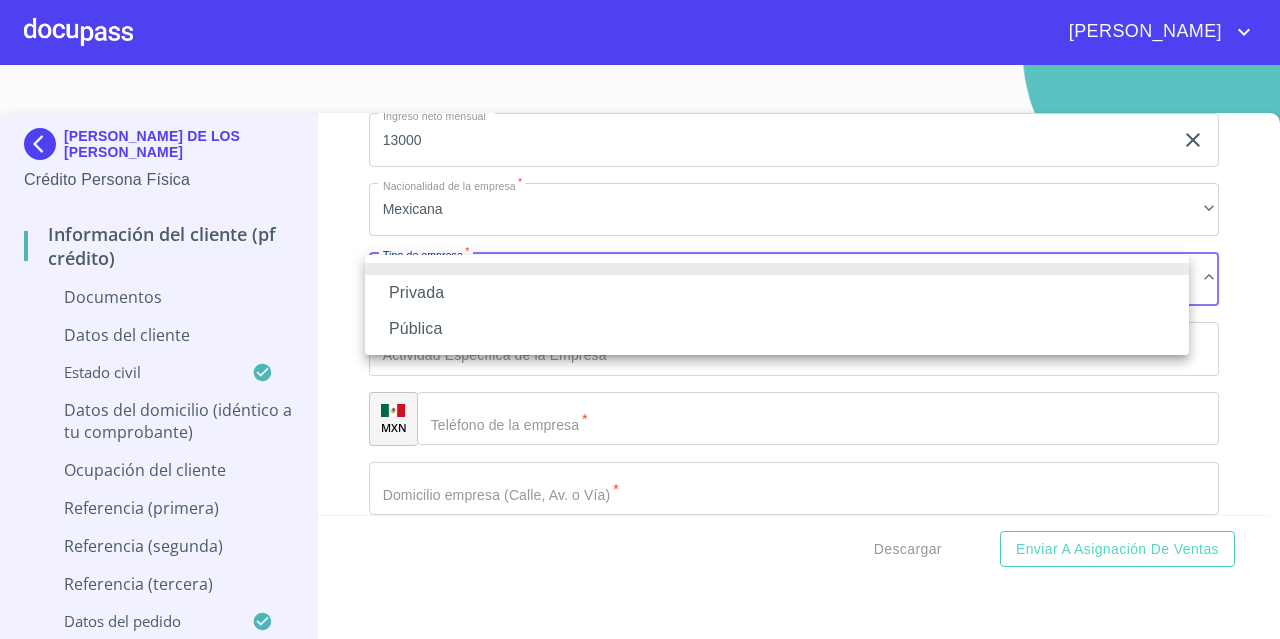 click on "Privada" at bounding box center (777, 293) 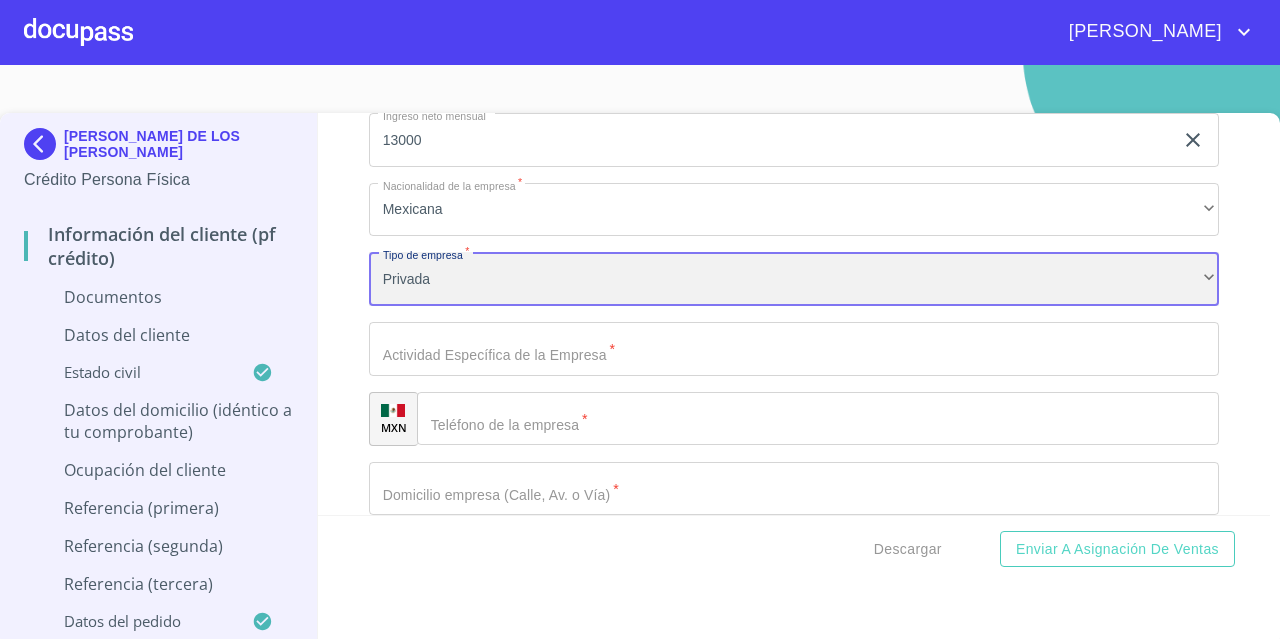 click on "Privada" at bounding box center (794, 279) 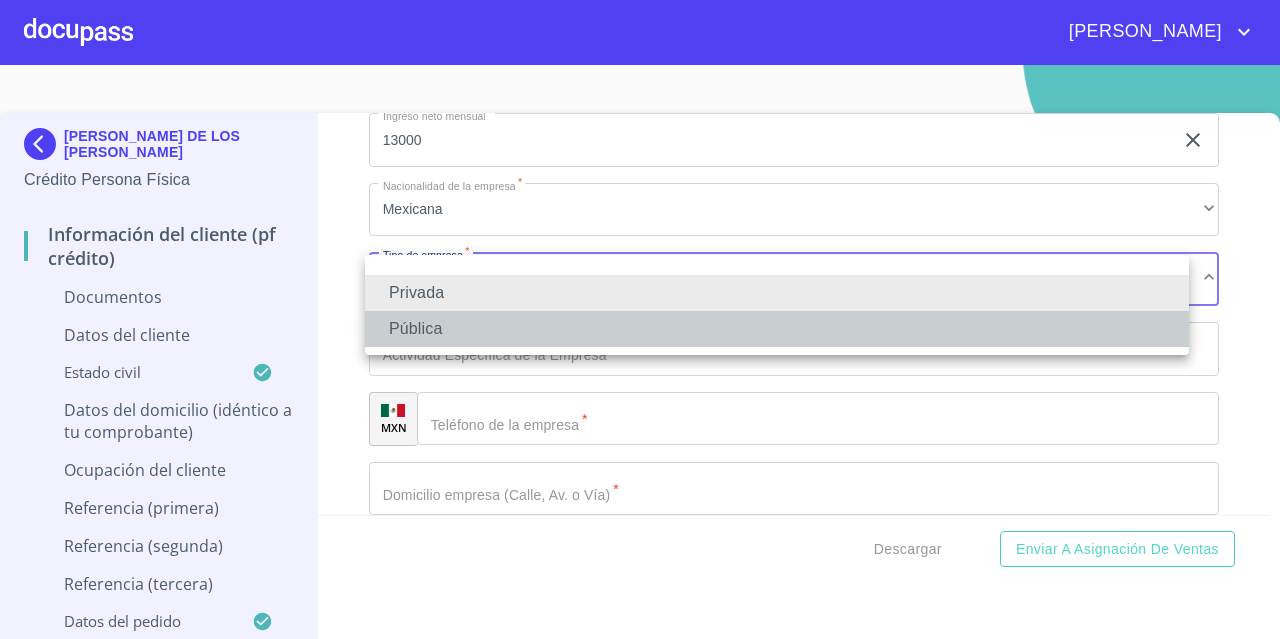 click on "Pública" at bounding box center [777, 329] 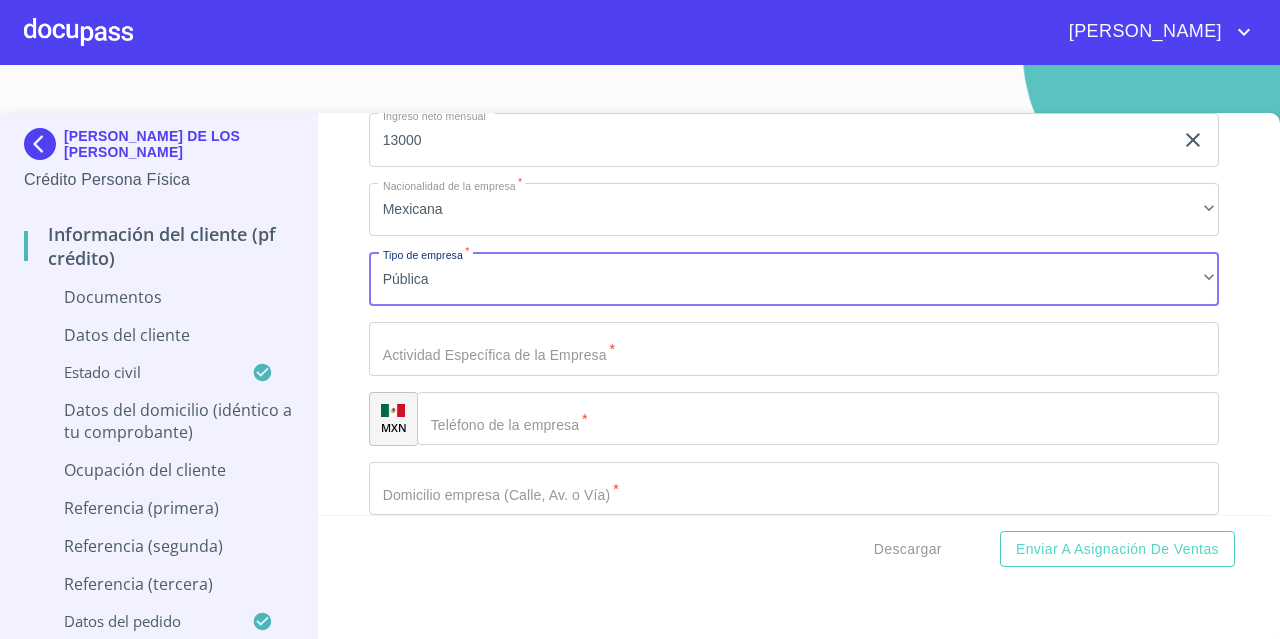 click on "Documento de identificación.   *" at bounding box center [771, -2676] 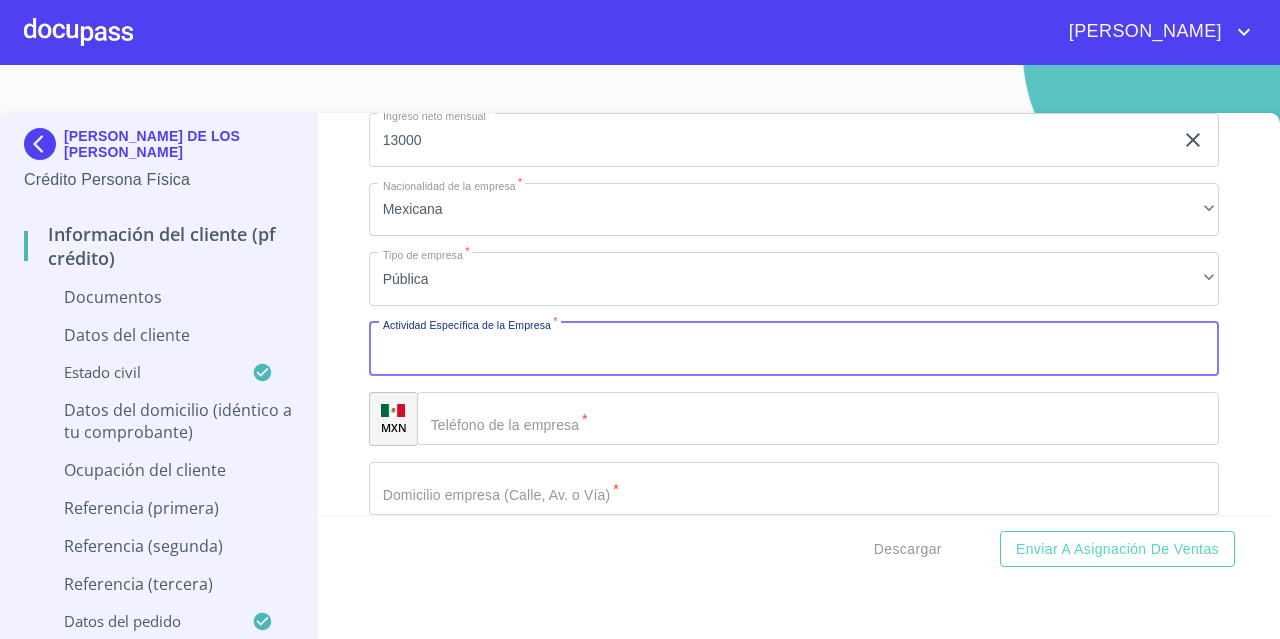 scroll, scrollTop: 5421, scrollLeft: 0, axis: vertical 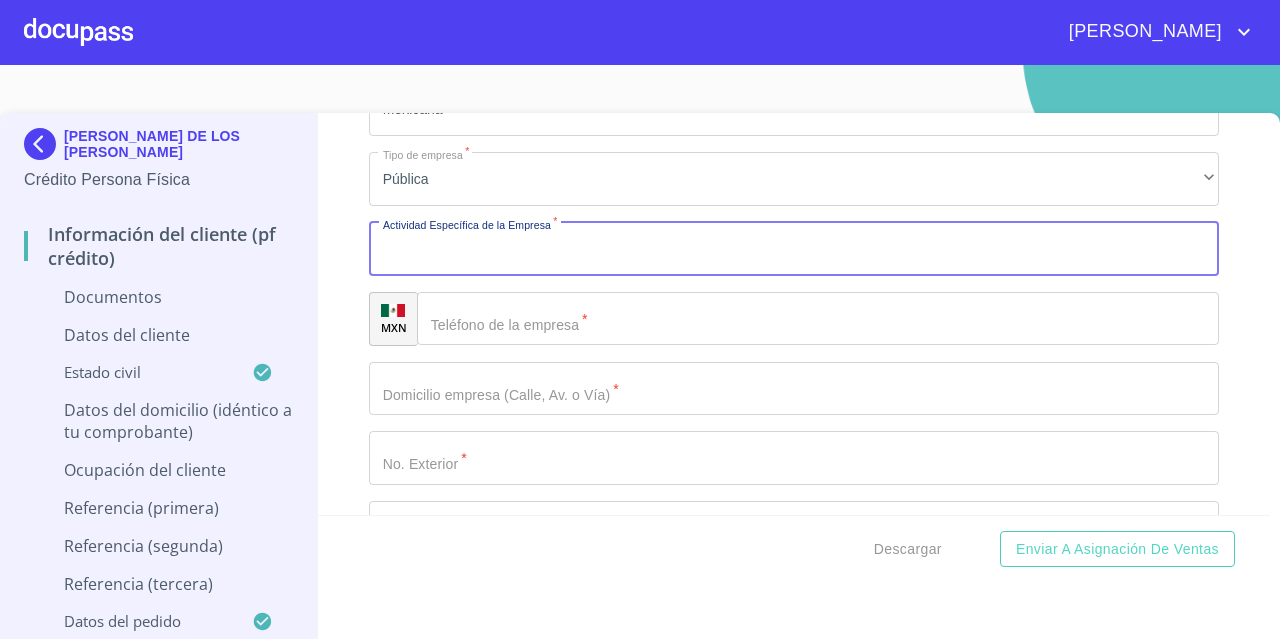 click on "Documento de identificación.   *" at bounding box center (794, 249) 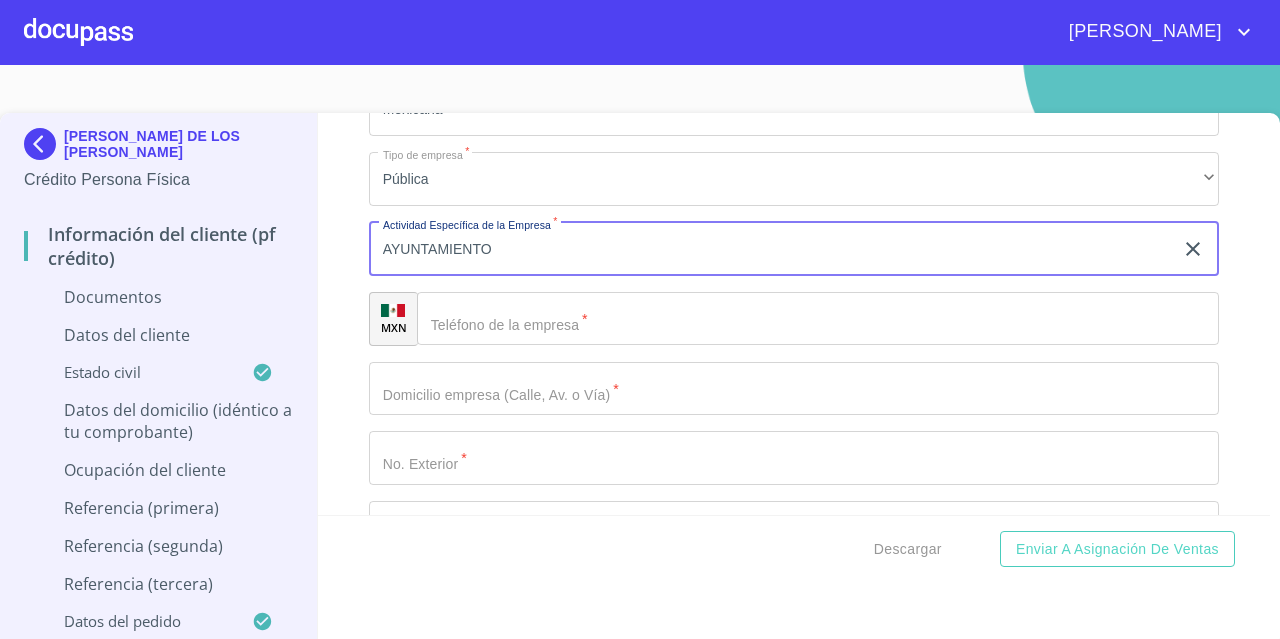 type on "AYUNTAMIENTO" 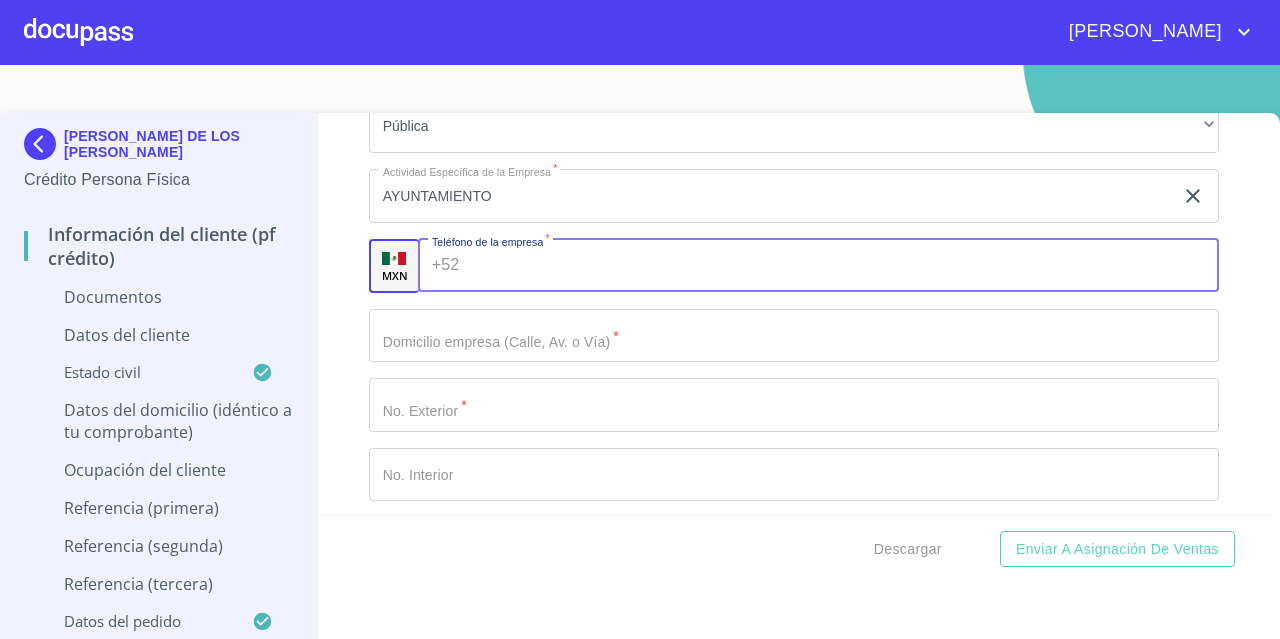 scroll, scrollTop: 5521, scrollLeft: 0, axis: vertical 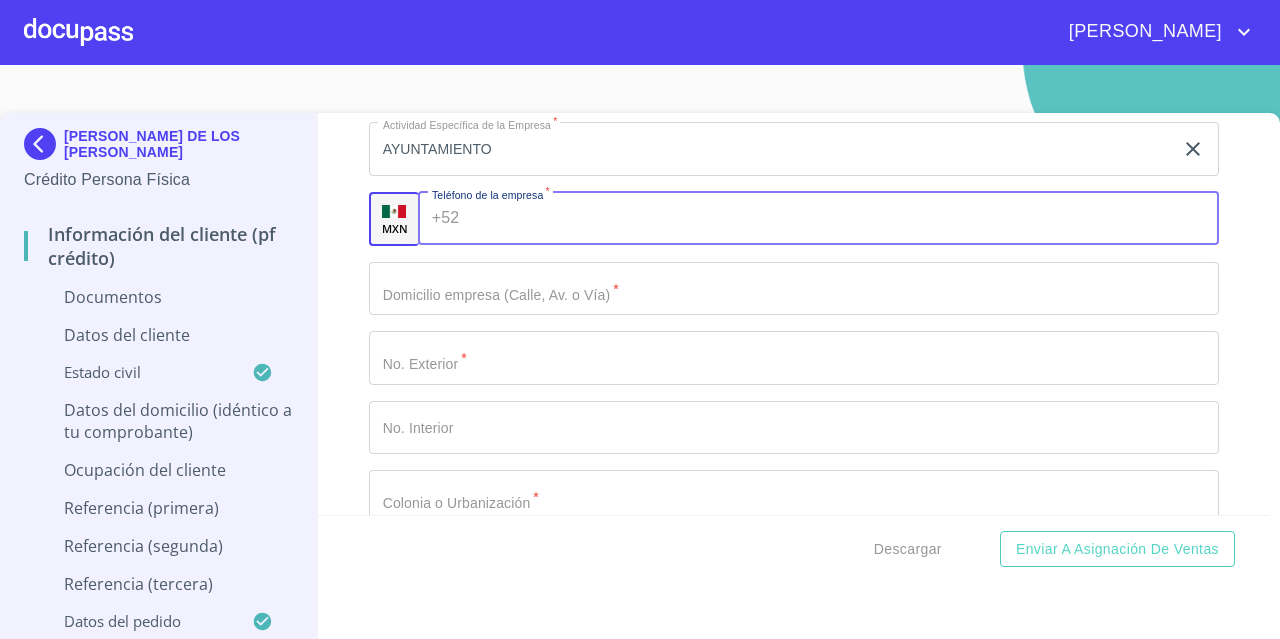 click on "Documento de identificación.   *" at bounding box center [843, 219] 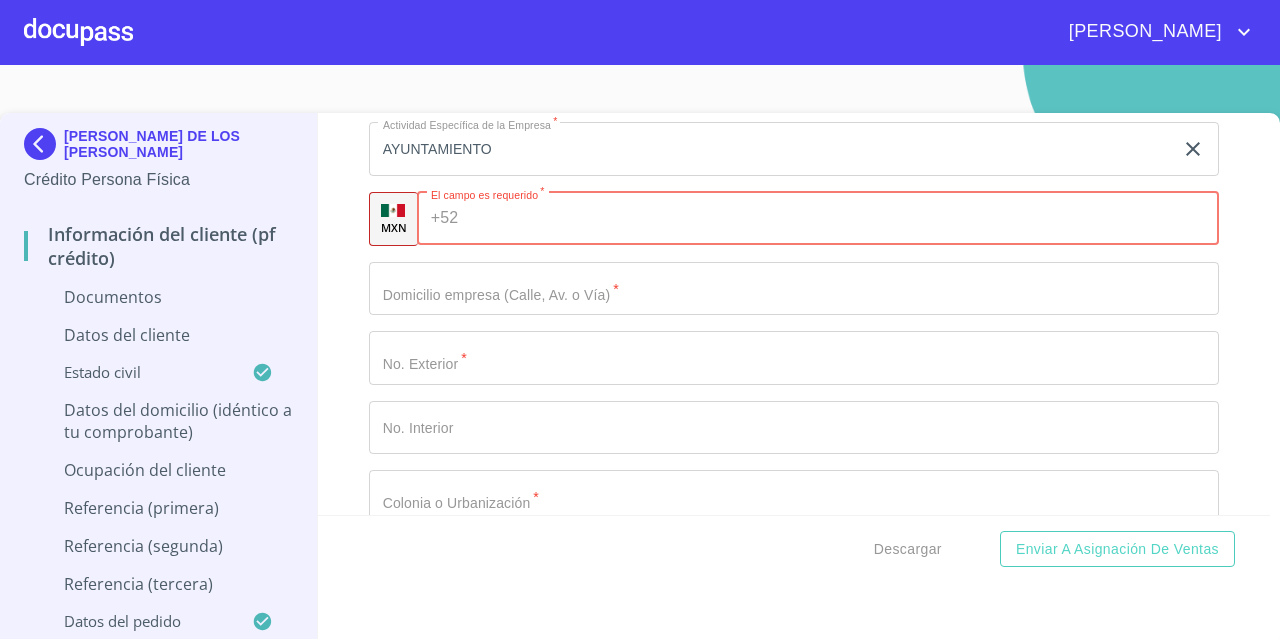 paste on "[PHONE_NUMBER]" 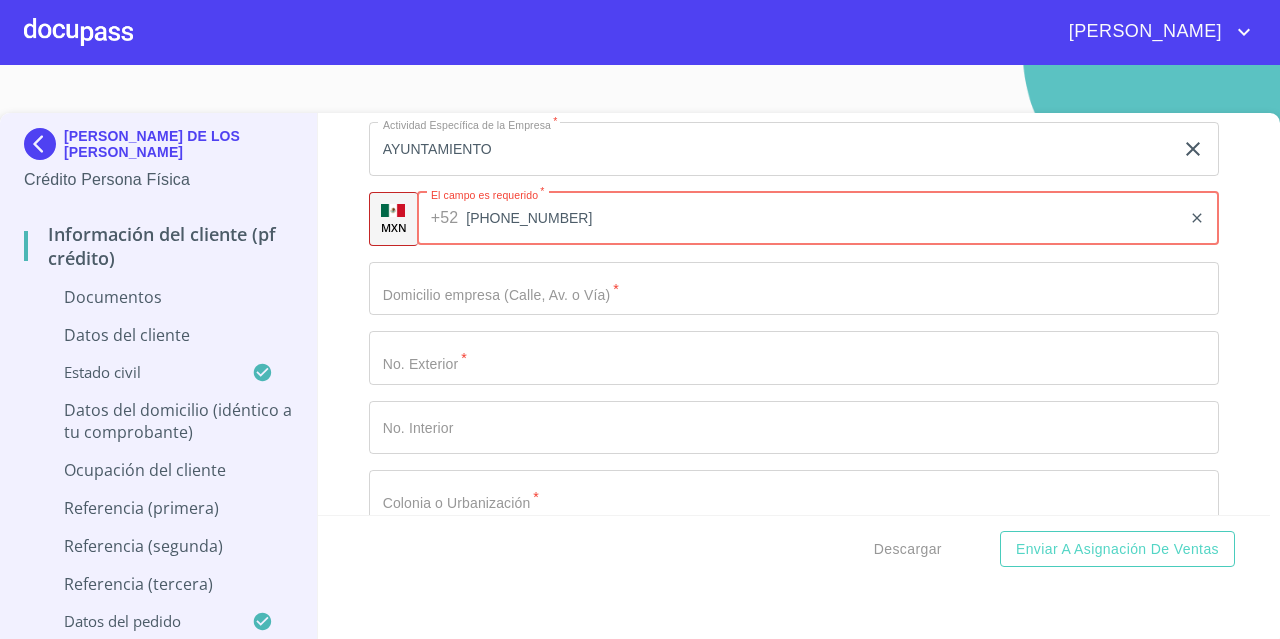 click on "[PHONE_NUMBER]" at bounding box center [823, 219] 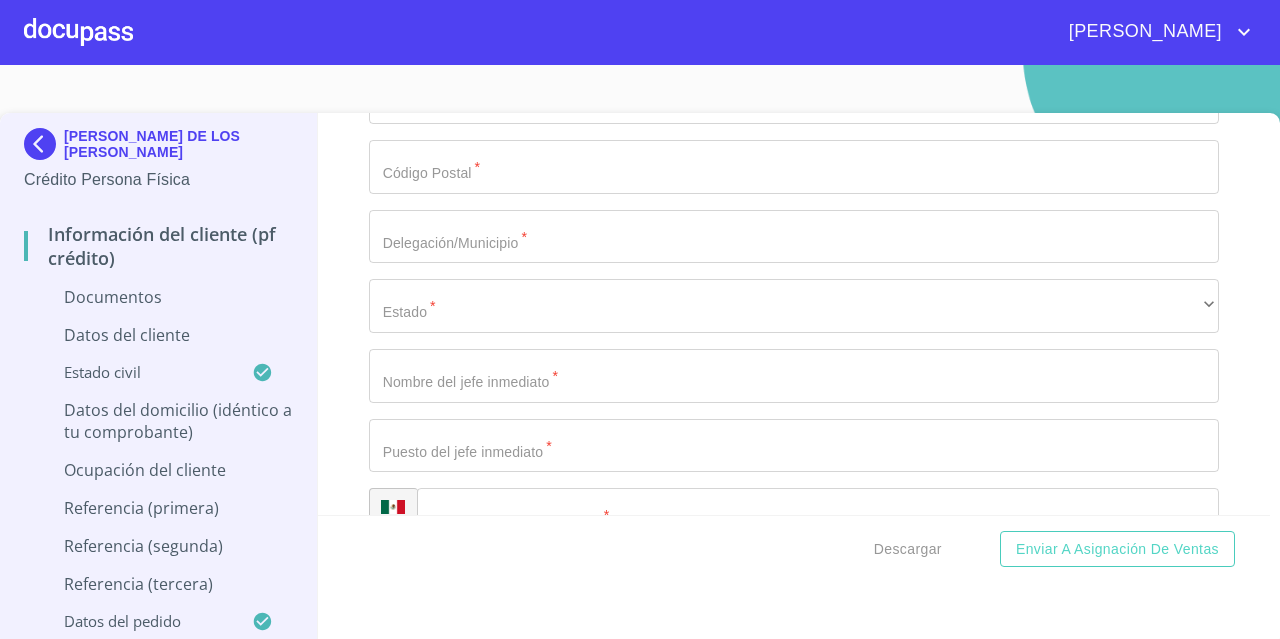 scroll, scrollTop: 6121, scrollLeft: 0, axis: vertical 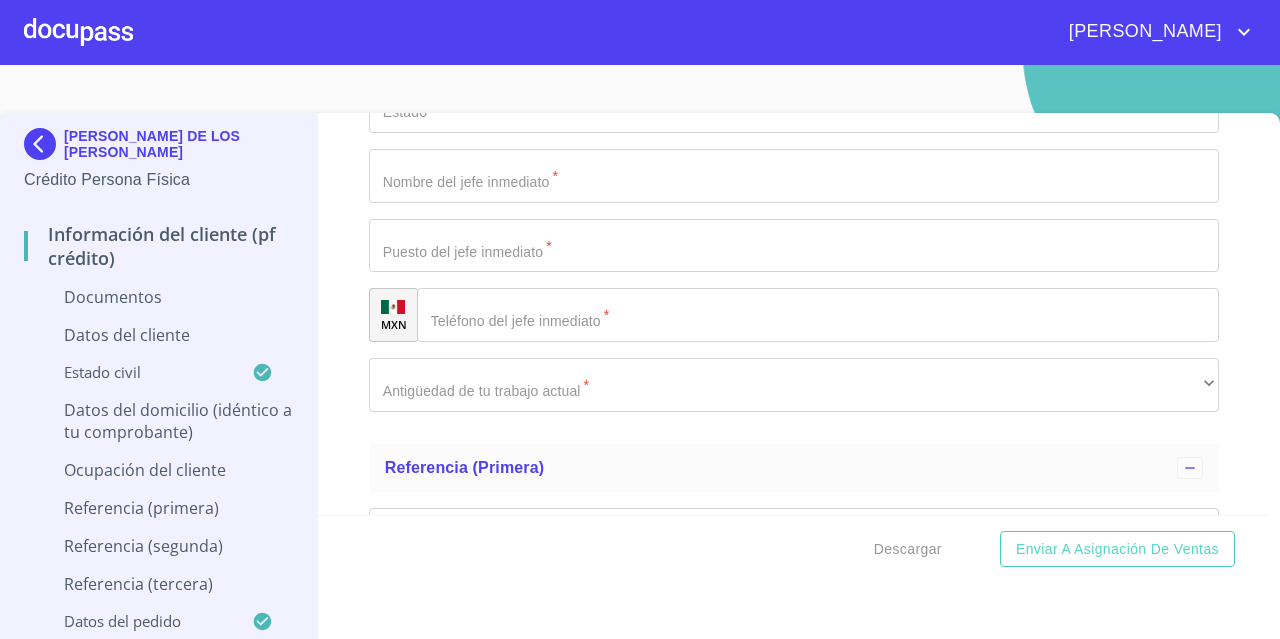 click on "Documento de identificación.   *" at bounding box center [771, -3476] 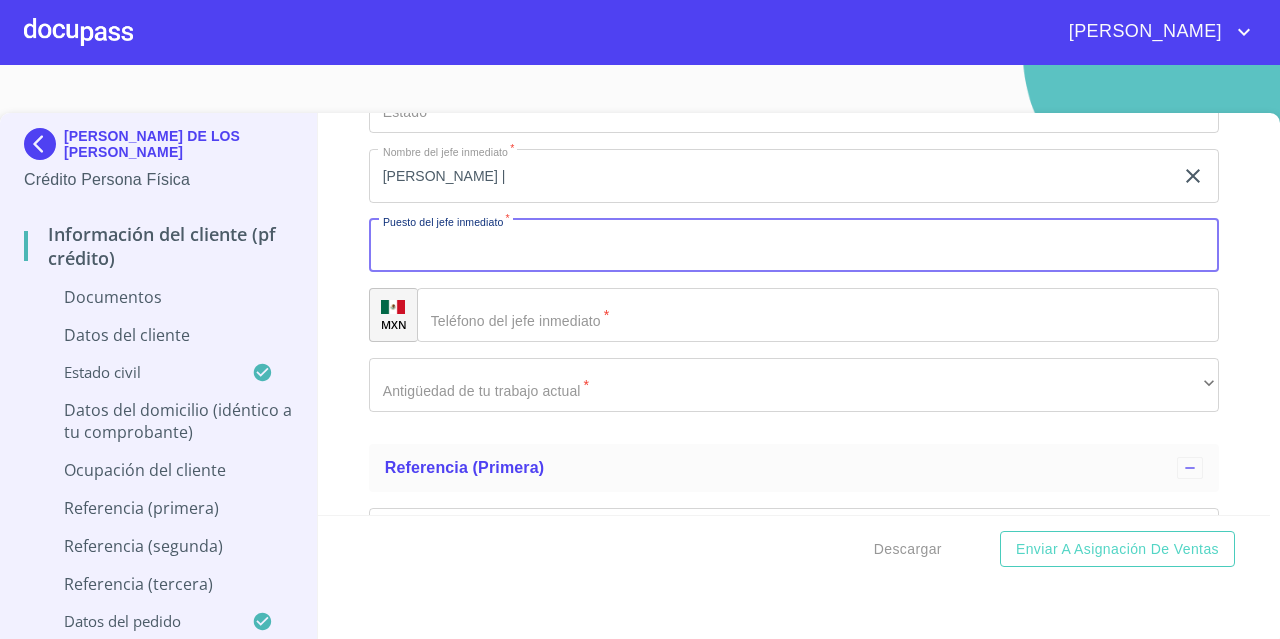 click on "[PERSON_NAME] |" at bounding box center [771, -3476] 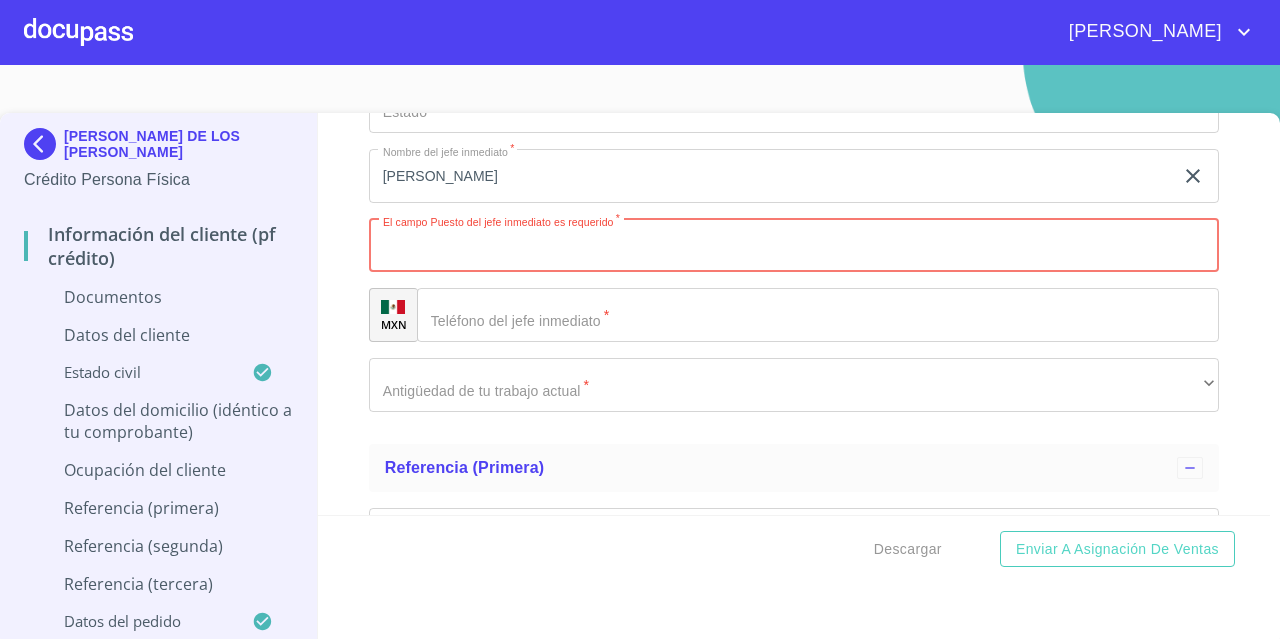 click on "[PERSON_NAME]" at bounding box center [771, -3476] 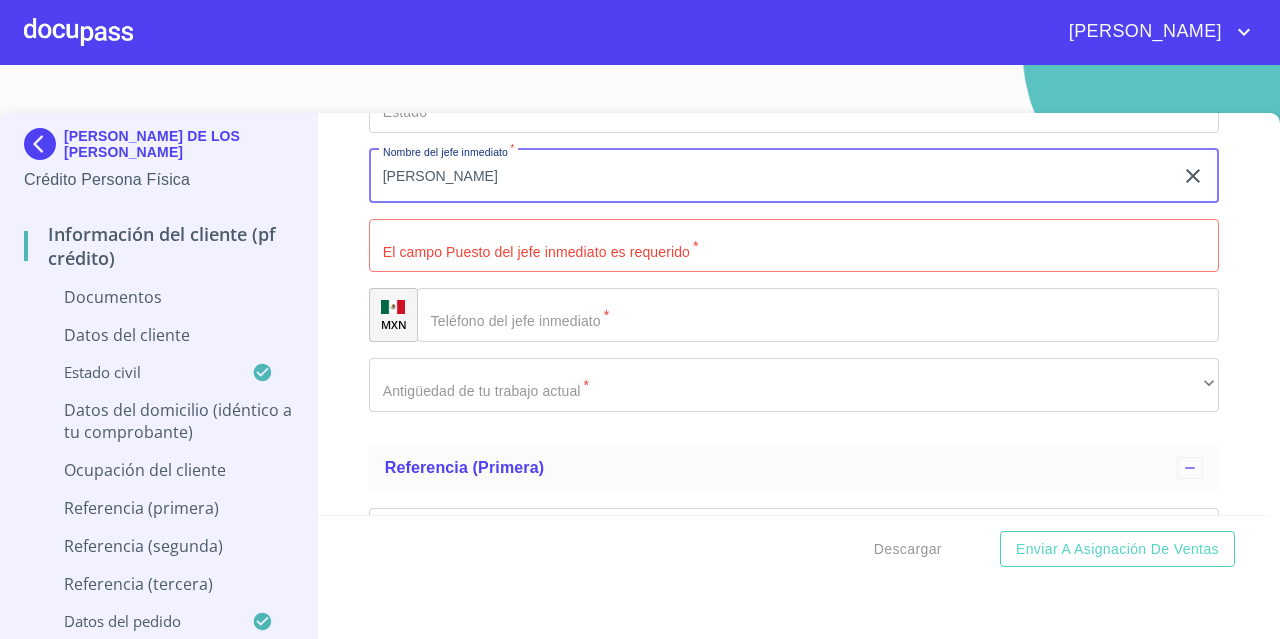 type on "[PERSON_NAME]" 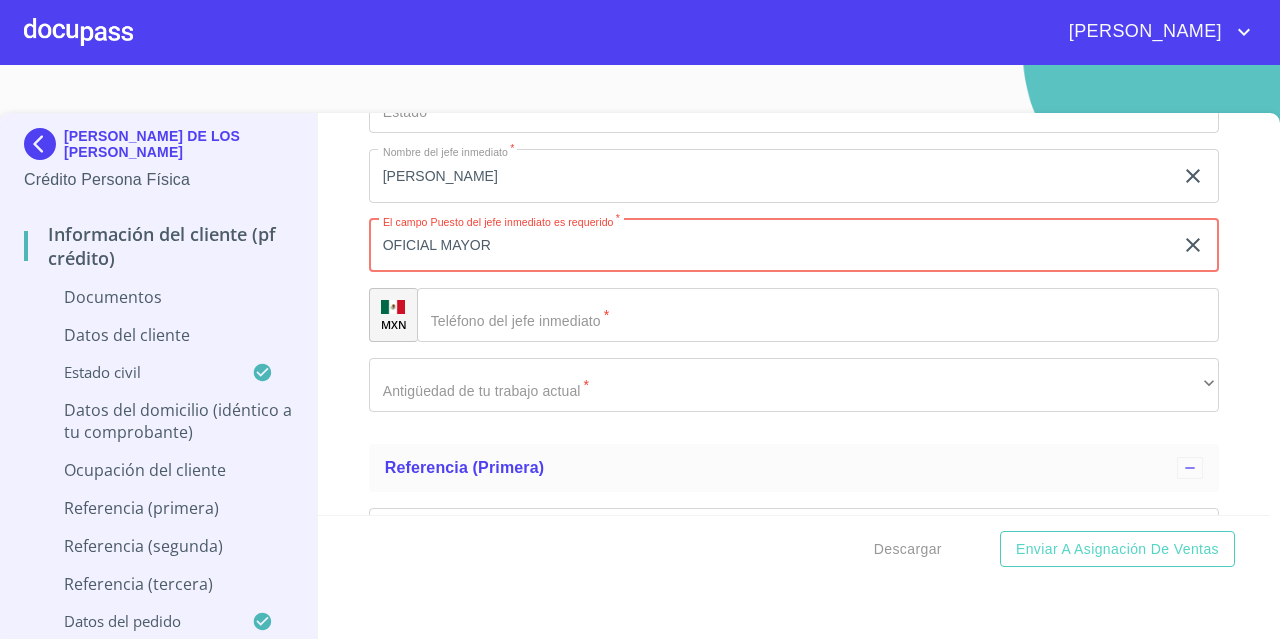 type on "OFICIAL MAYOR" 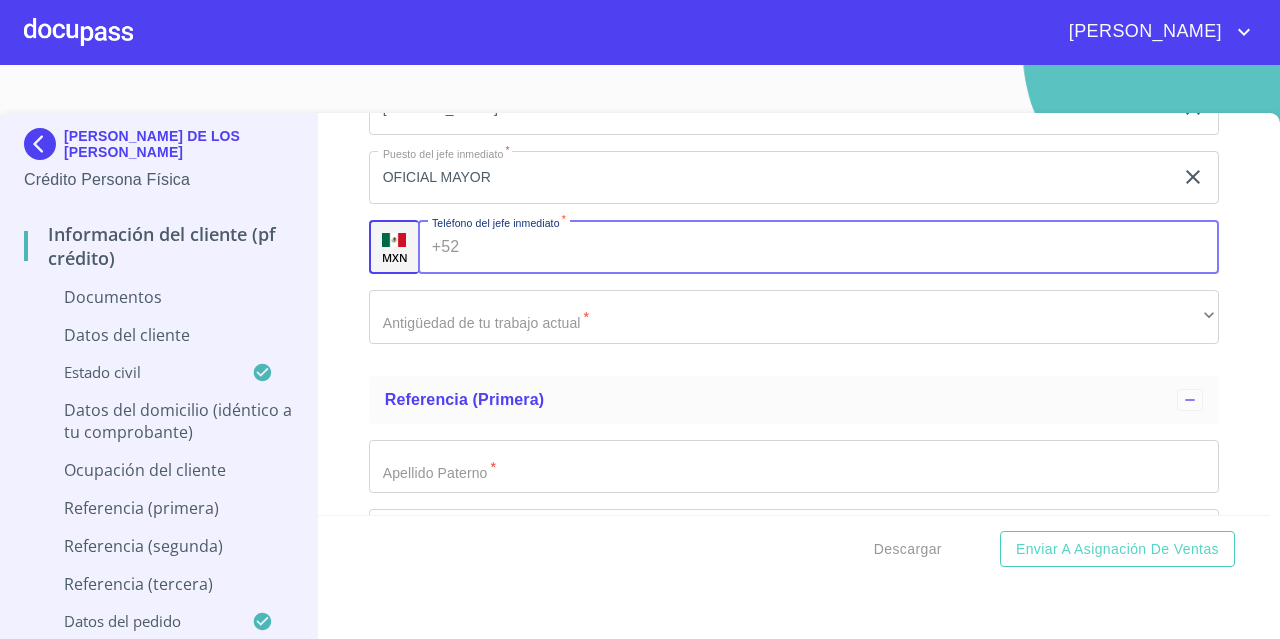 scroll, scrollTop: 6221, scrollLeft: 0, axis: vertical 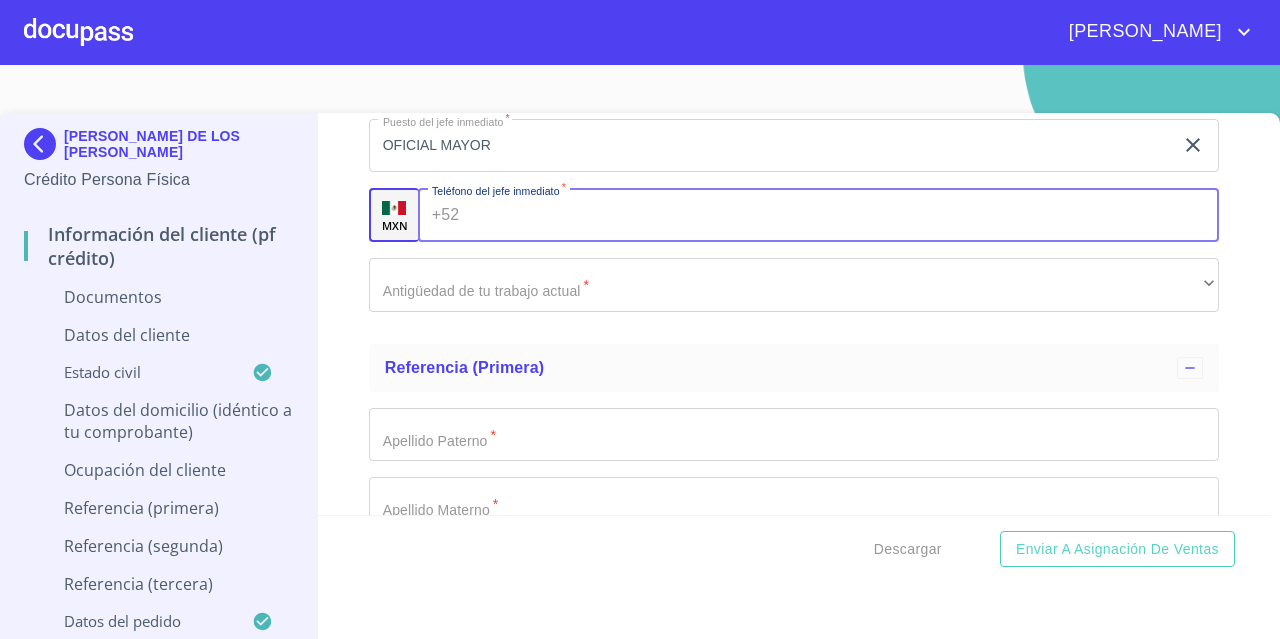 click on "Documento de identificación.   *" at bounding box center (843, 215) 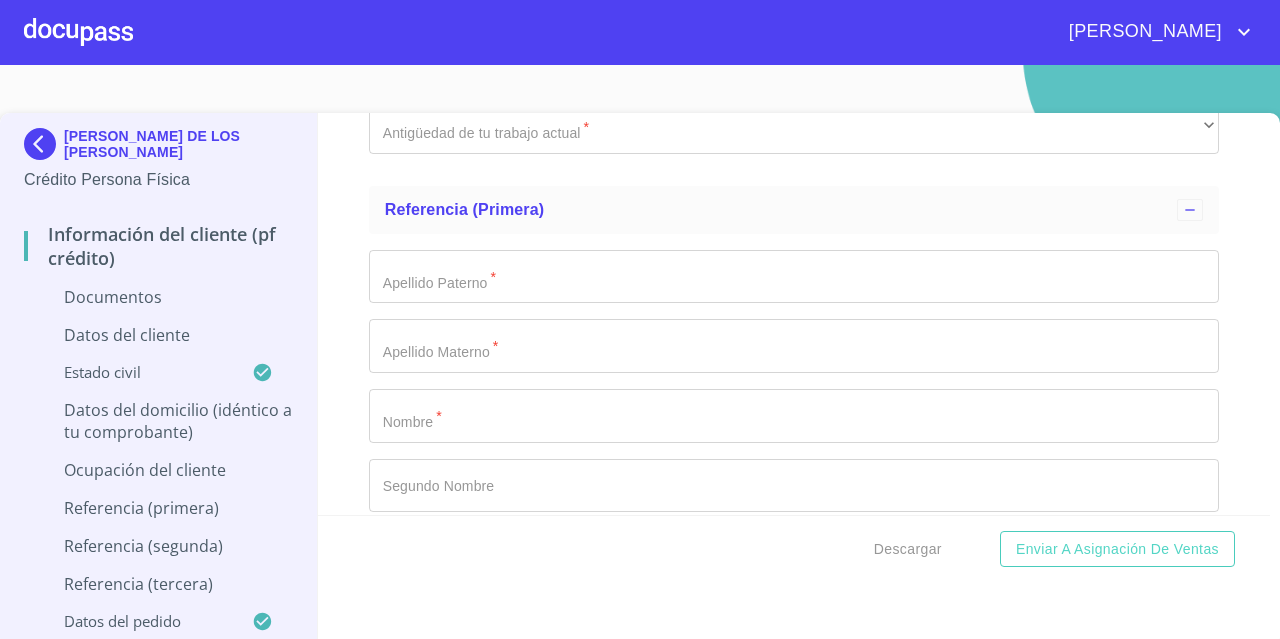 scroll, scrollTop: 6421, scrollLeft: 0, axis: vertical 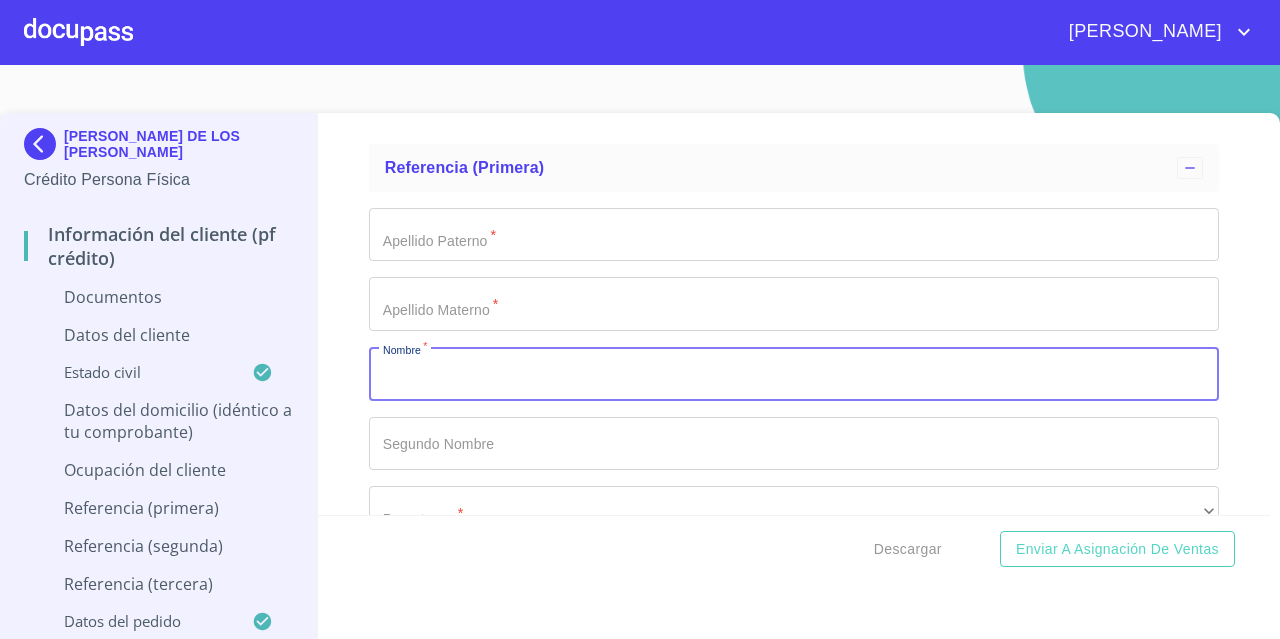 click on "Documento de identificación.   *" at bounding box center [794, 374] 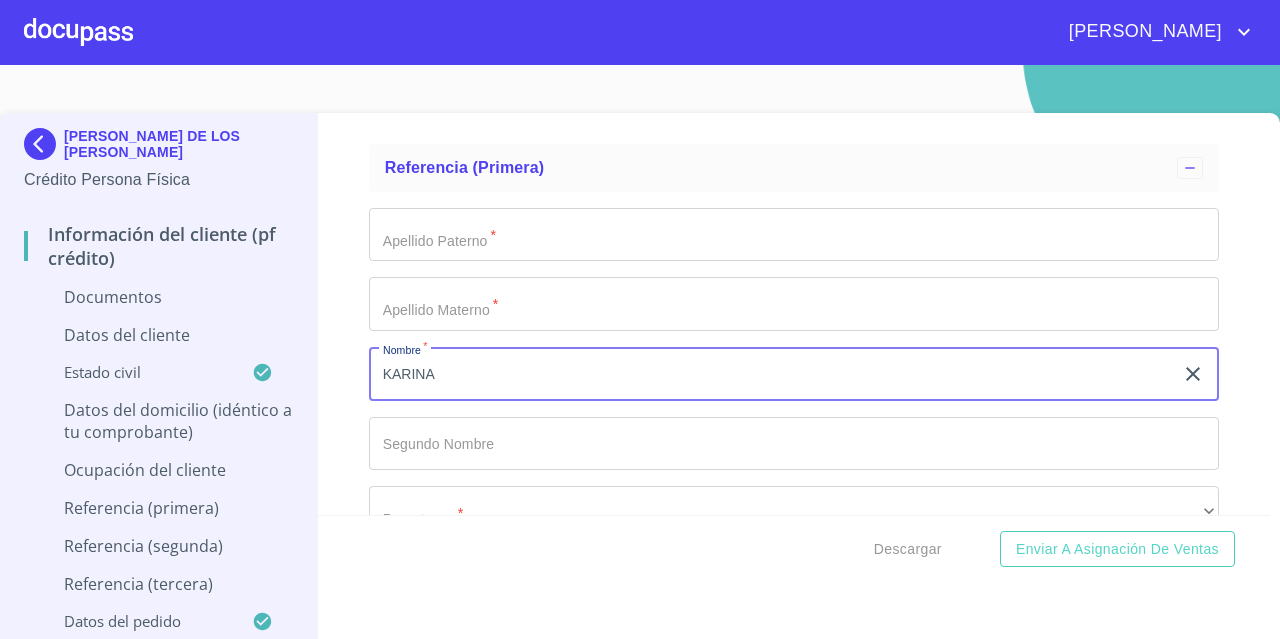 type on "KARINA" 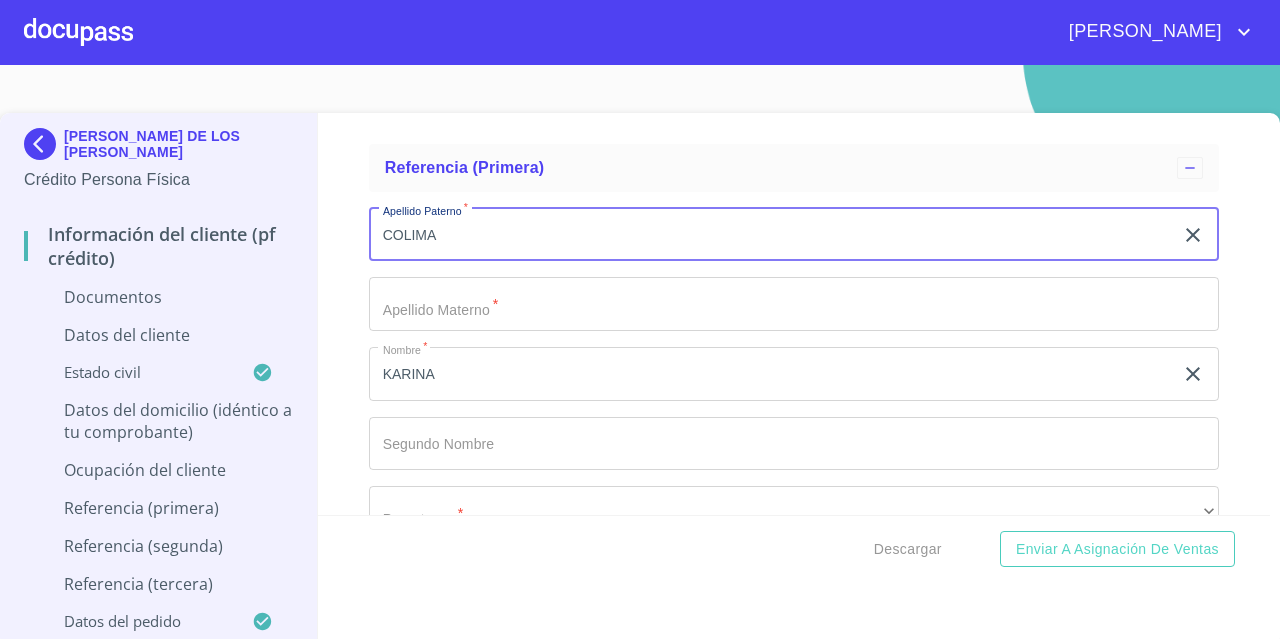 type on "COLIMA" 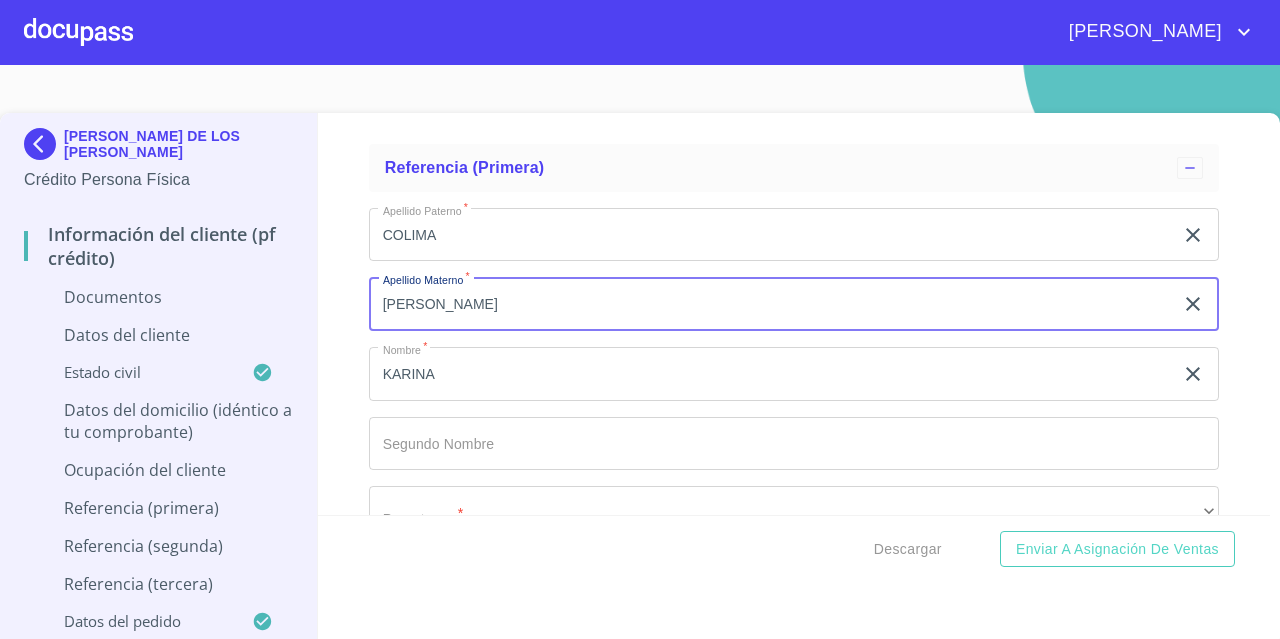 type on "[PERSON_NAME]" 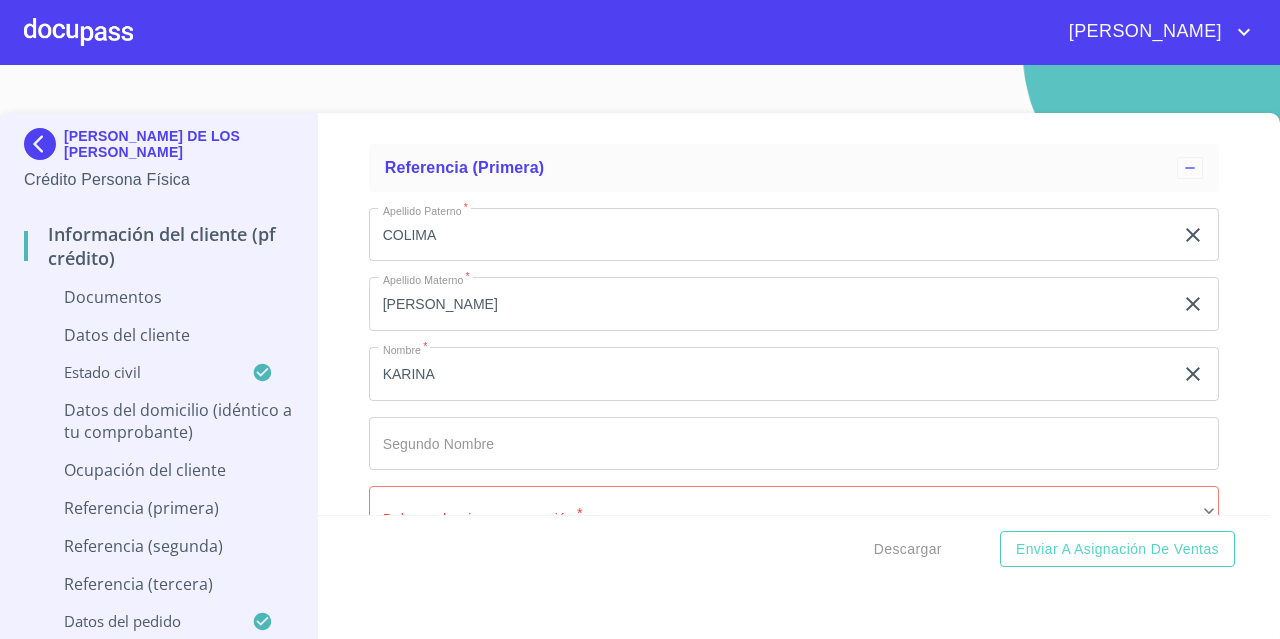 scroll, scrollTop: 6690, scrollLeft: 0, axis: vertical 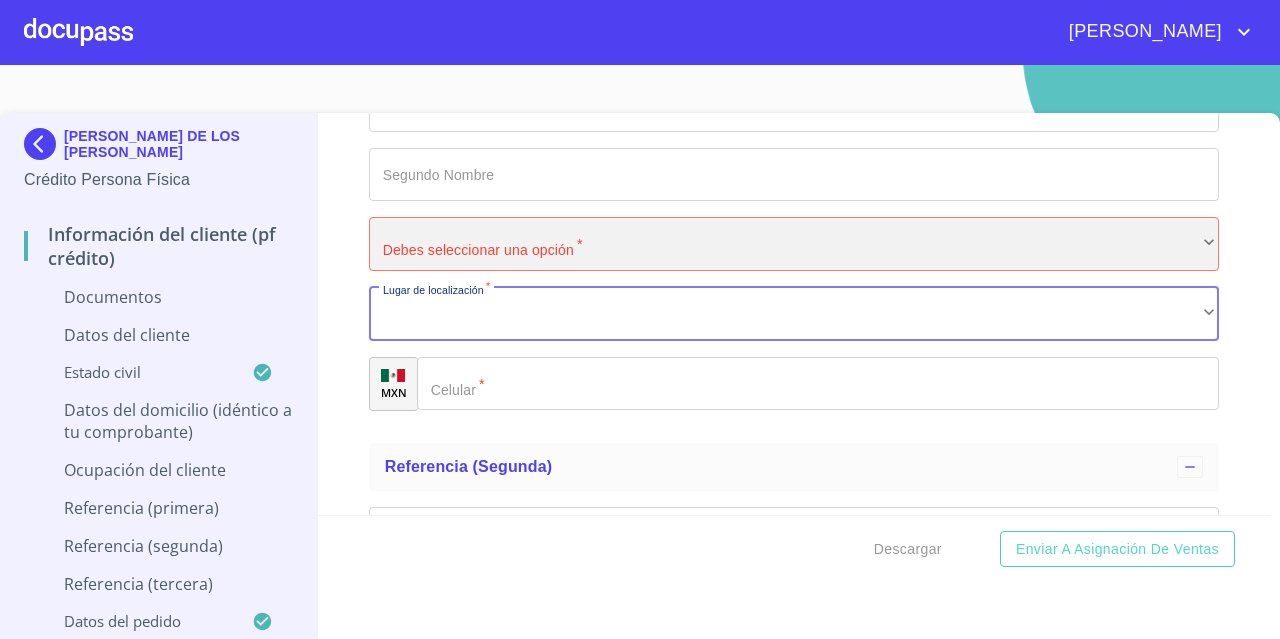click on "​" at bounding box center (794, 244) 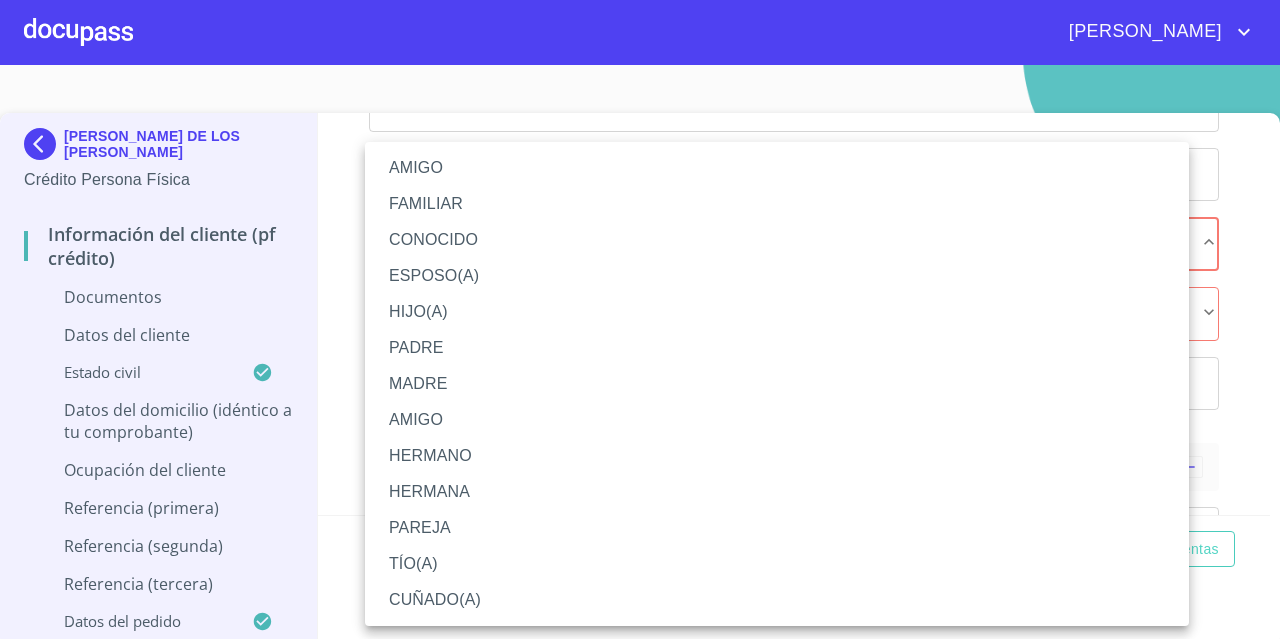 click on "FAMILIAR" at bounding box center [777, 204] 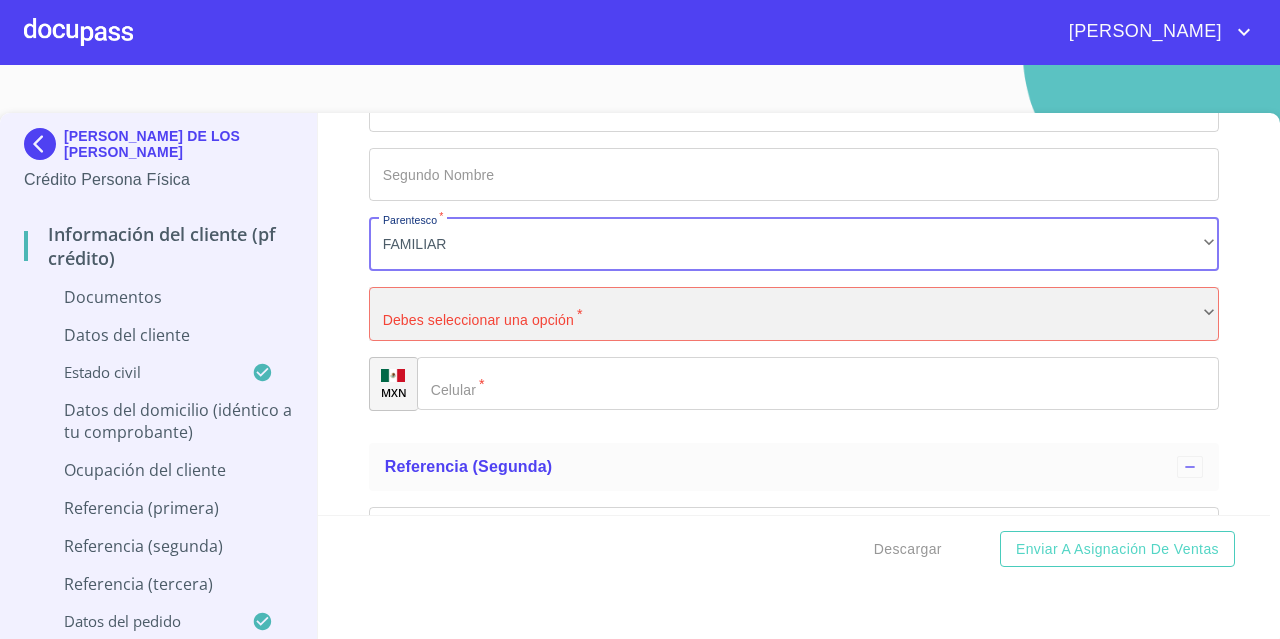 click on "​" at bounding box center (794, 314) 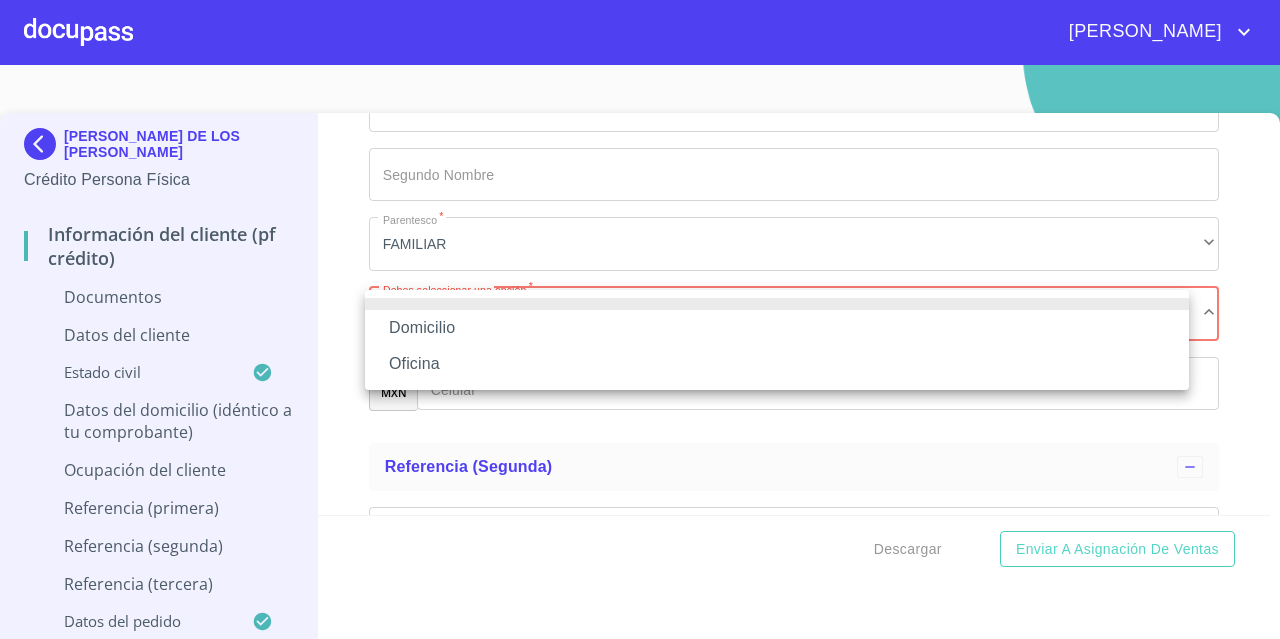 click on "Domicilio" at bounding box center [777, 328] 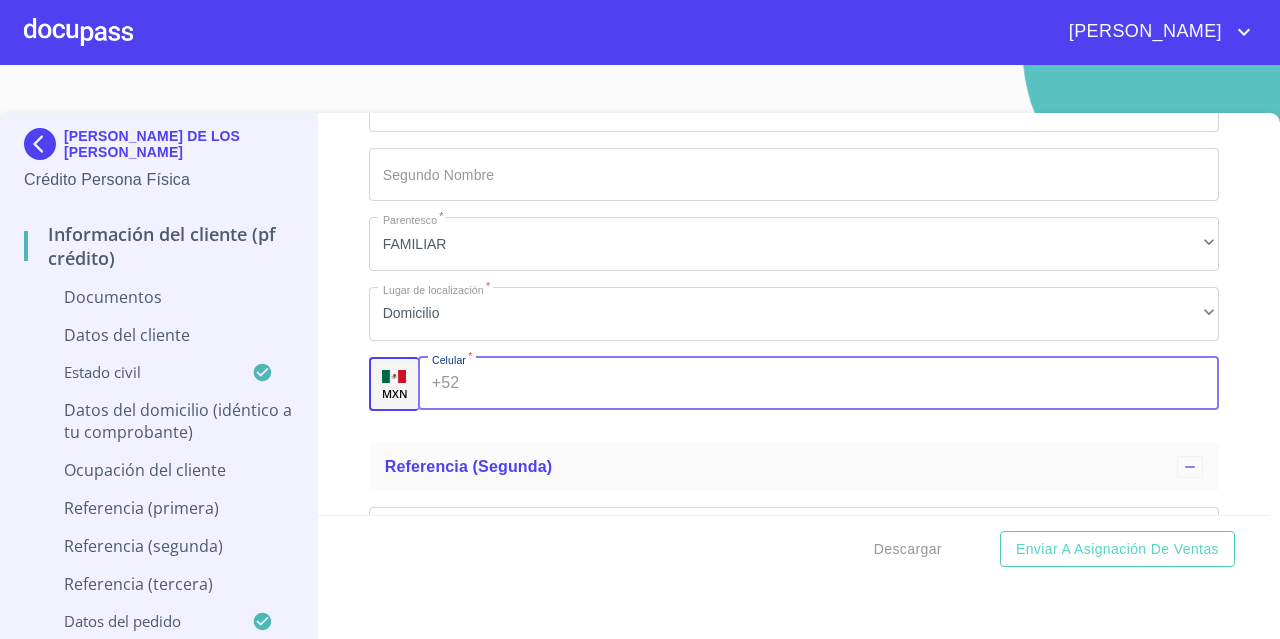 click on "Documento de identificación.   *" at bounding box center [843, 384] 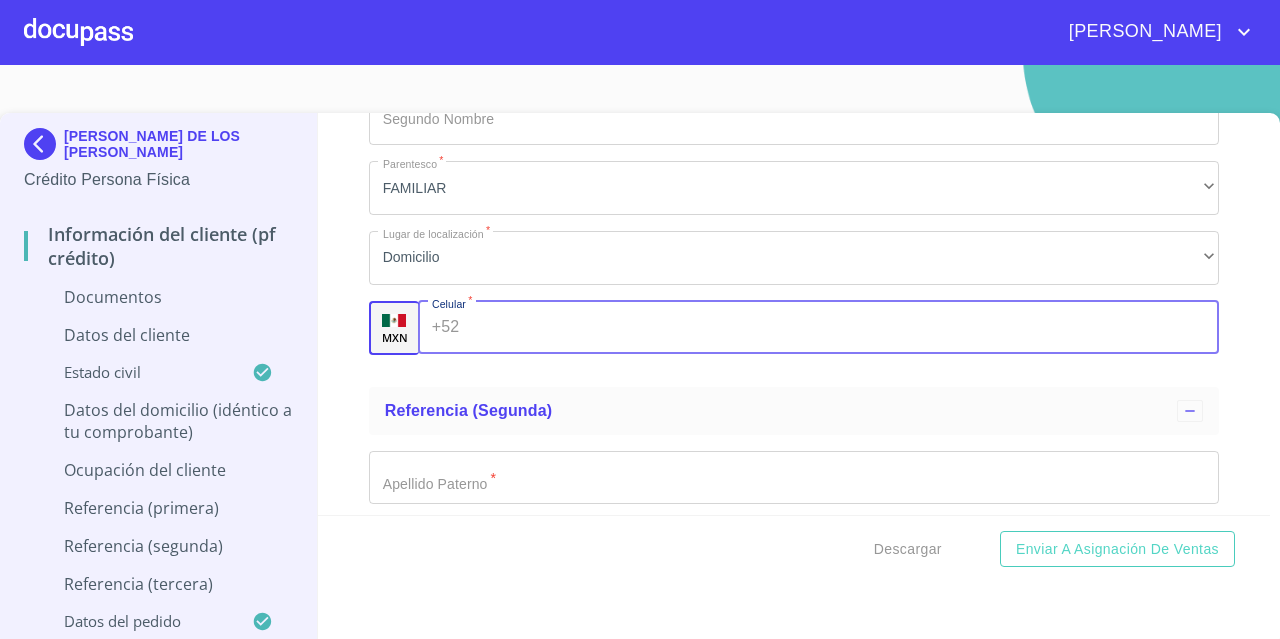 scroll, scrollTop: 6790, scrollLeft: 0, axis: vertical 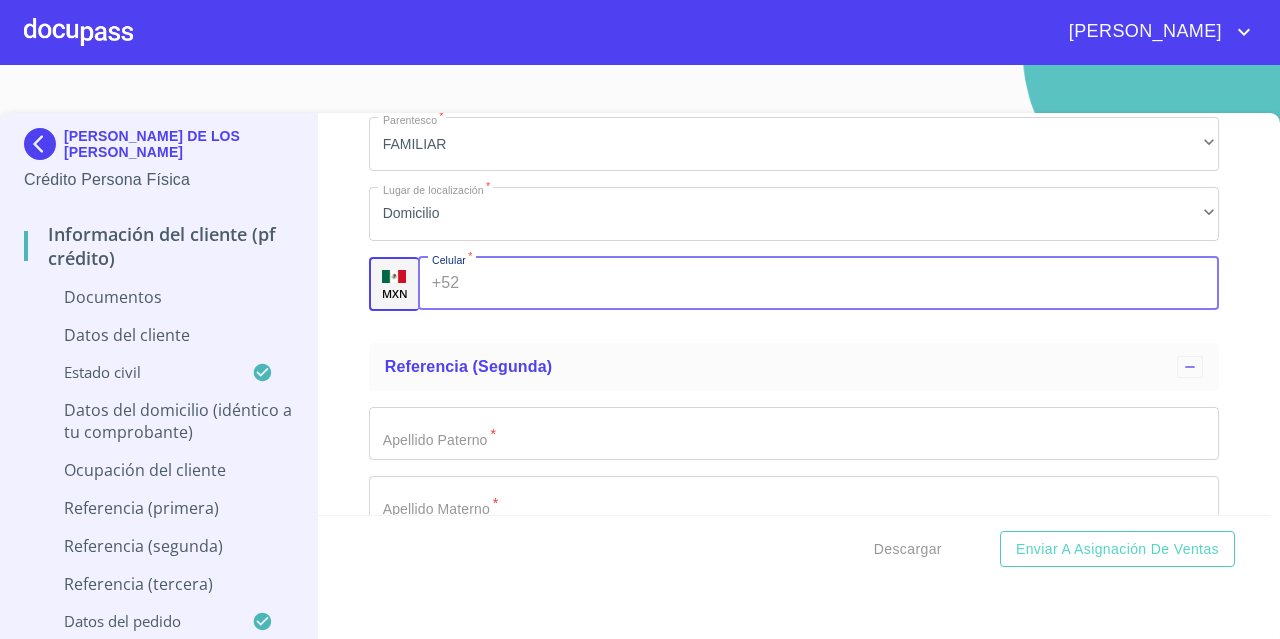 click on "Documento de identificación.   *" at bounding box center [843, 284] 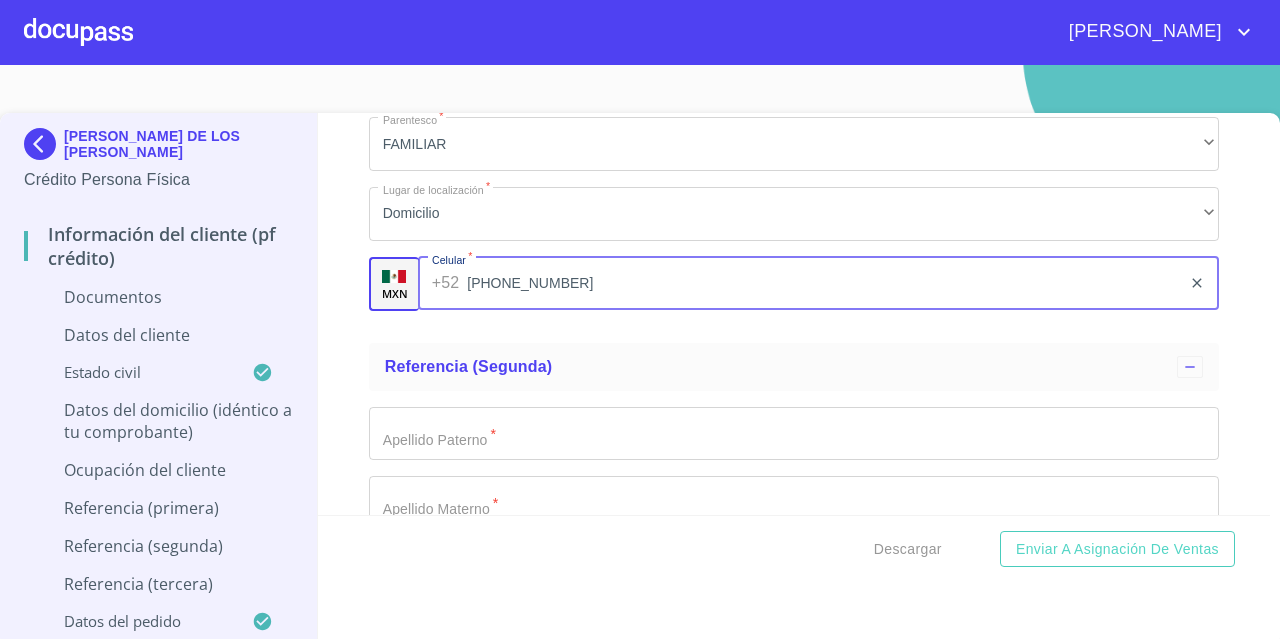 type on "[PHONE_NUMBER]" 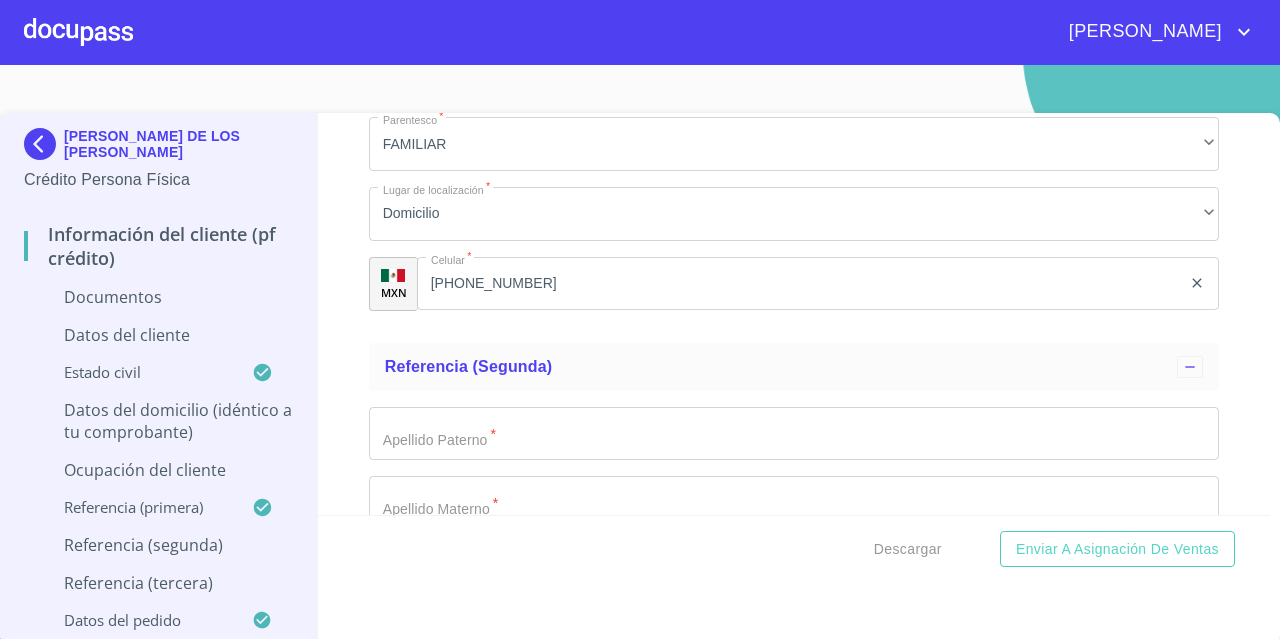 scroll, scrollTop: 6990, scrollLeft: 0, axis: vertical 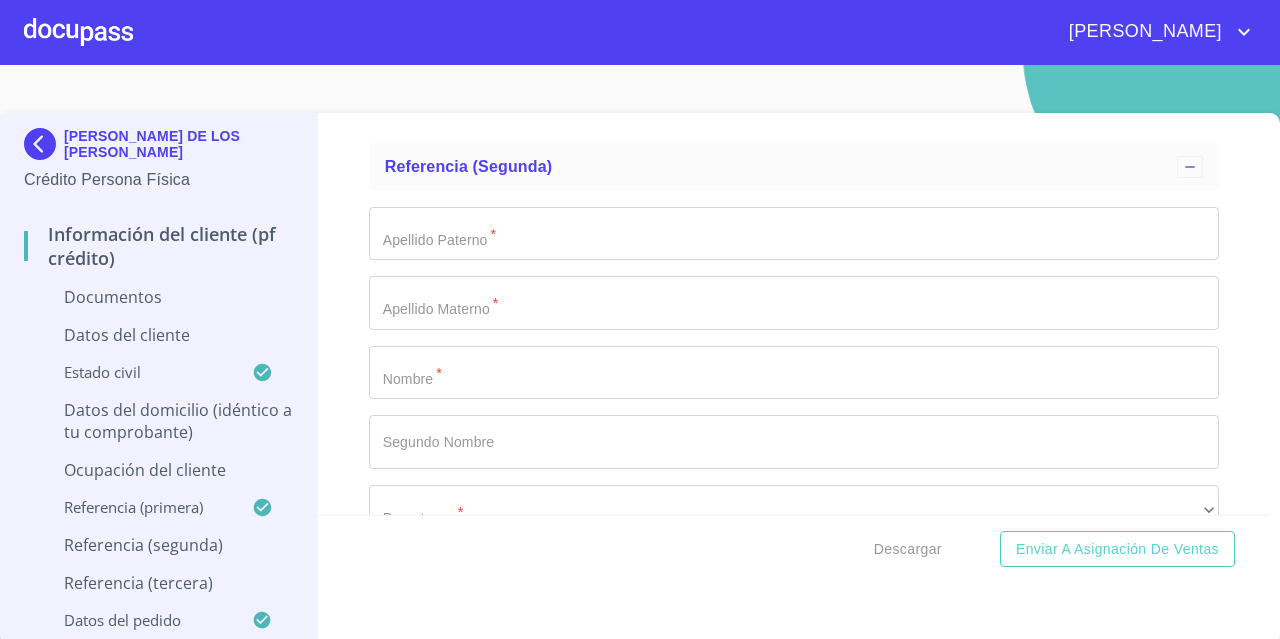 click on "Documento de identificación.   *" at bounding box center [771, -4345] 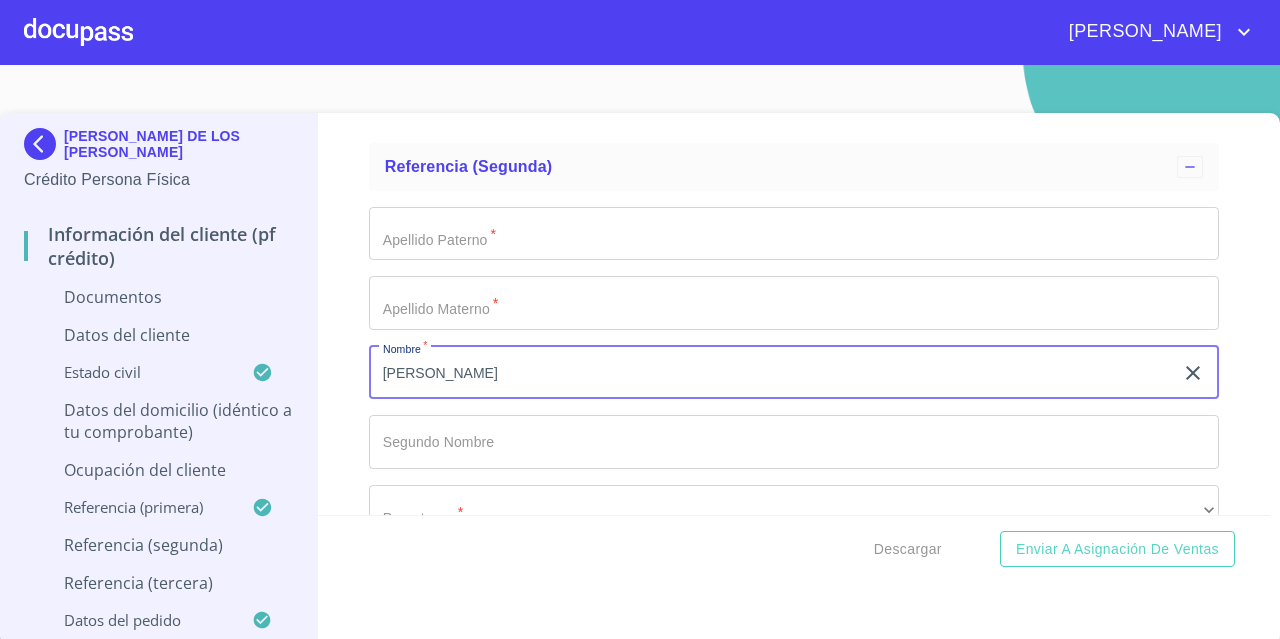 type on "[PERSON_NAME]" 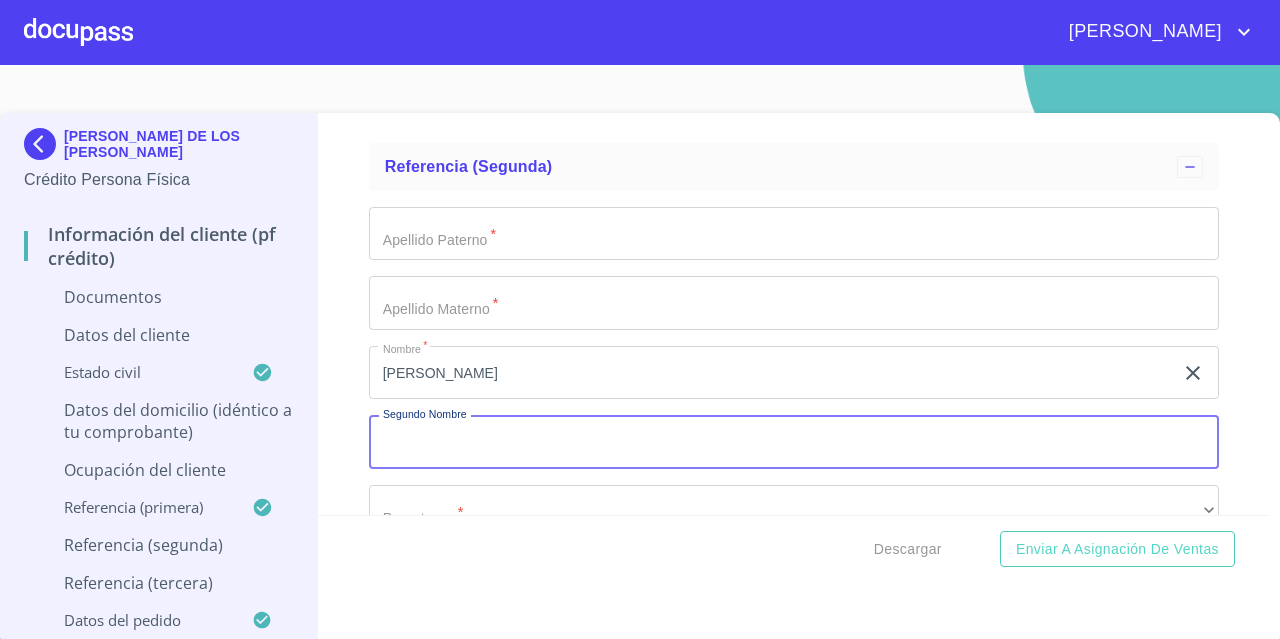 type on "A" 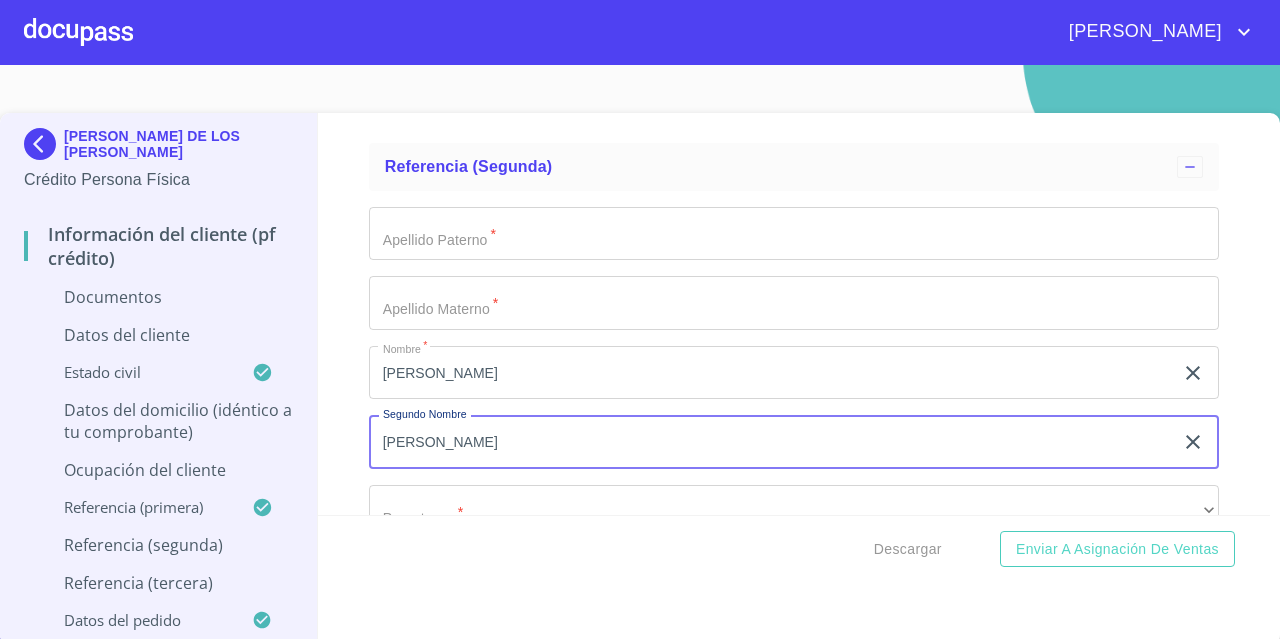 type on "[PERSON_NAME]" 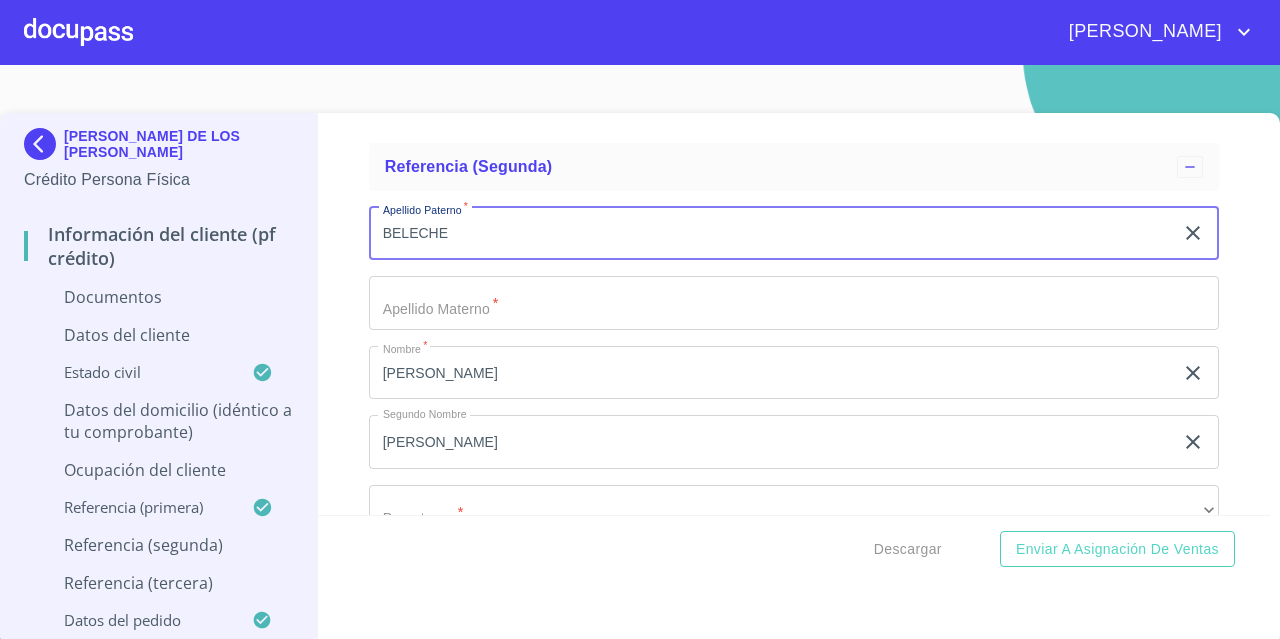 type on "BELECHE" 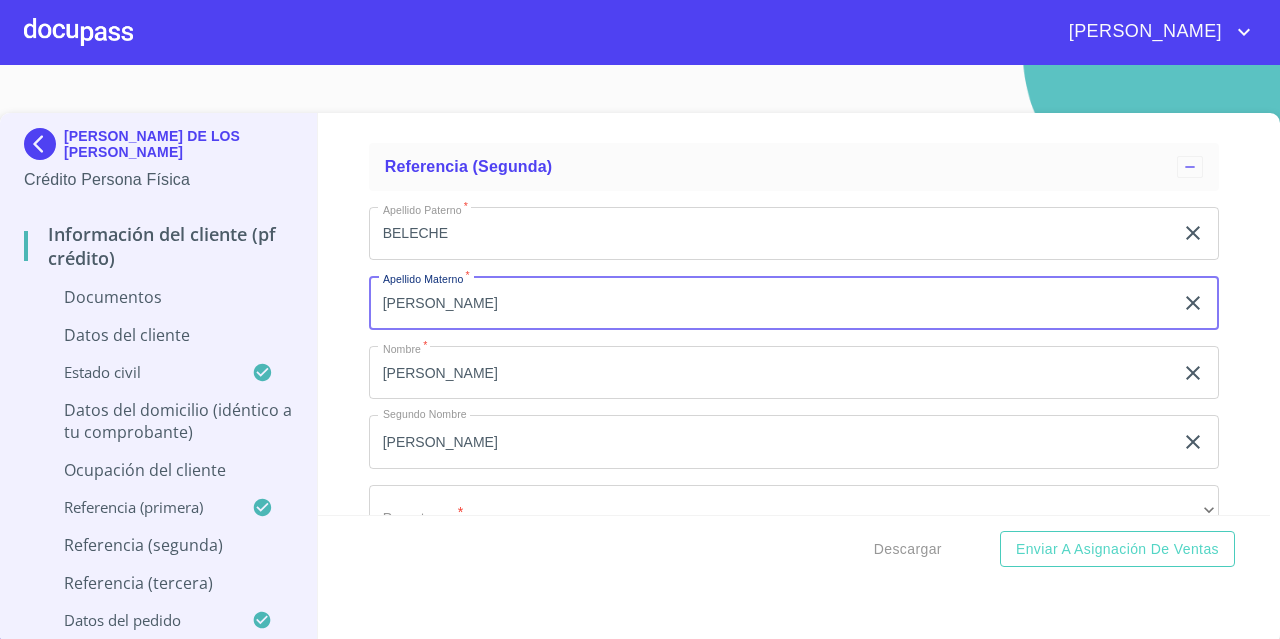 scroll, scrollTop: 7090, scrollLeft: 0, axis: vertical 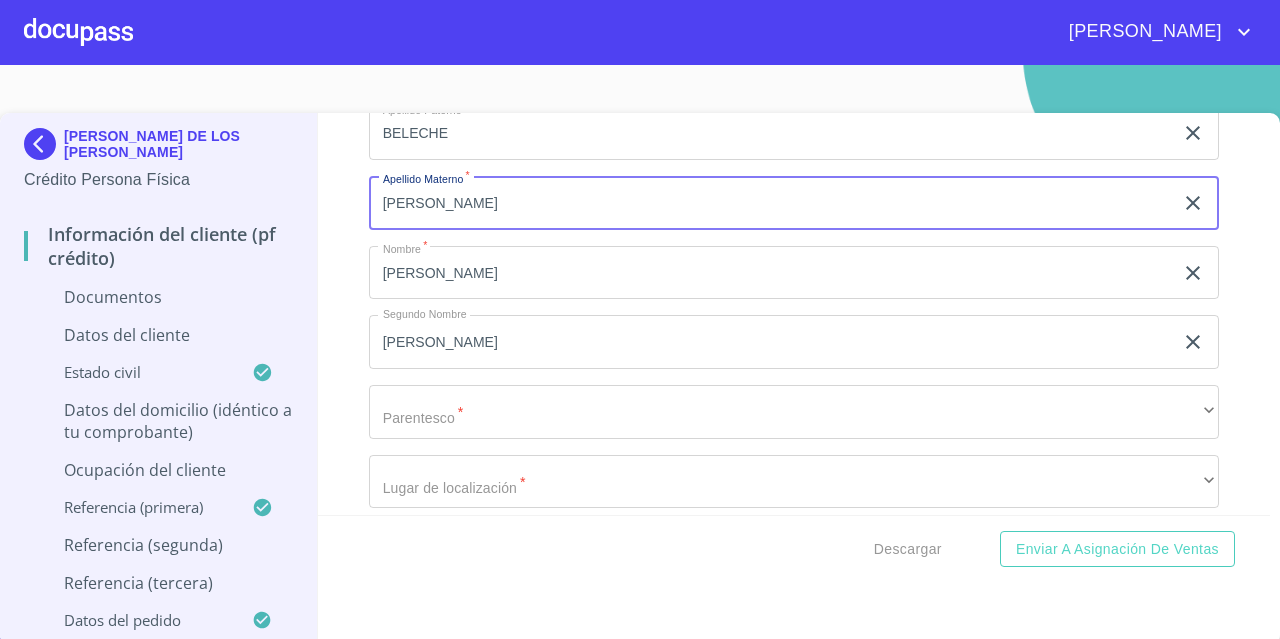 type on "[PERSON_NAME]" 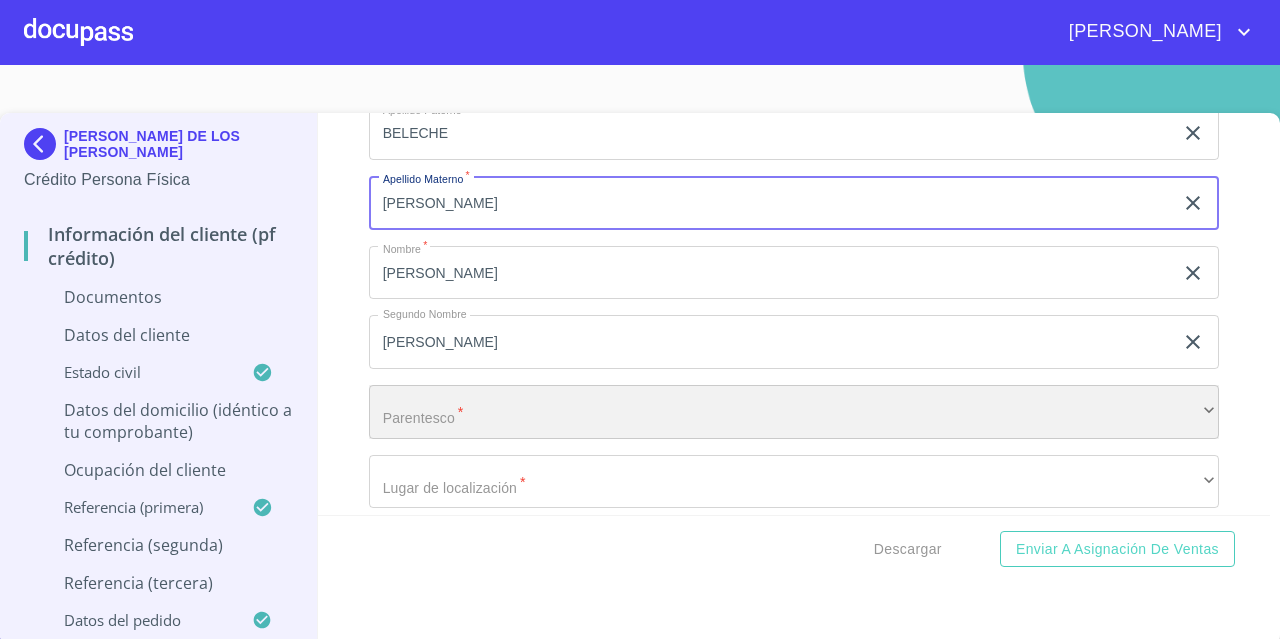 click on "​" at bounding box center [794, 412] 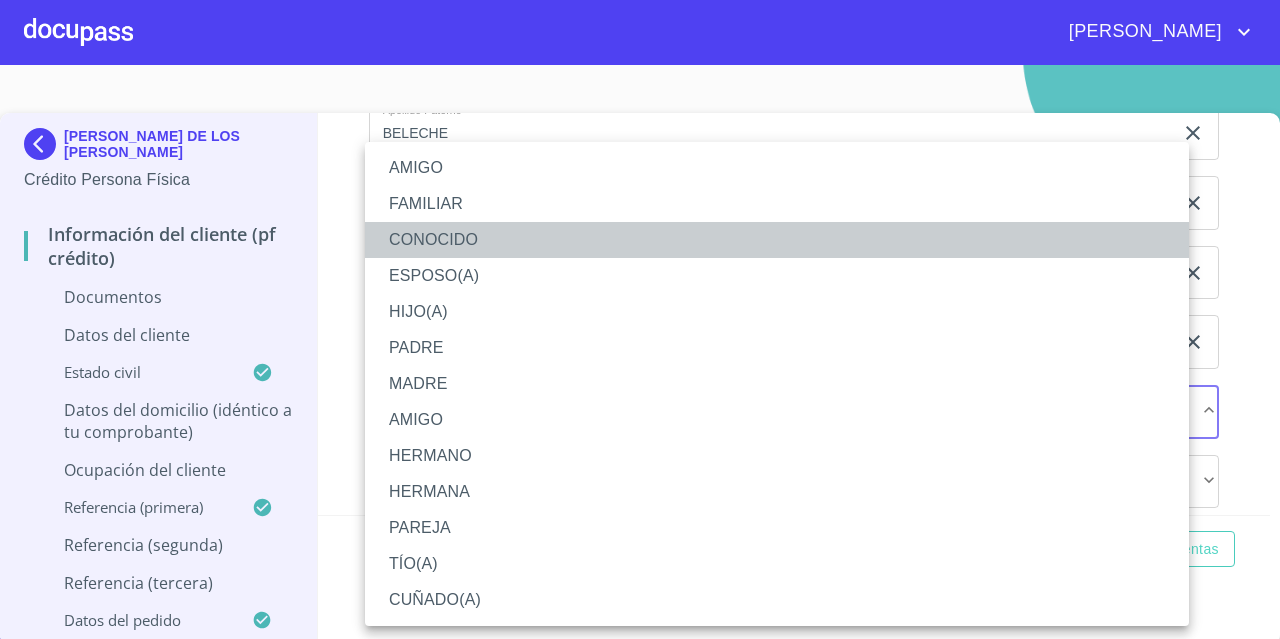 click on "CONOCIDO" at bounding box center [777, 240] 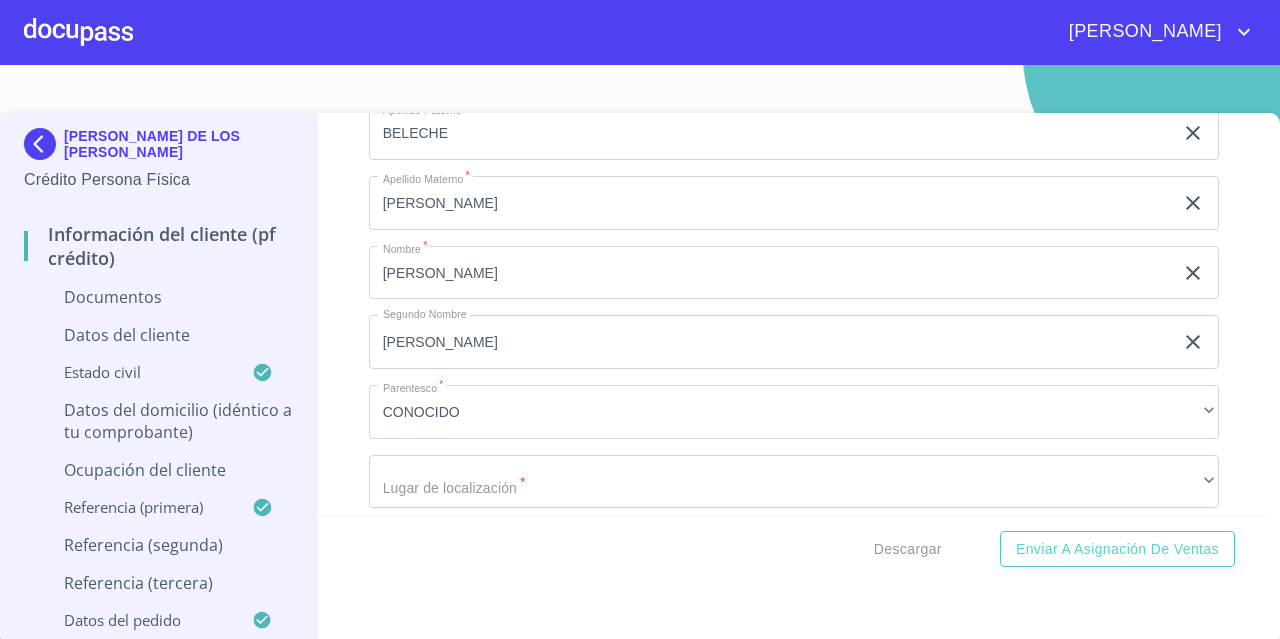 click on "CONOCIDO" at bounding box center (675, 305) 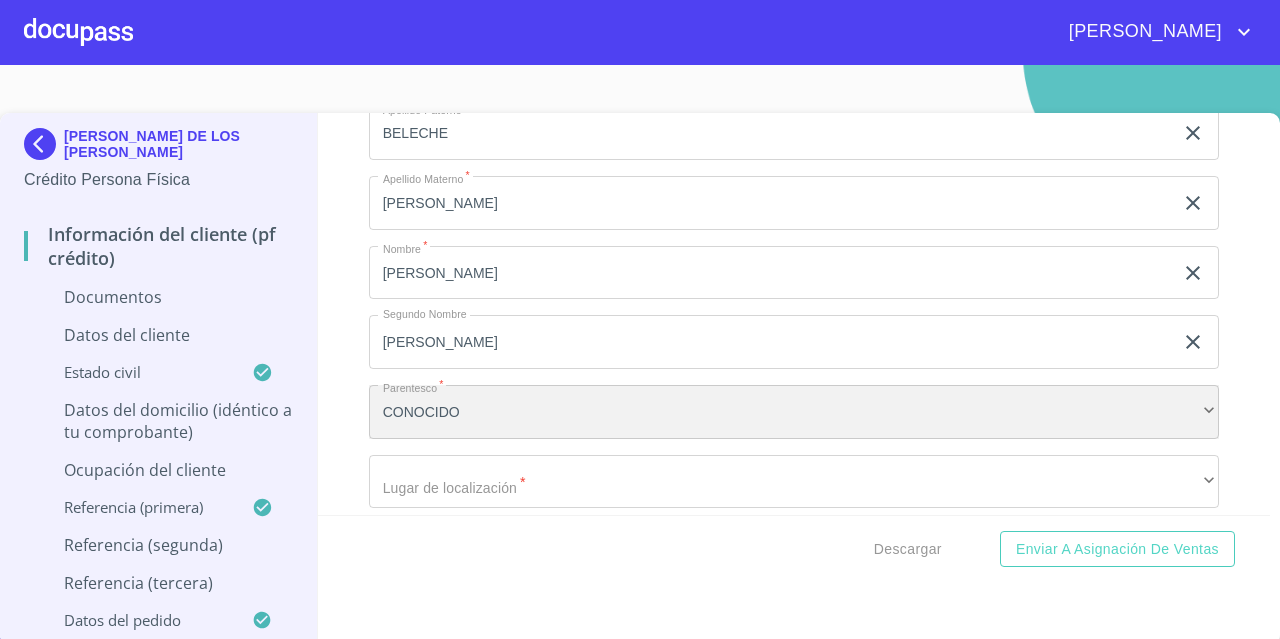 click on "CONOCIDO" at bounding box center (794, 412) 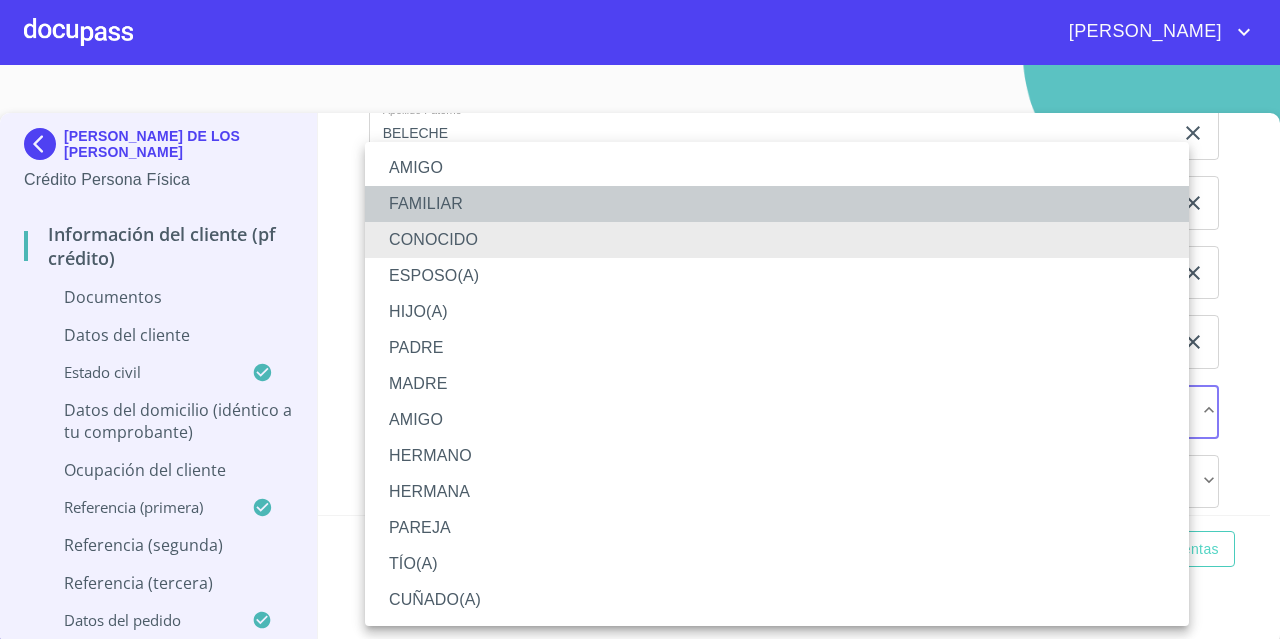 click on "FAMILIAR" at bounding box center [777, 204] 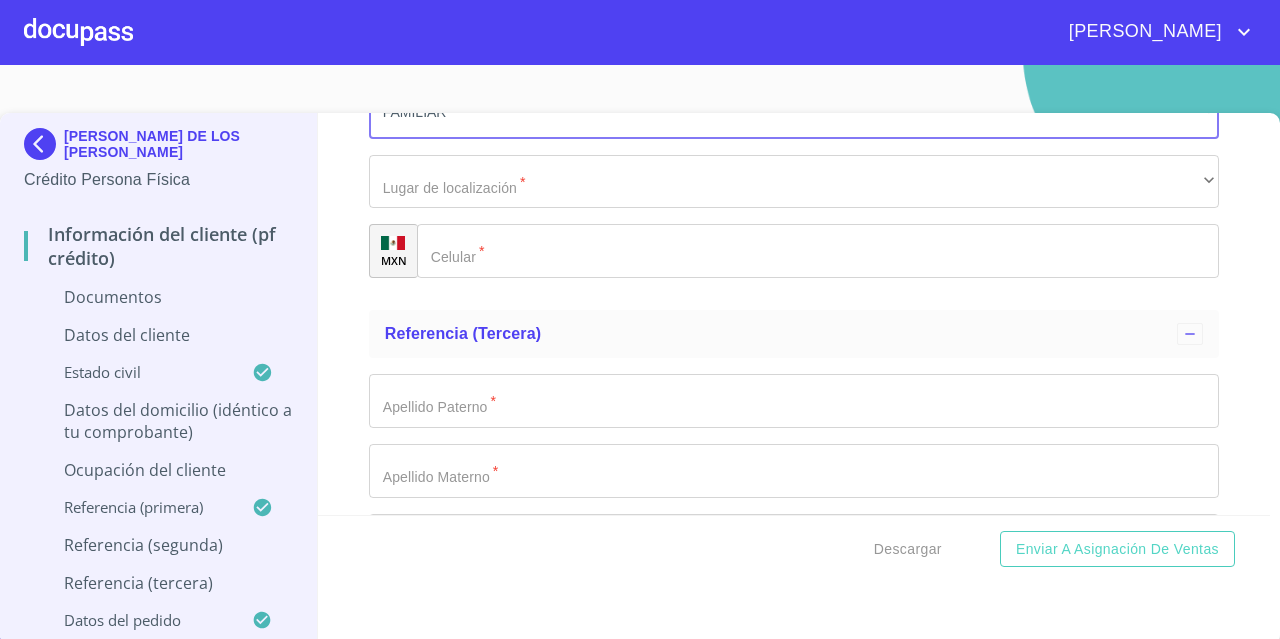 click on "Documento de identificación.   *" 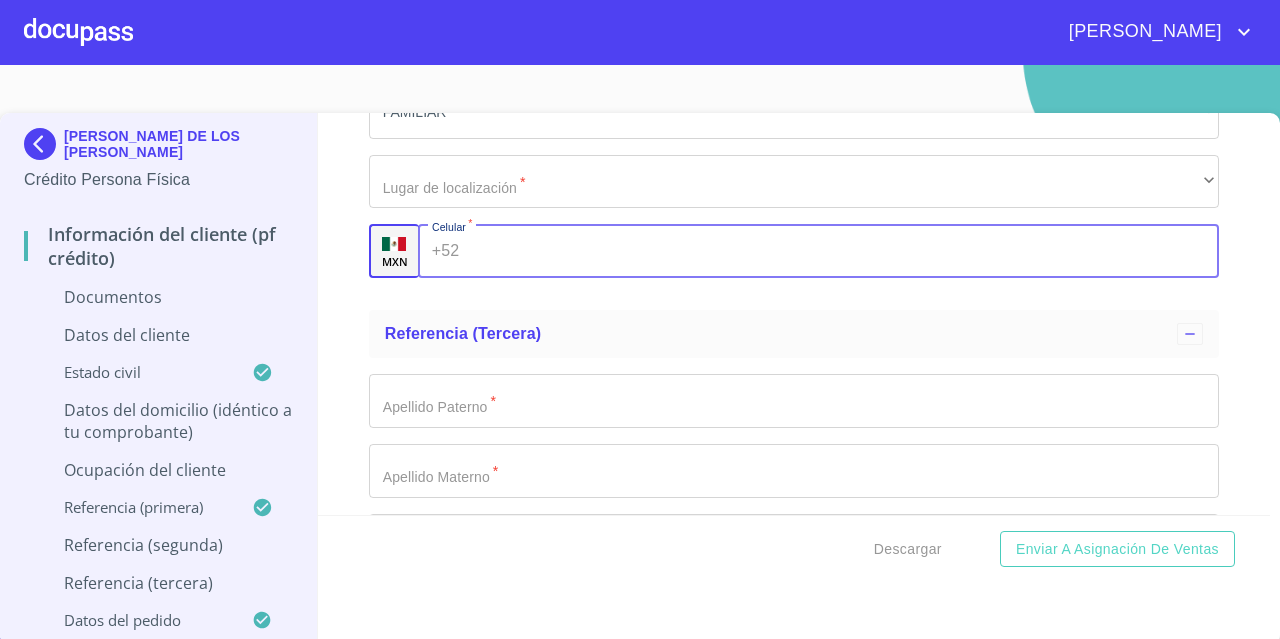 scroll, scrollTop: 7490, scrollLeft: 0, axis: vertical 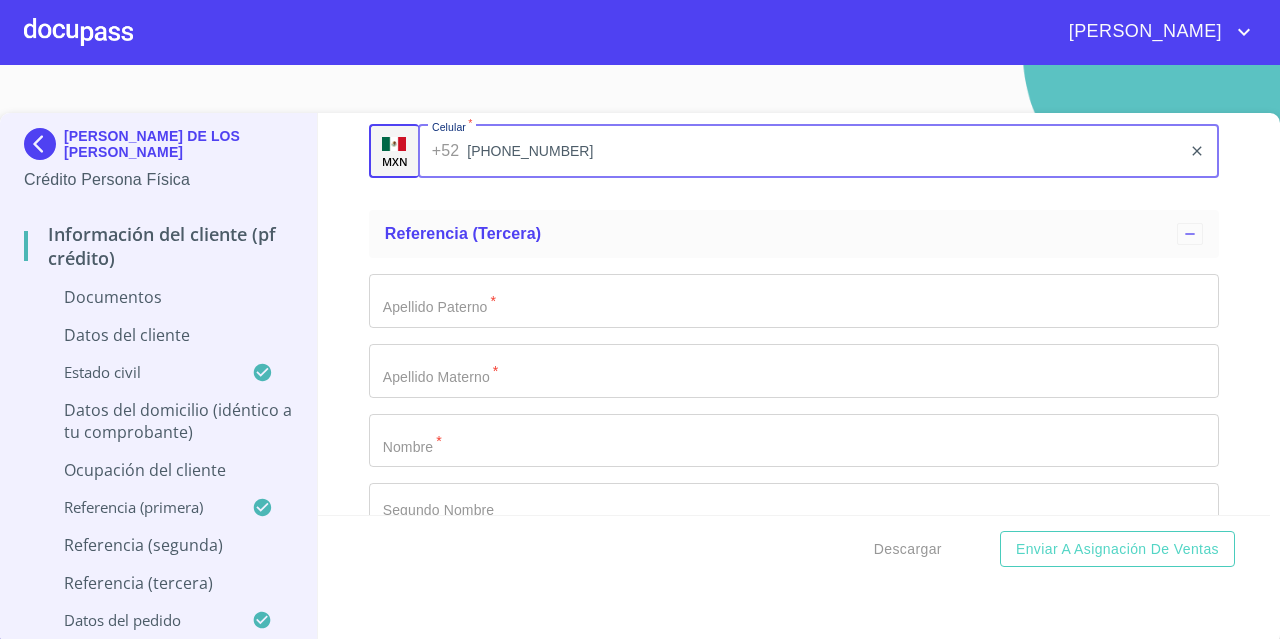 type on "[PHONE_NUMBER]" 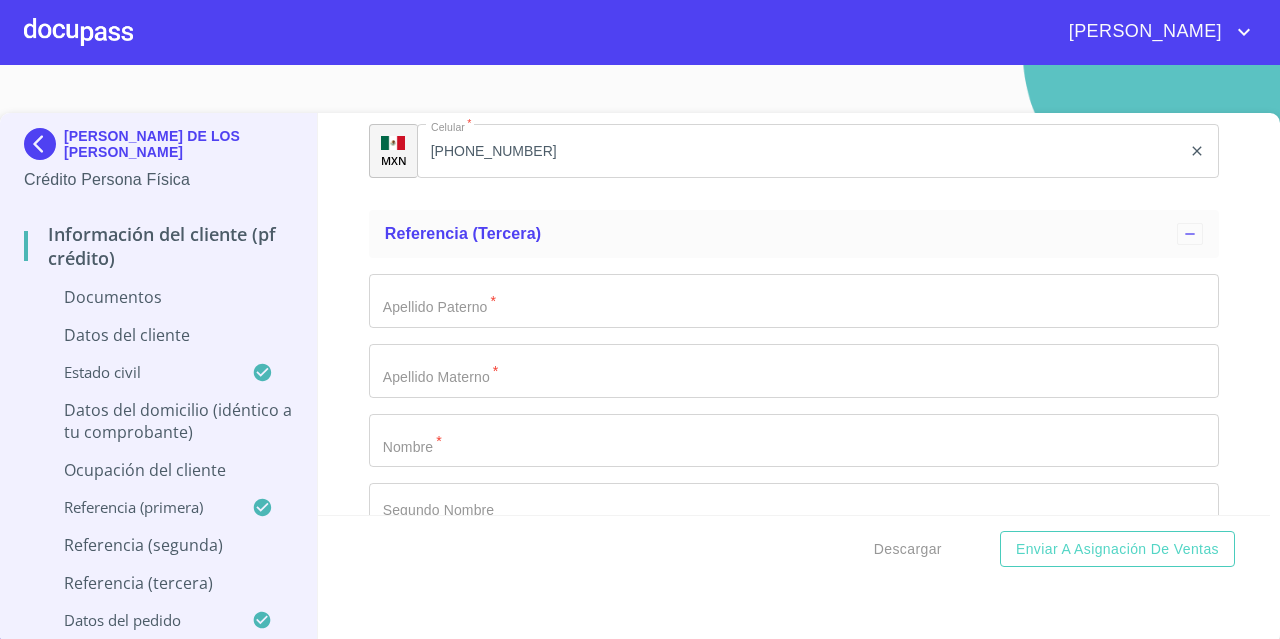 scroll, scrollTop: 7590, scrollLeft: 0, axis: vertical 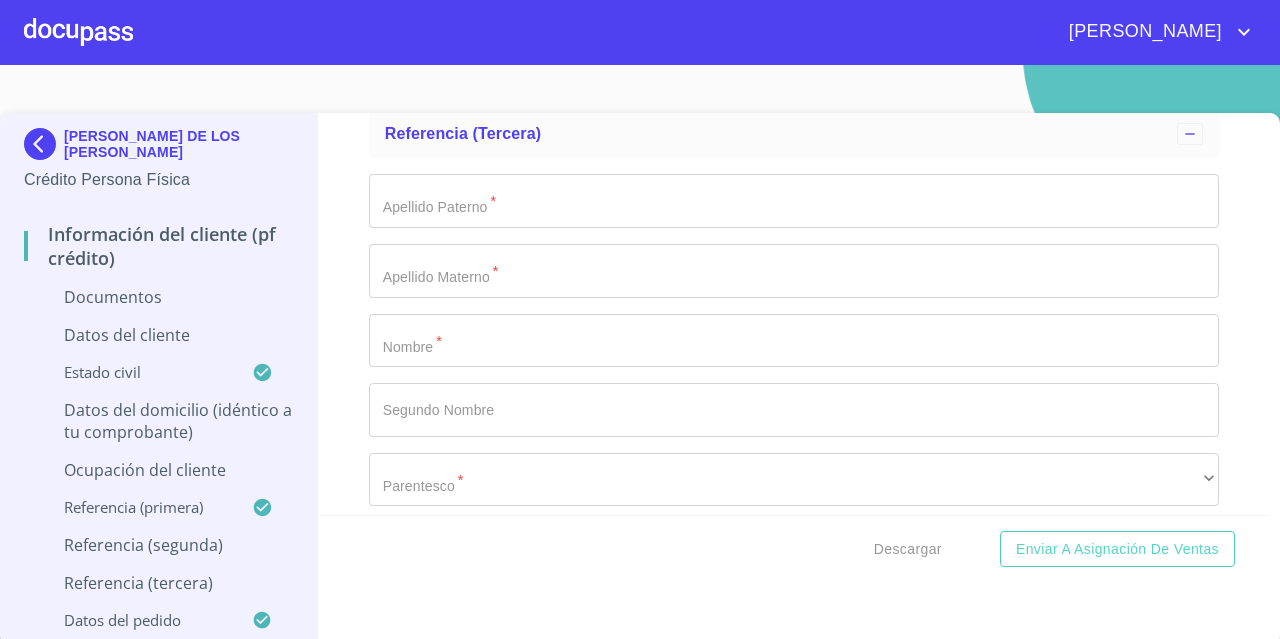 click on "Documento de identificación.   *" at bounding box center [771, -4945] 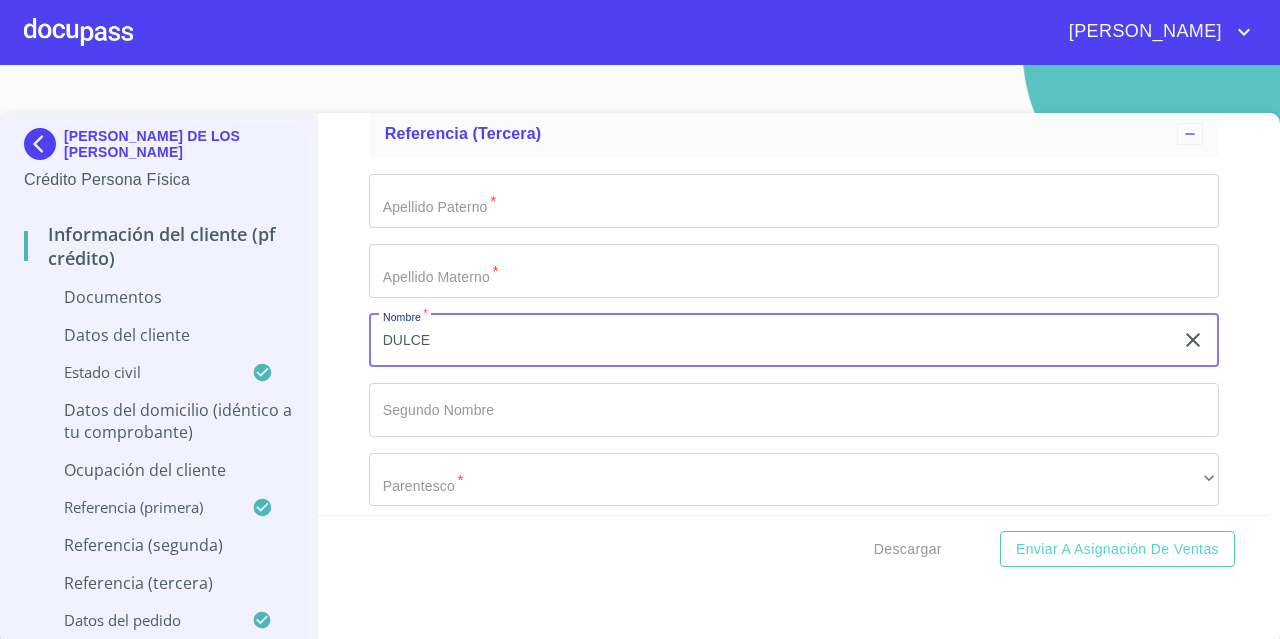 type on "DULCE" 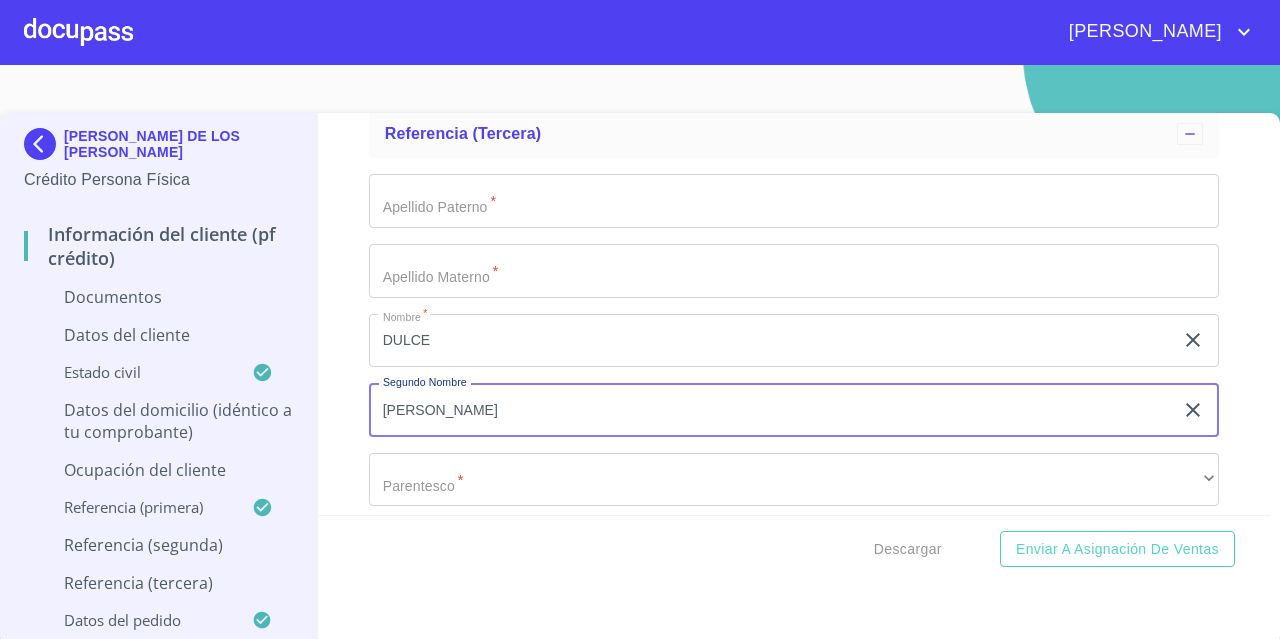 type on "[PERSON_NAME]" 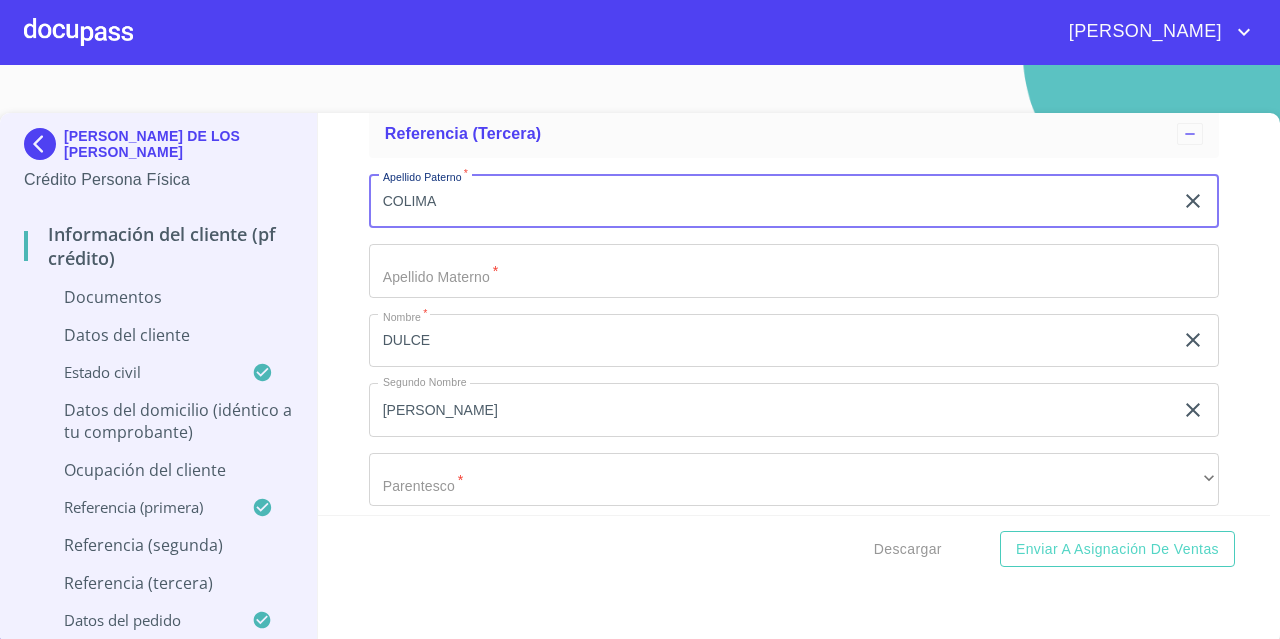 type on "COLIMA" 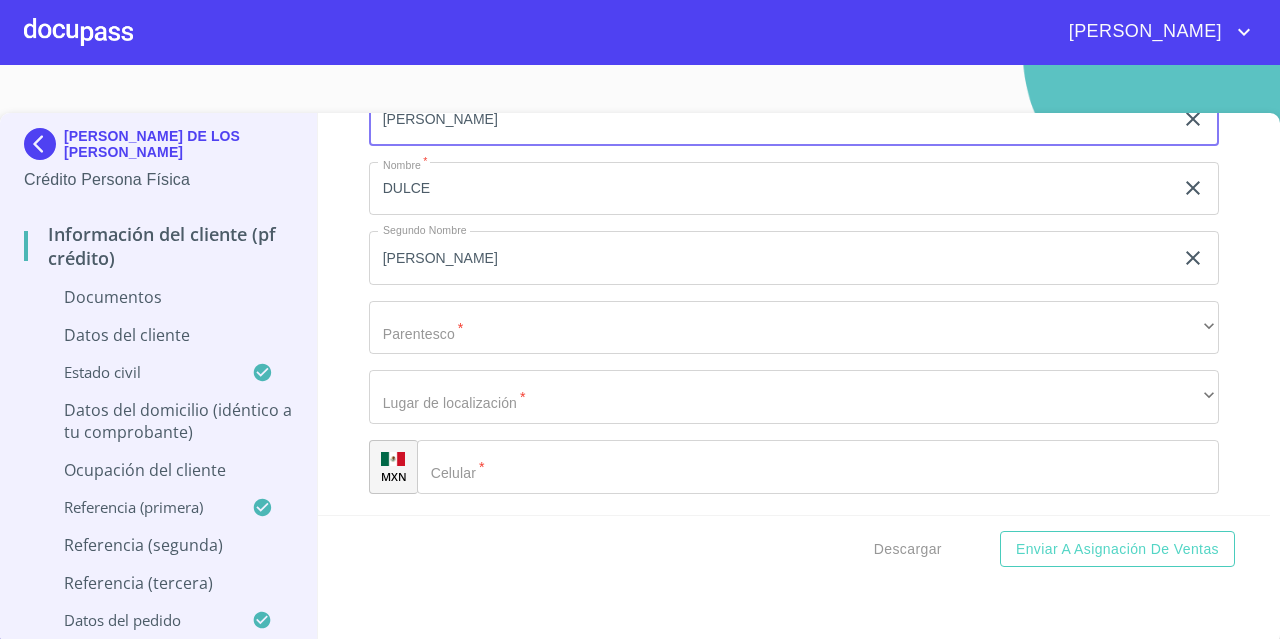 scroll, scrollTop: 7790, scrollLeft: 0, axis: vertical 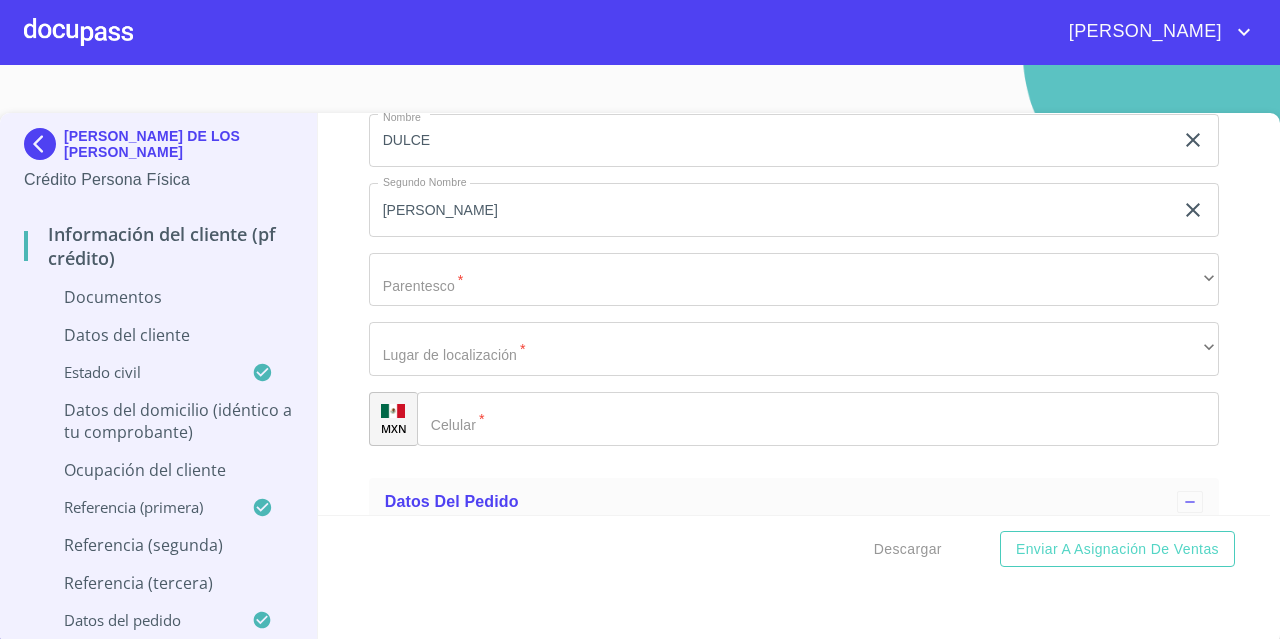 type on "[PERSON_NAME]" 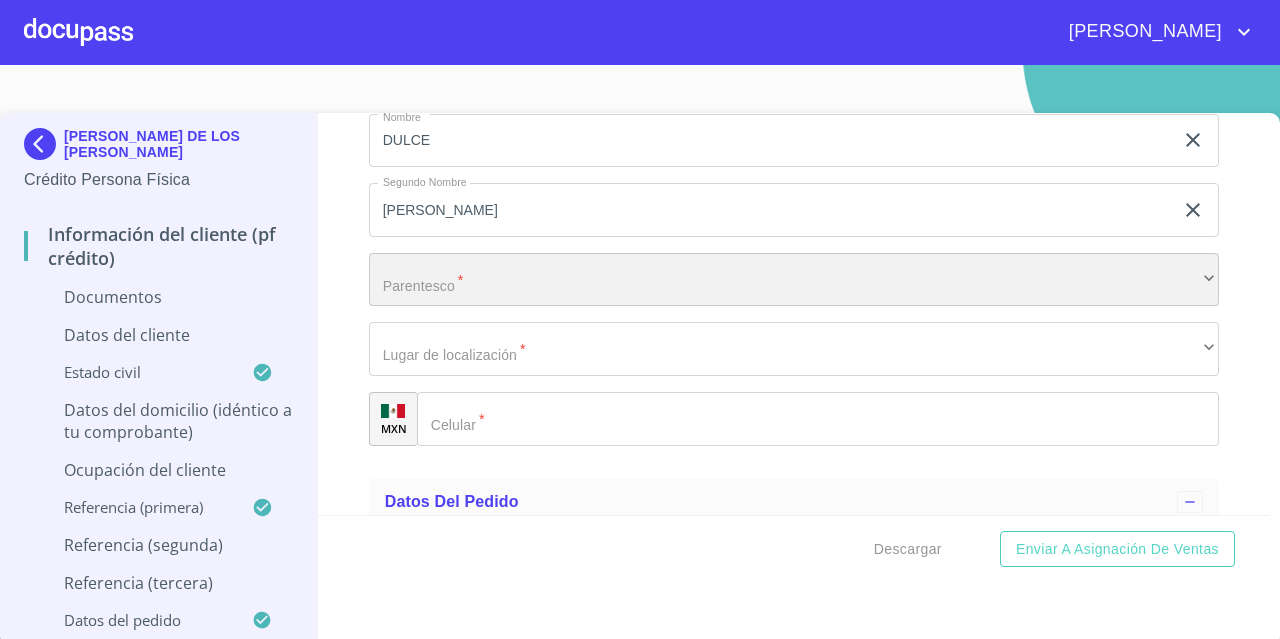 click on "​" at bounding box center [794, 280] 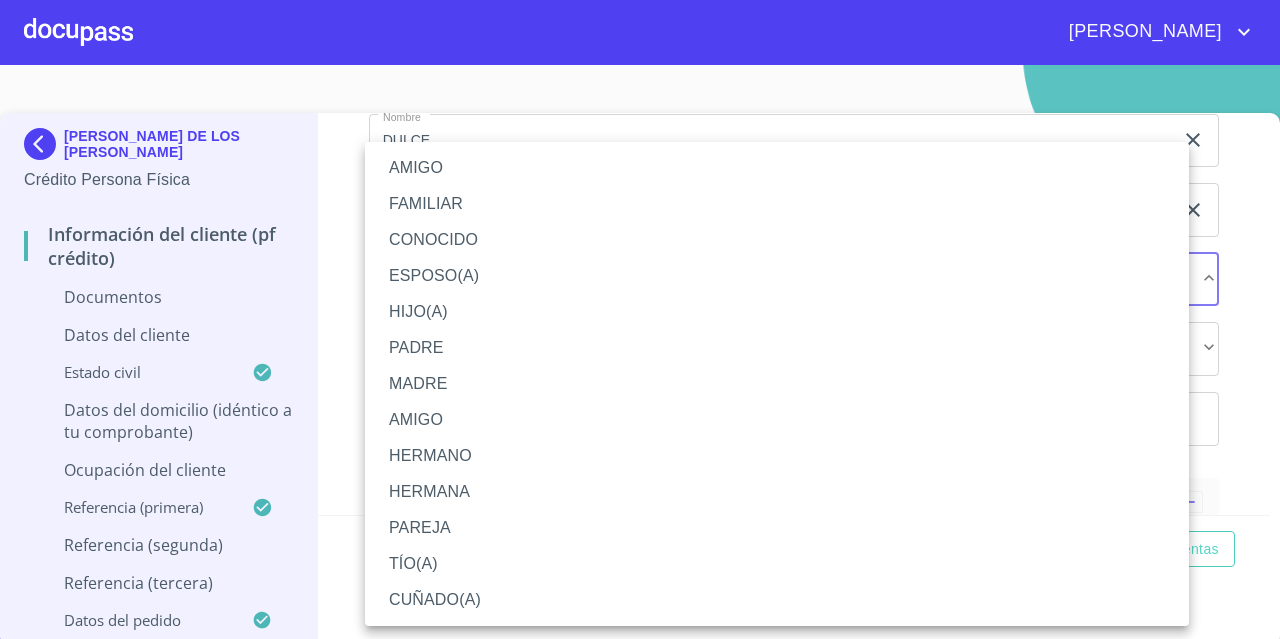 click on "FAMILIAR" at bounding box center (777, 204) 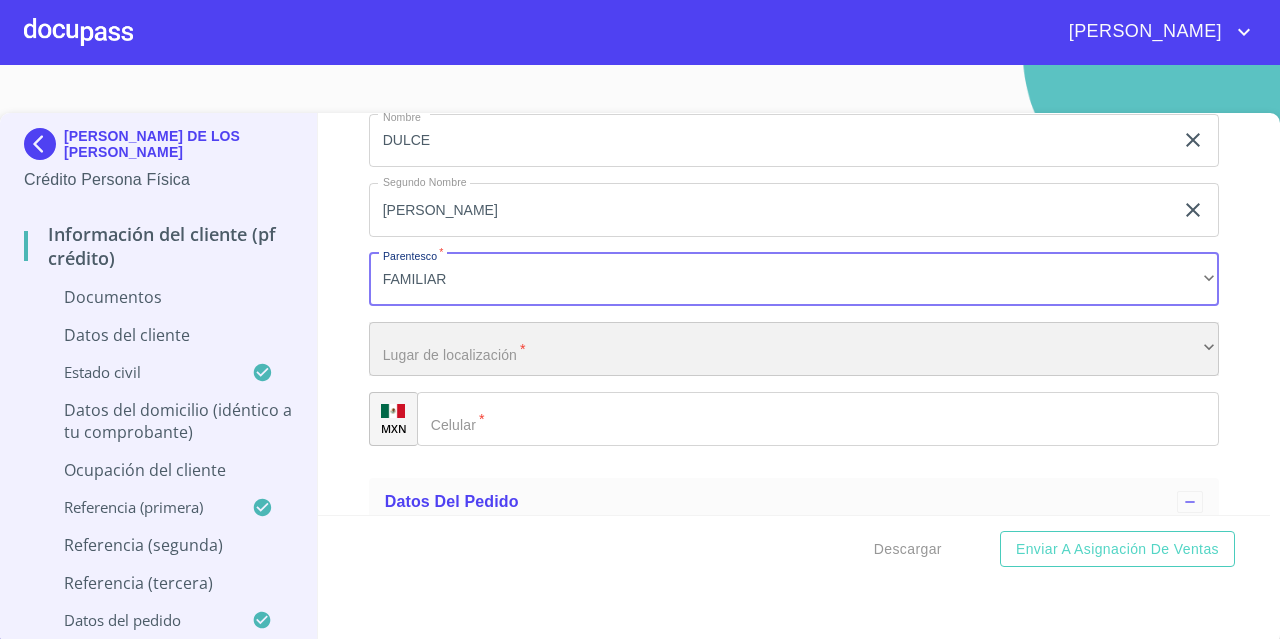 click on "​" at bounding box center [794, 349] 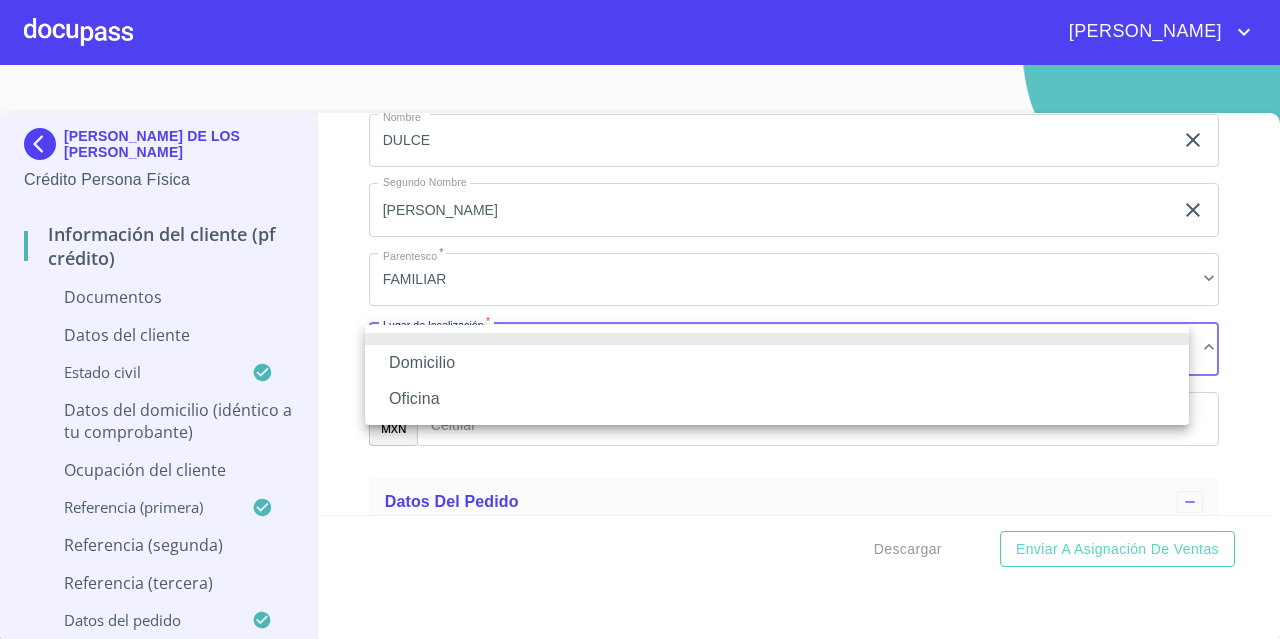 click on "Domicilio" at bounding box center [777, 363] 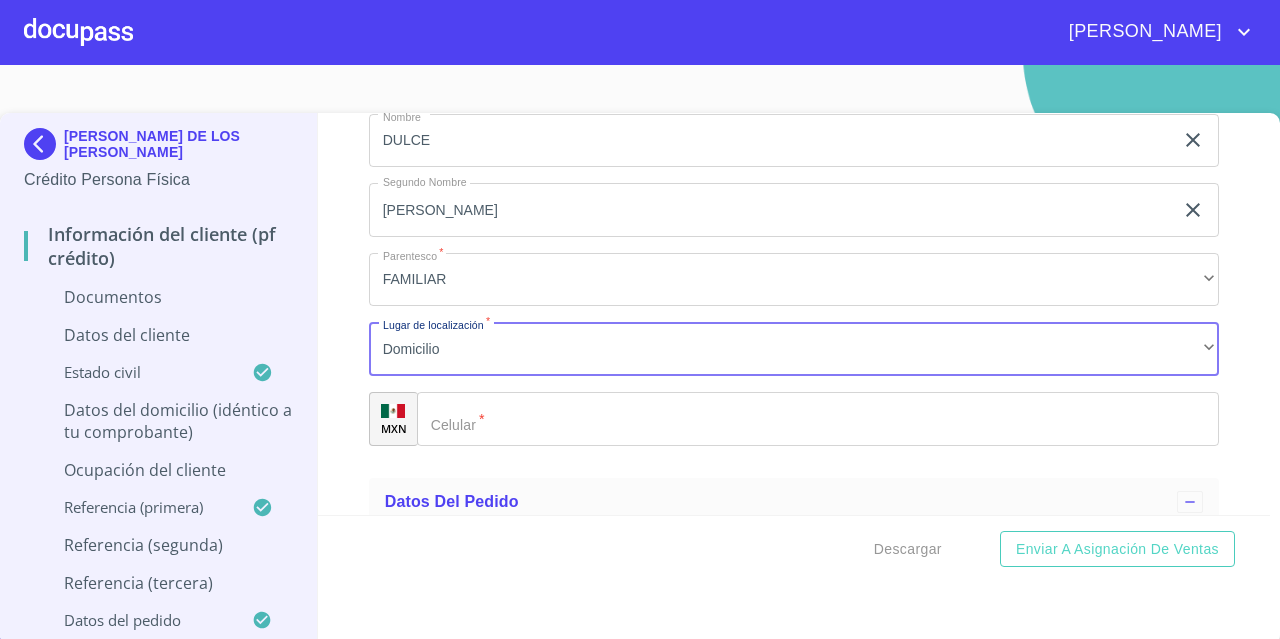 click on "Documento de identificación.   *" 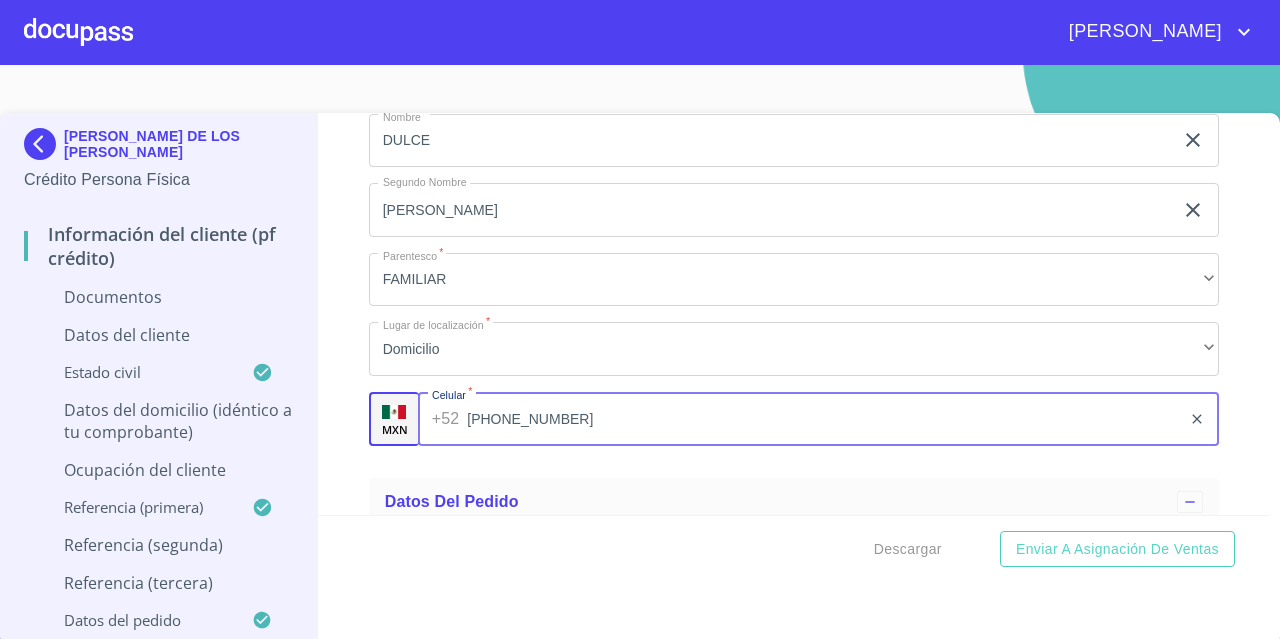 type on "[PHONE_NUMBER]" 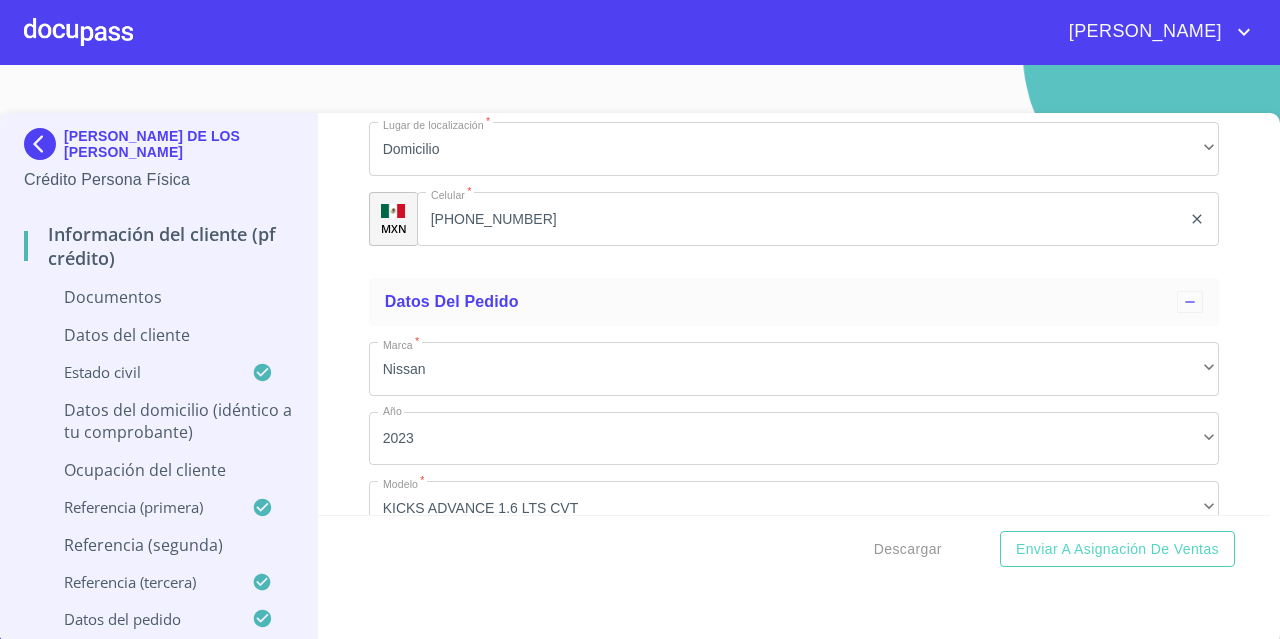 scroll, scrollTop: 8190, scrollLeft: 0, axis: vertical 